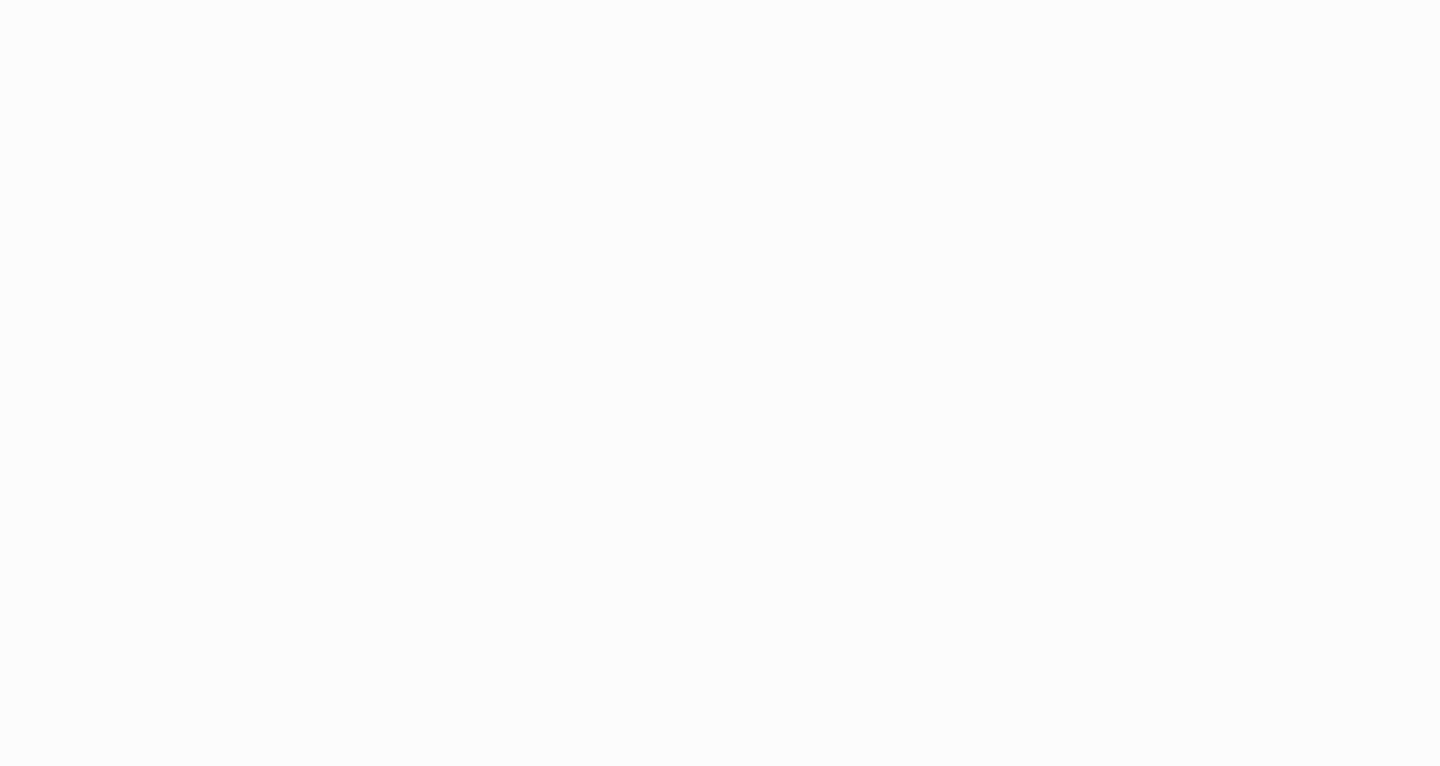 scroll, scrollTop: 0, scrollLeft: 0, axis: both 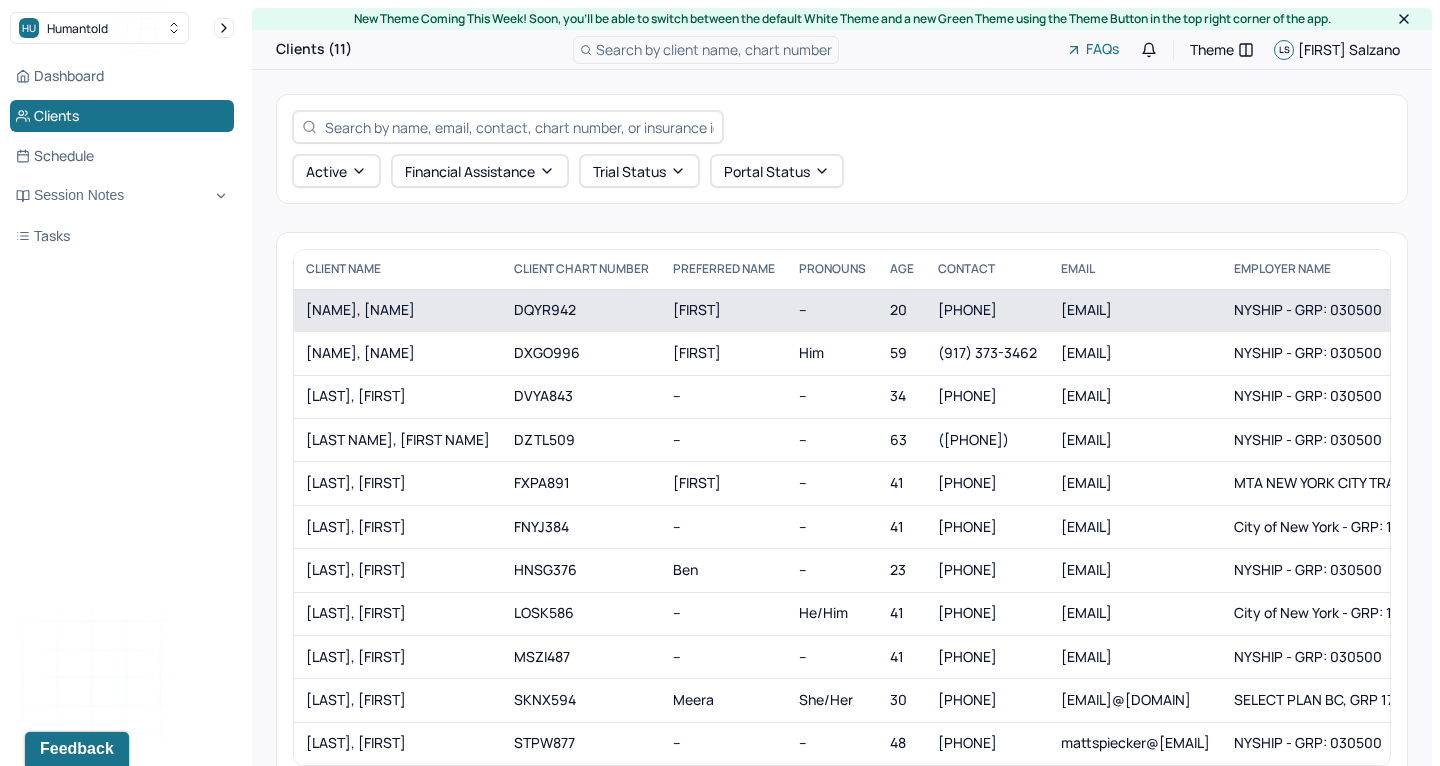 click on "[NAME], [NAME]" at bounding box center (398, 310) 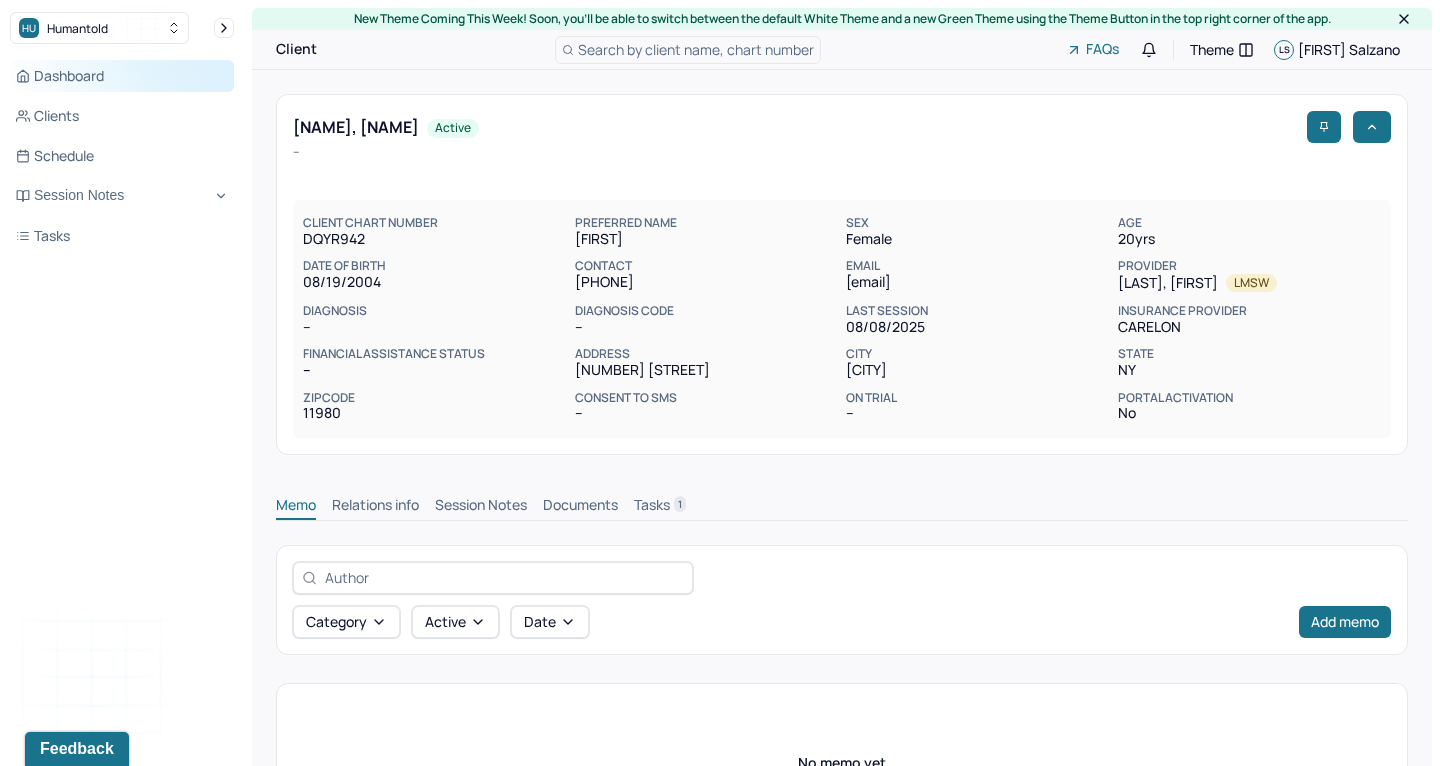 click on "Dashboard" at bounding box center [122, 76] 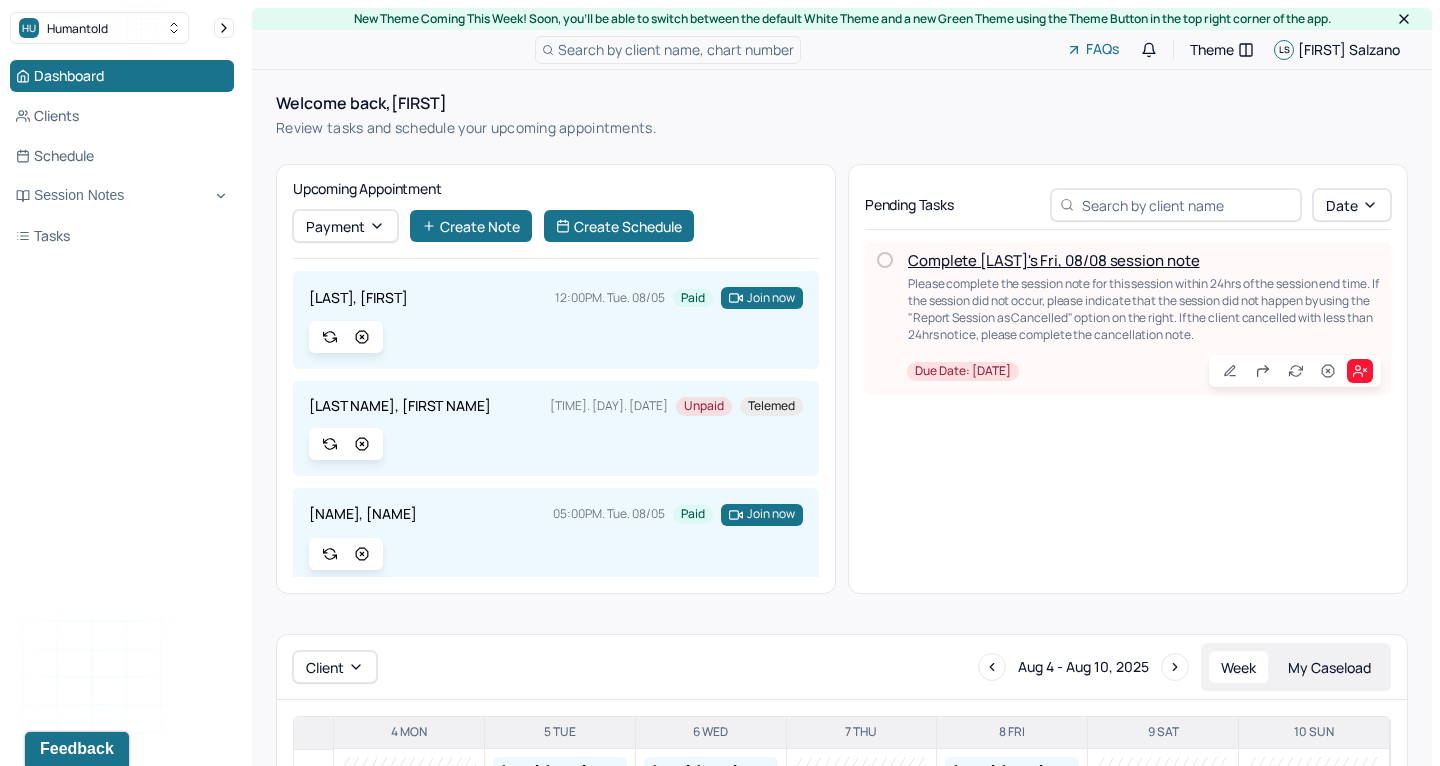 click on "Complete [LAST]'s Fri, 08/08 session note" at bounding box center (1054, 260) 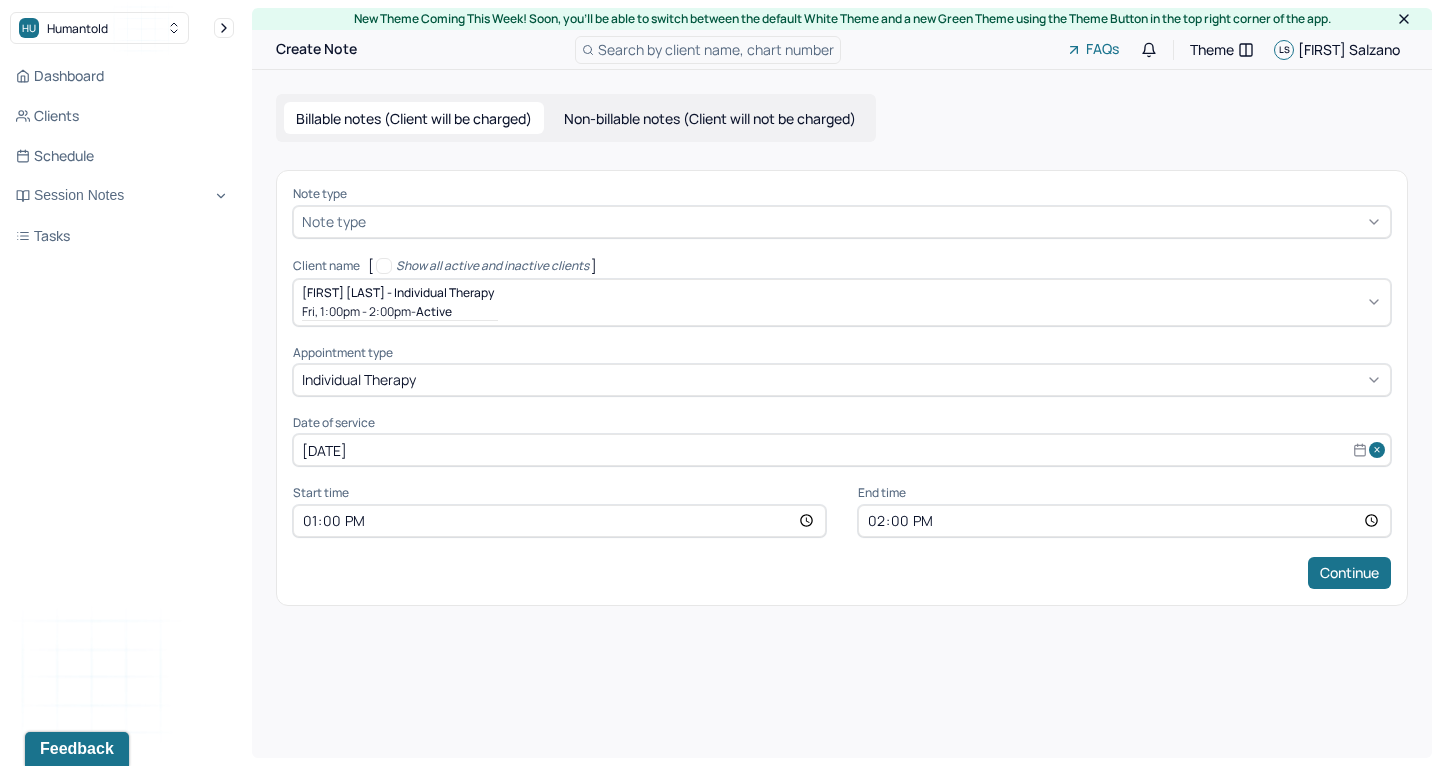 click on "Dashboard Clients Schedule Session Notes Tasks" at bounding box center [122, 156] 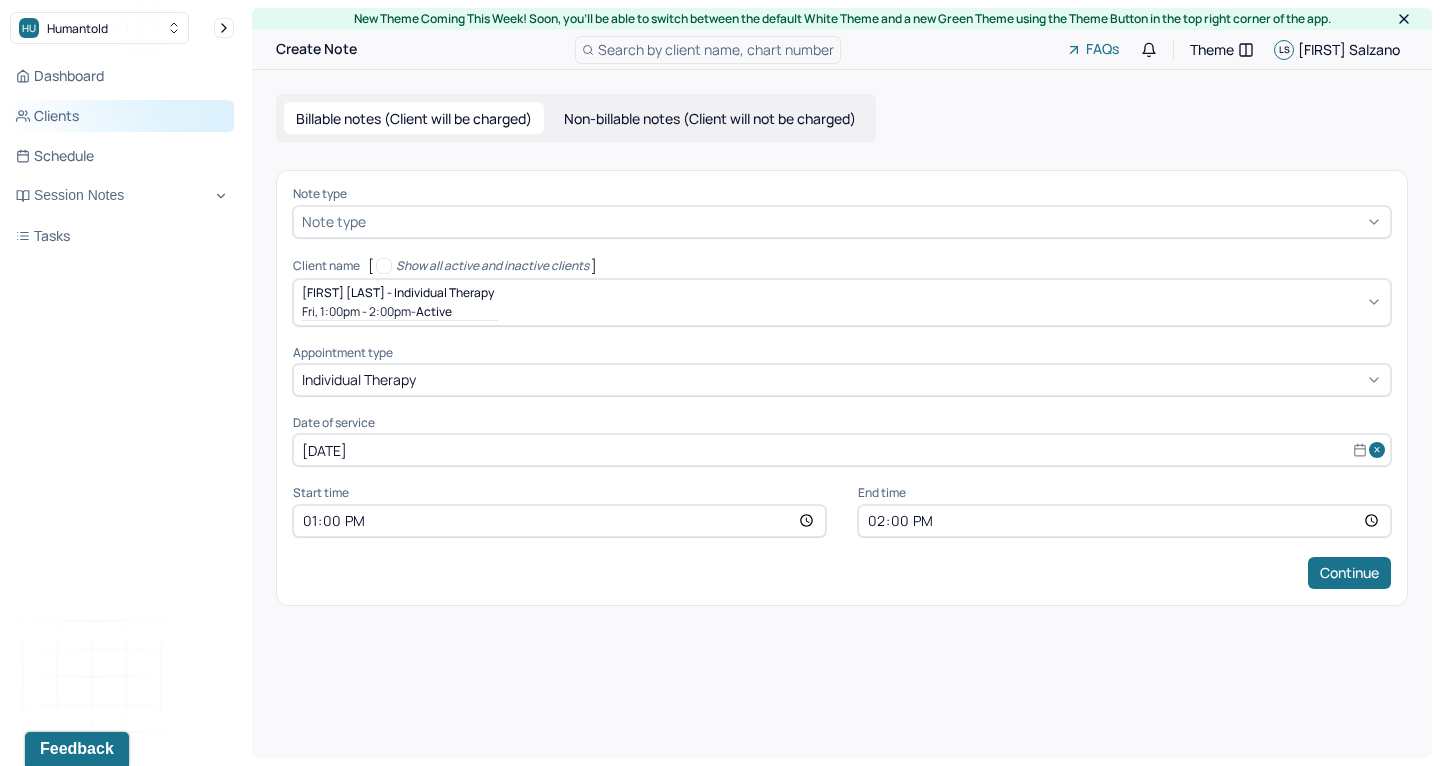 click on "Clients" at bounding box center [122, 116] 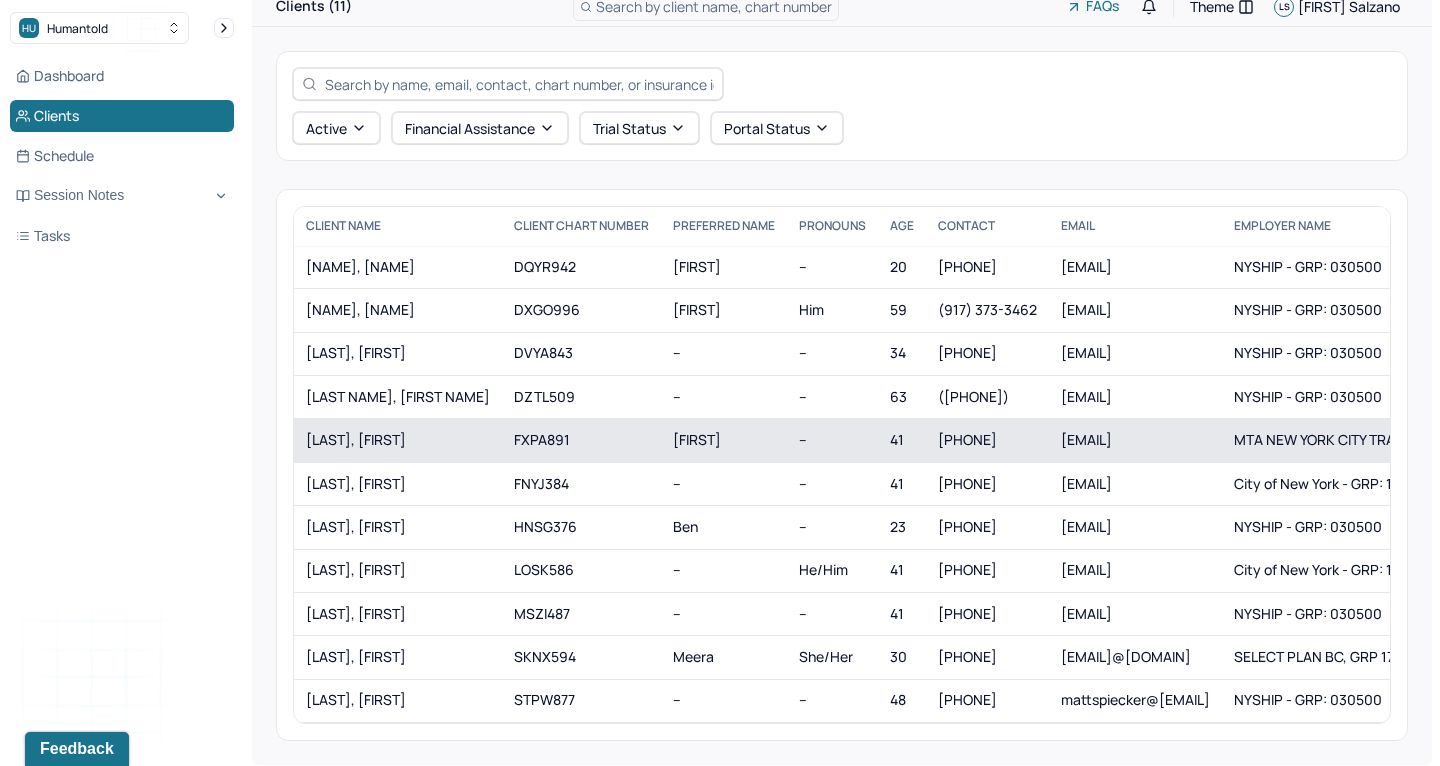 scroll, scrollTop: 42, scrollLeft: 0, axis: vertical 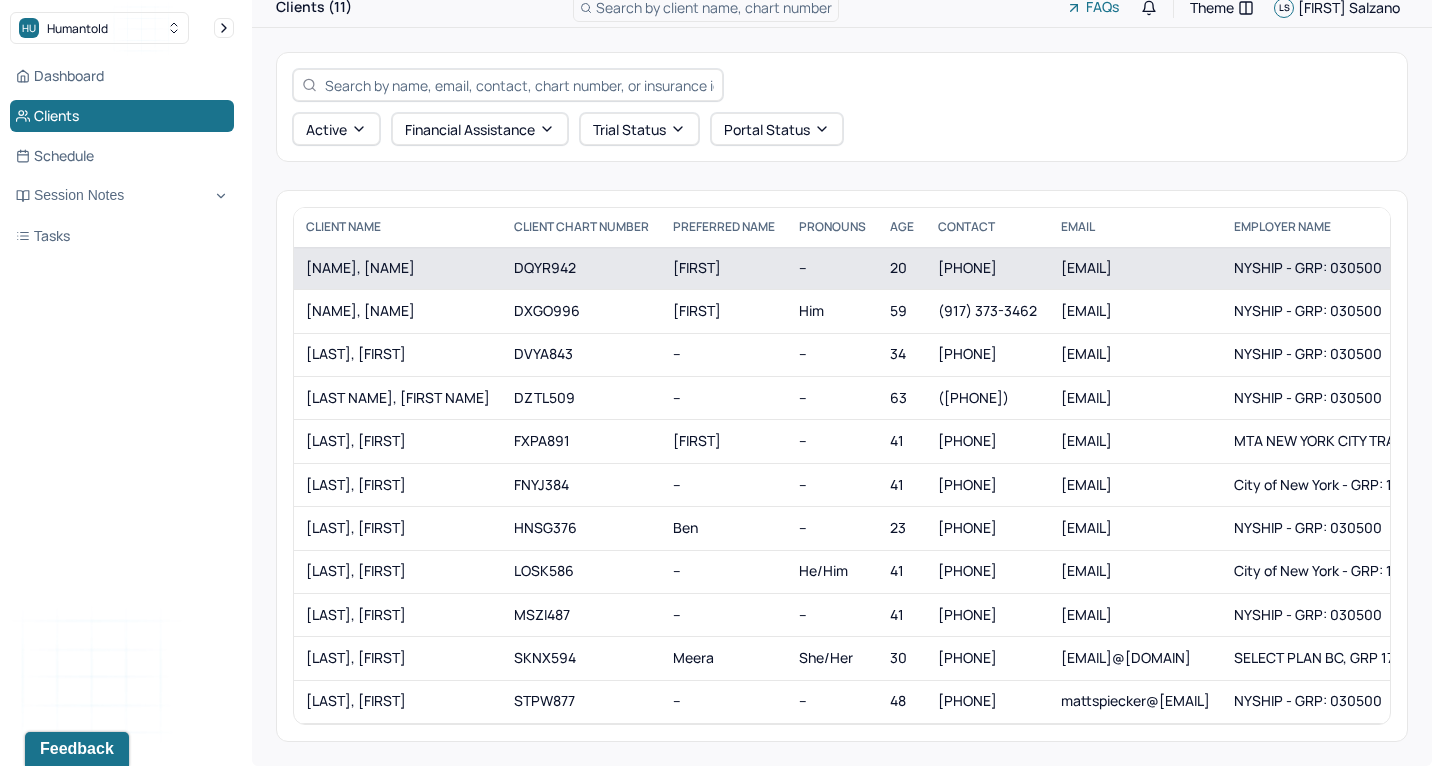 click on "[NAME], [NAME]" at bounding box center (398, 268) 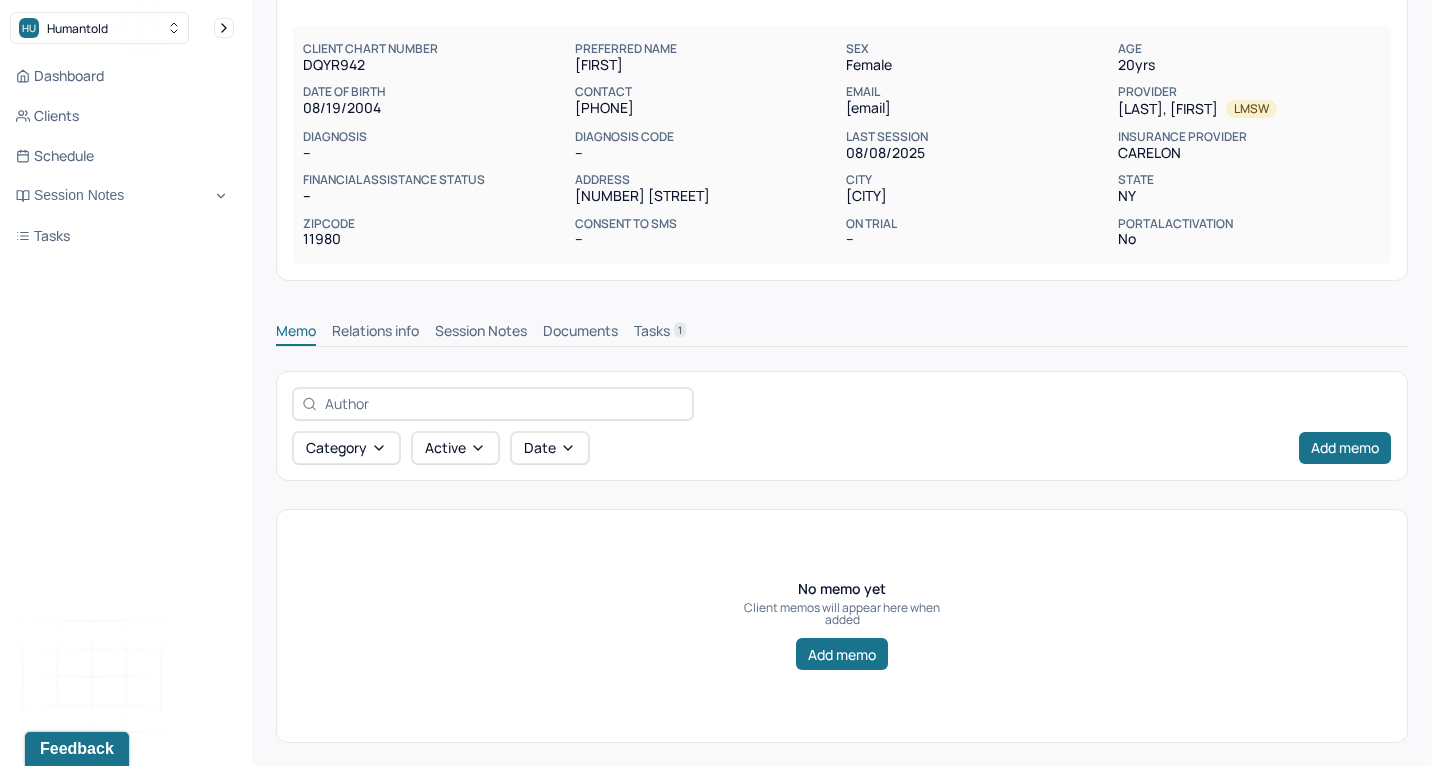 scroll, scrollTop: 173, scrollLeft: 0, axis: vertical 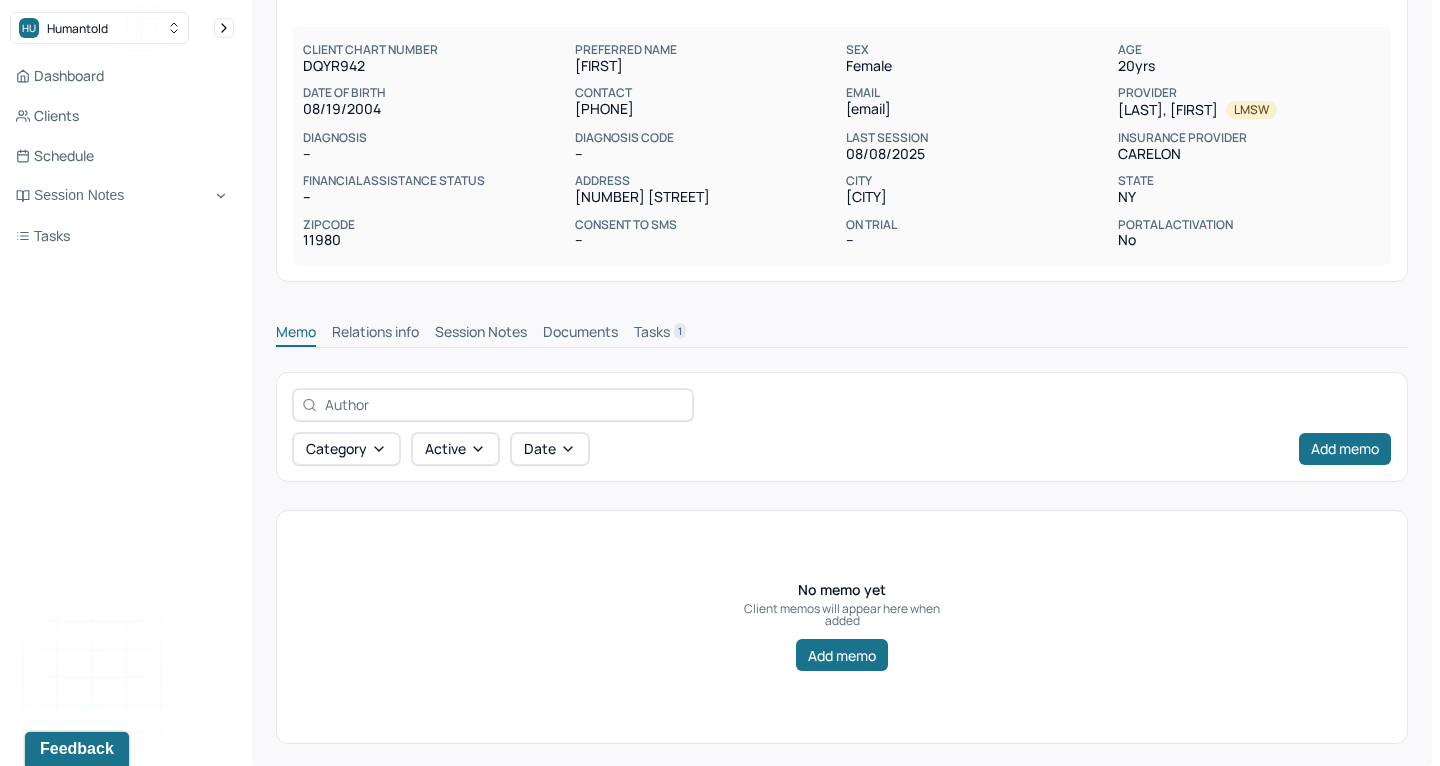 click on "Session Notes" at bounding box center [481, 334] 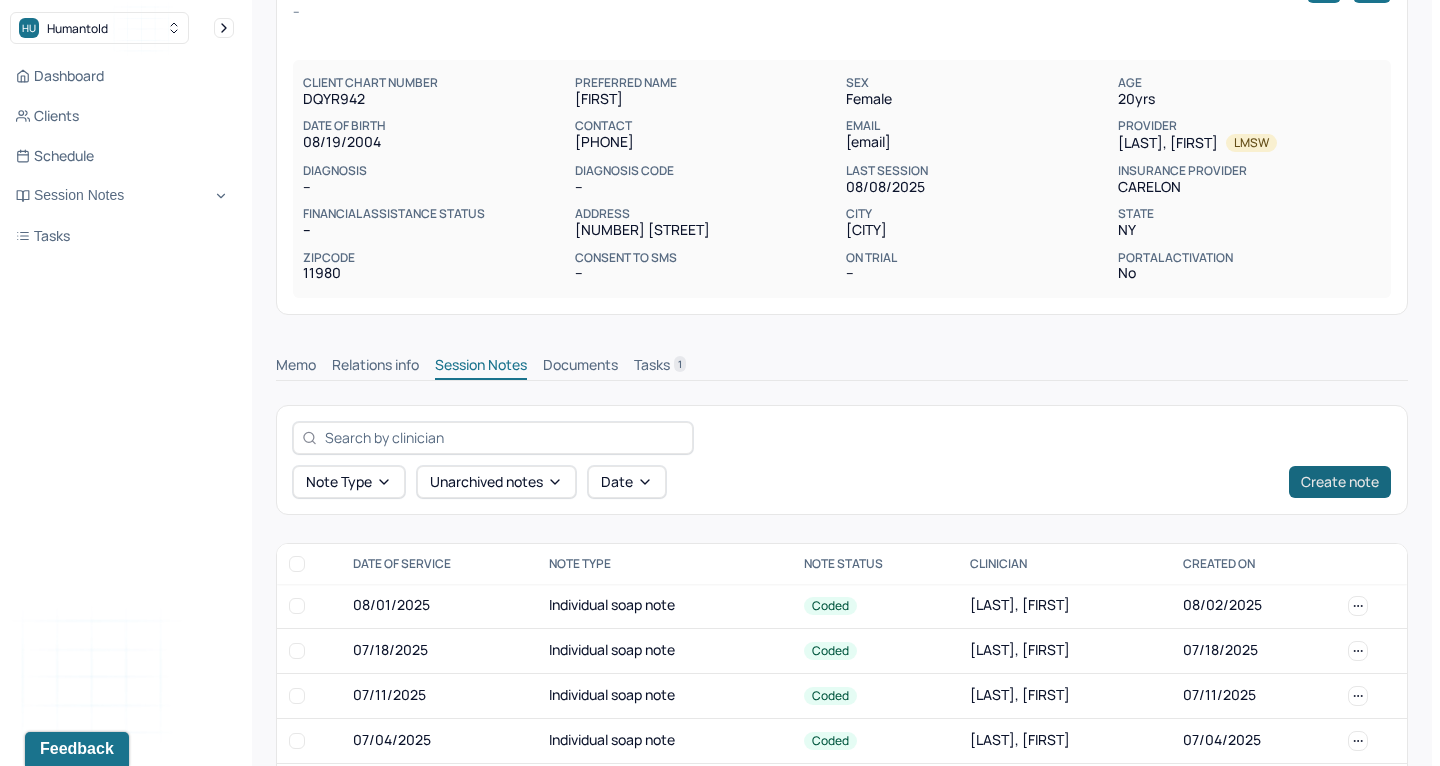 click on "Create note" at bounding box center (1340, 482) 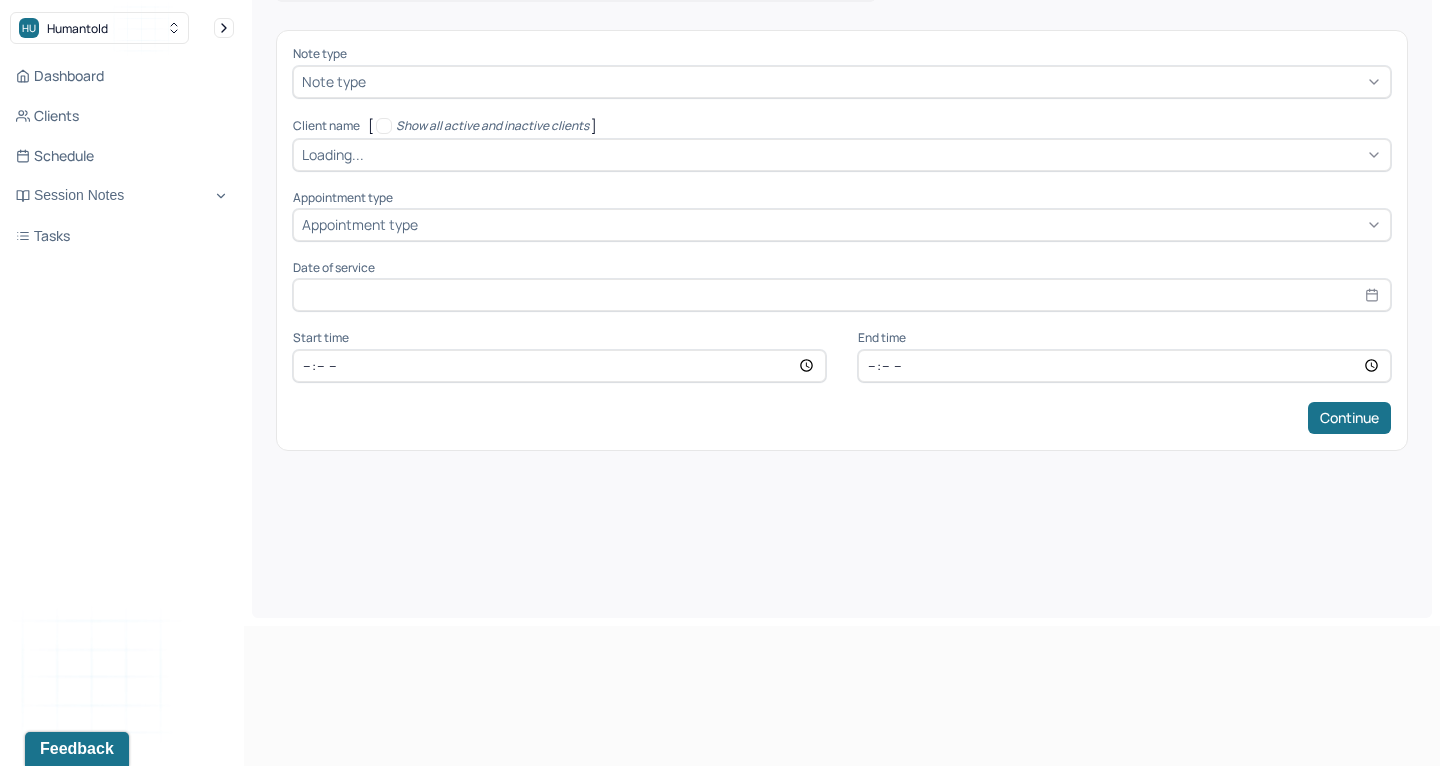 scroll, scrollTop: 0, scrollLeft: 0, axis: both 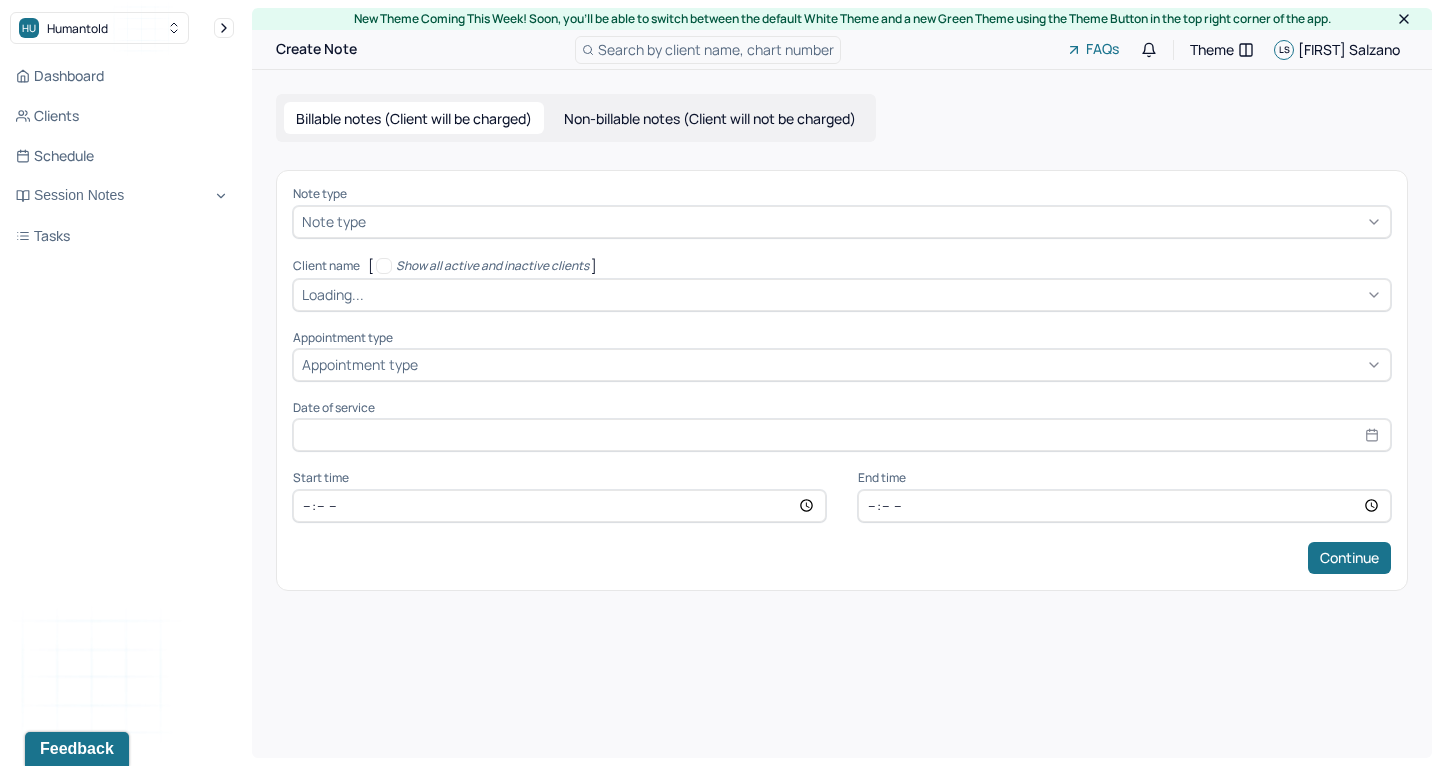 click at bounding box center [876, 221] 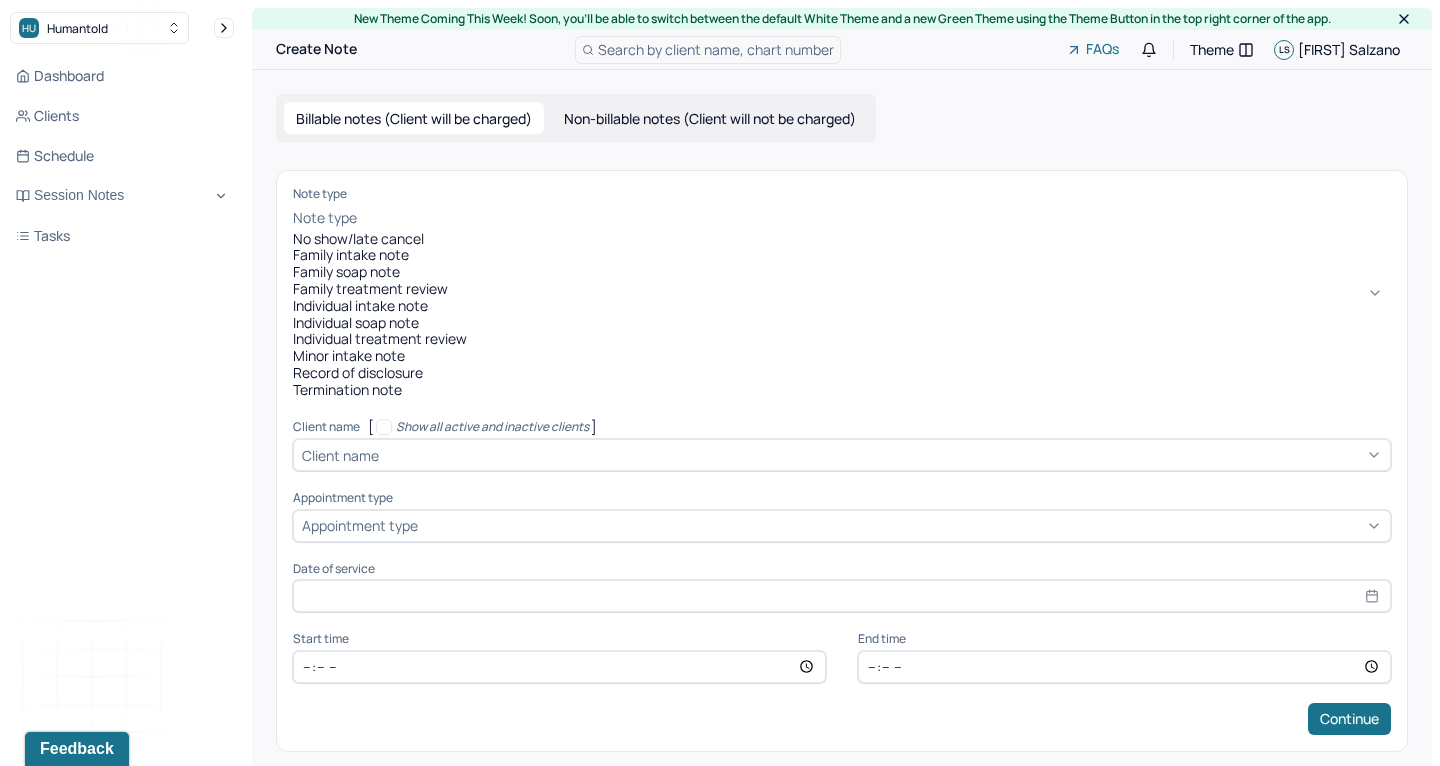click on "Individual soap note" at bounding box center [842, 323] 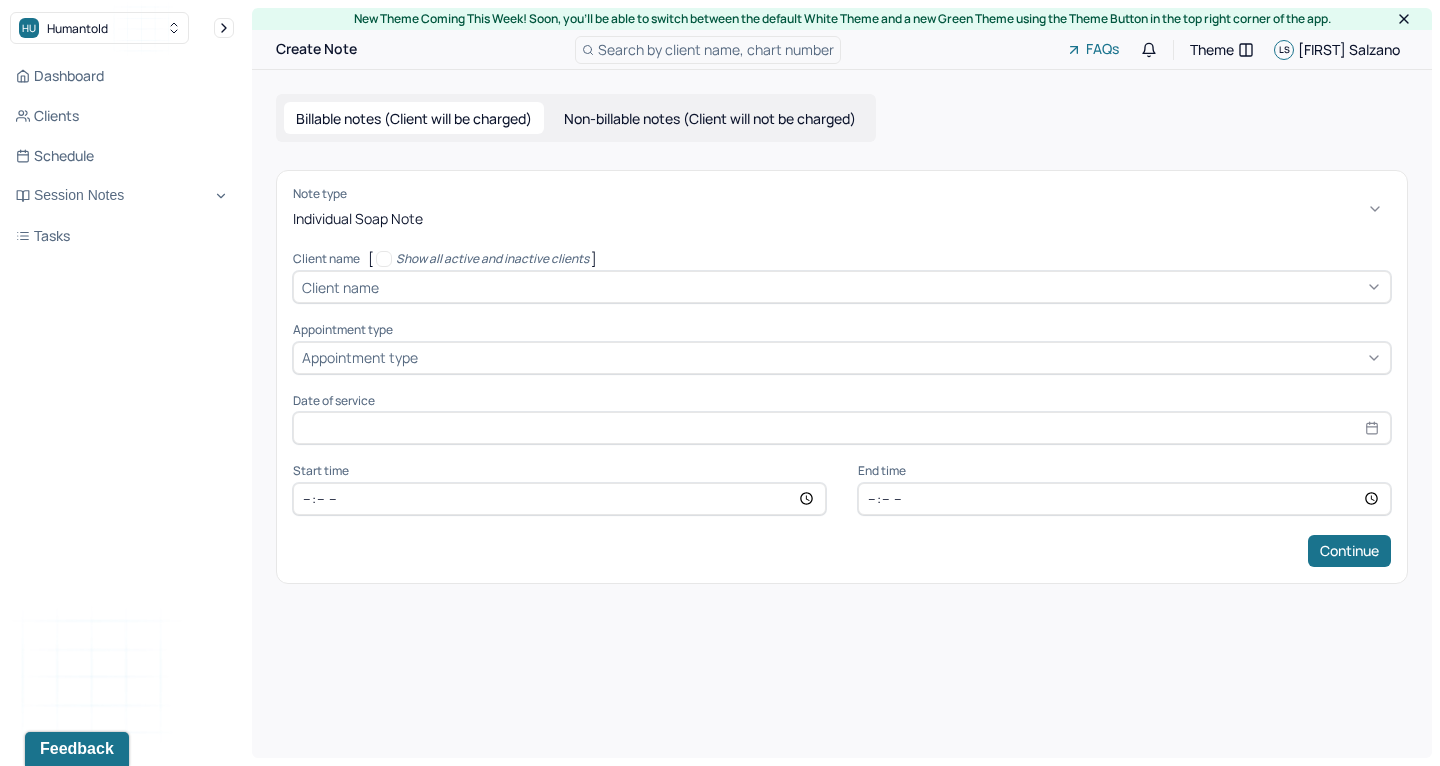 click on "Client name" at bounding box center [340, 287] 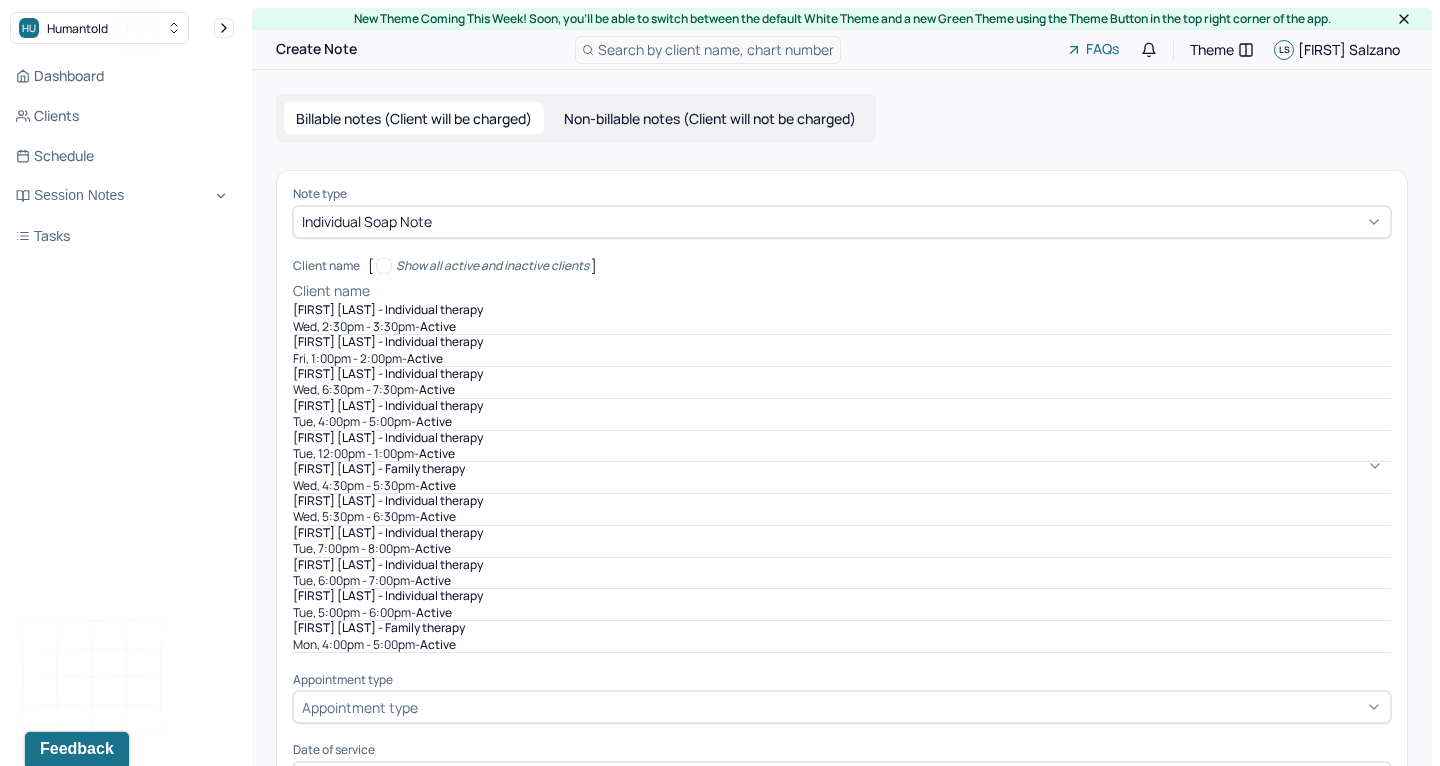 scroll, scrollTop: 0, scrollLeft: 0, axis: both 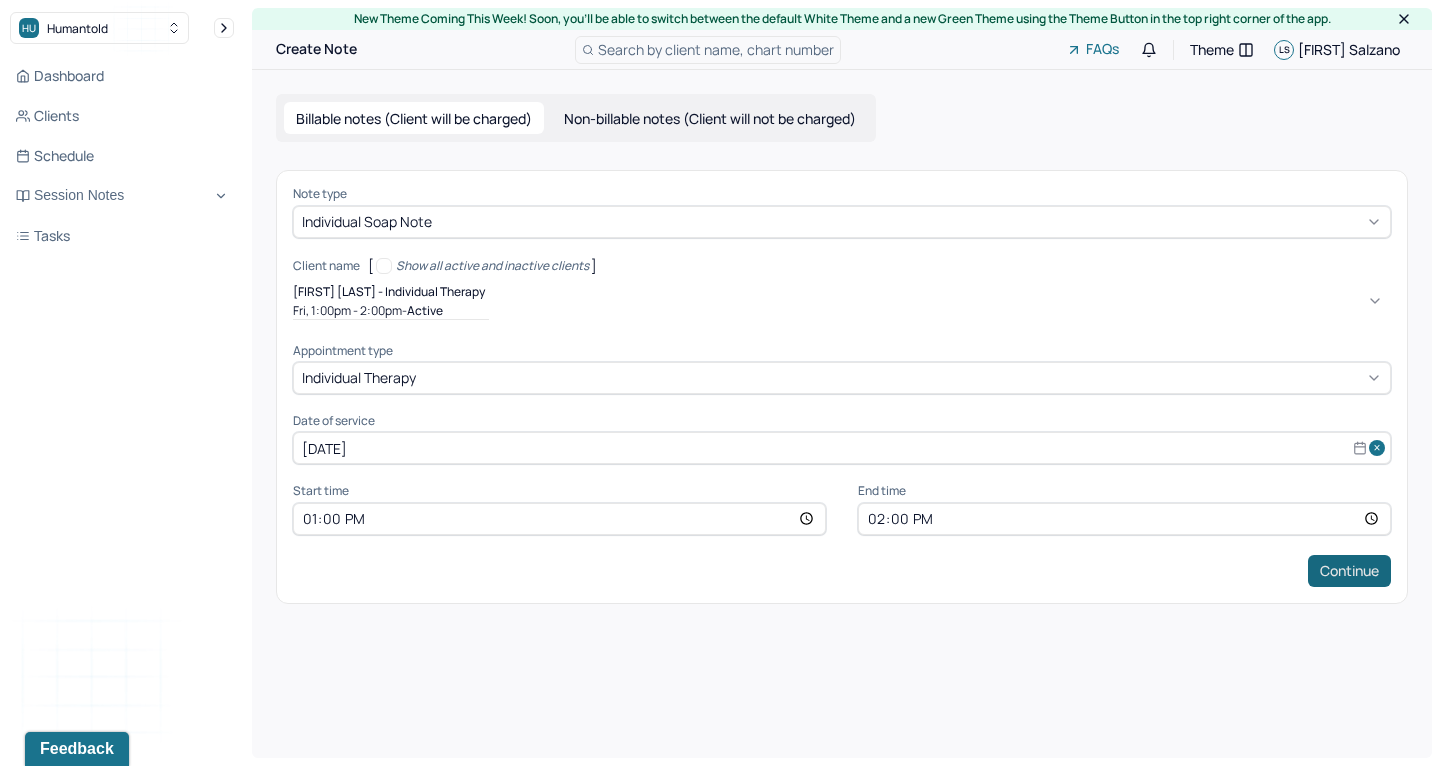 click on "Continue" at bounding box center [1349, 571] 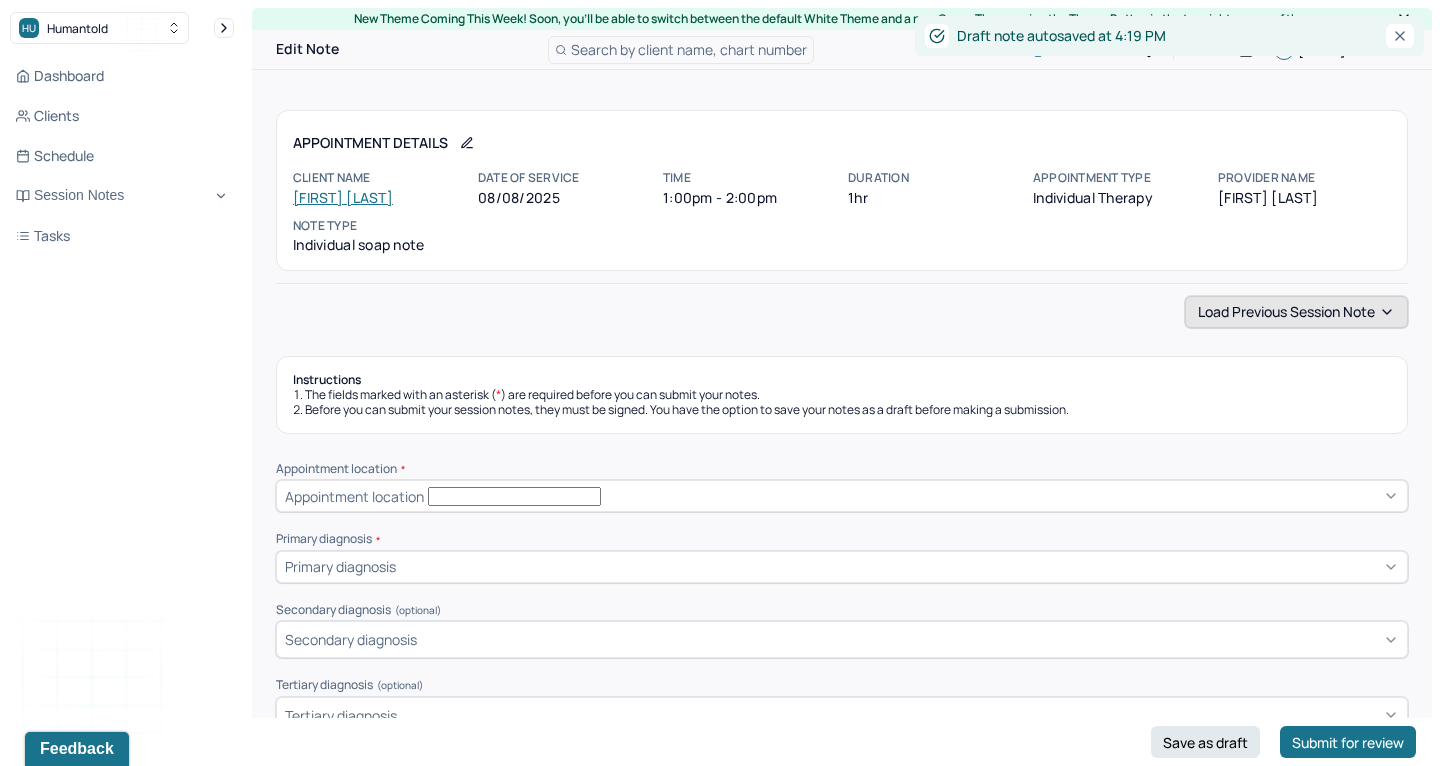 click on "Load previous session note" at bounding box center [1296, 312] 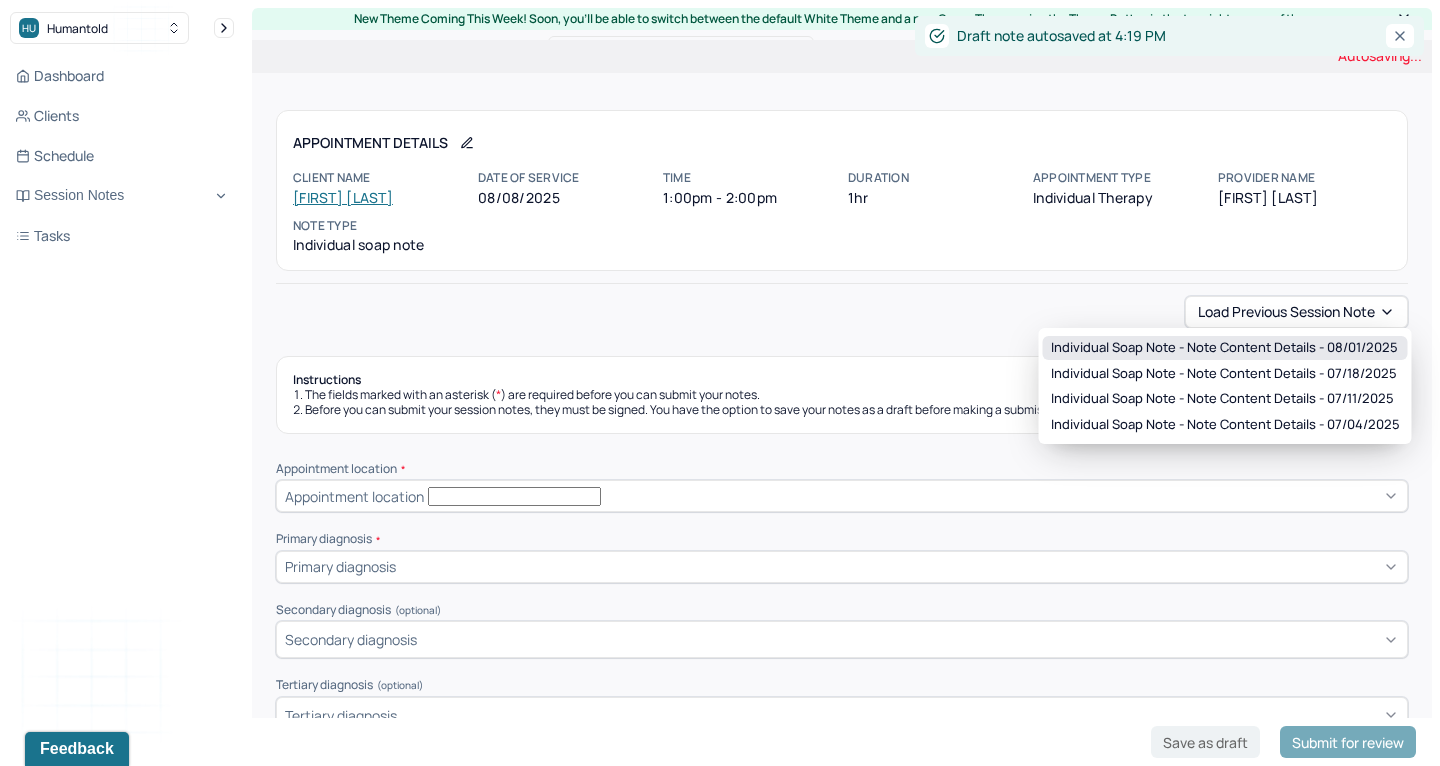 click on "Individual soap note   - Note content Details -   08/01/2025" at bounding box center [1224, 348] 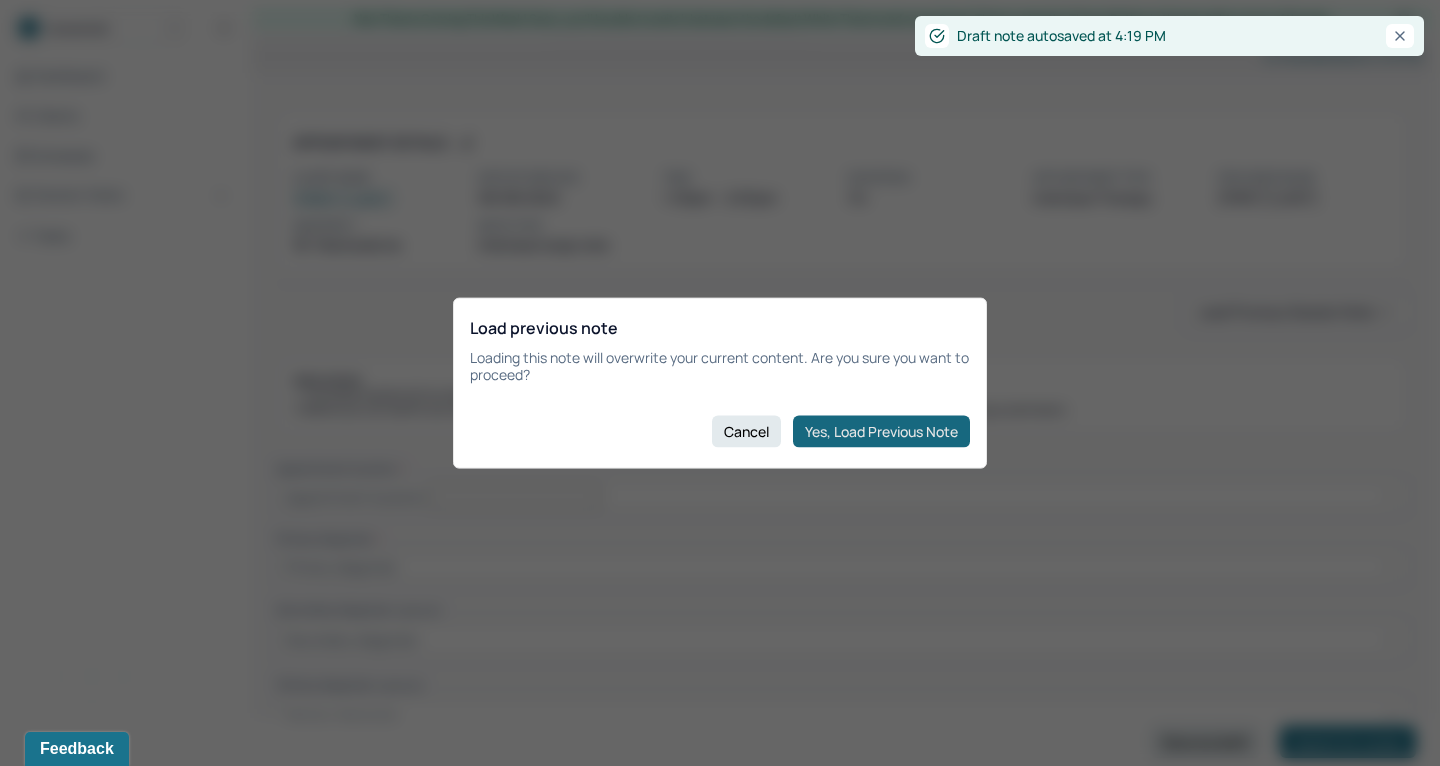 click on "Yes, Load Previous Note" at bounding box center [881, 431] 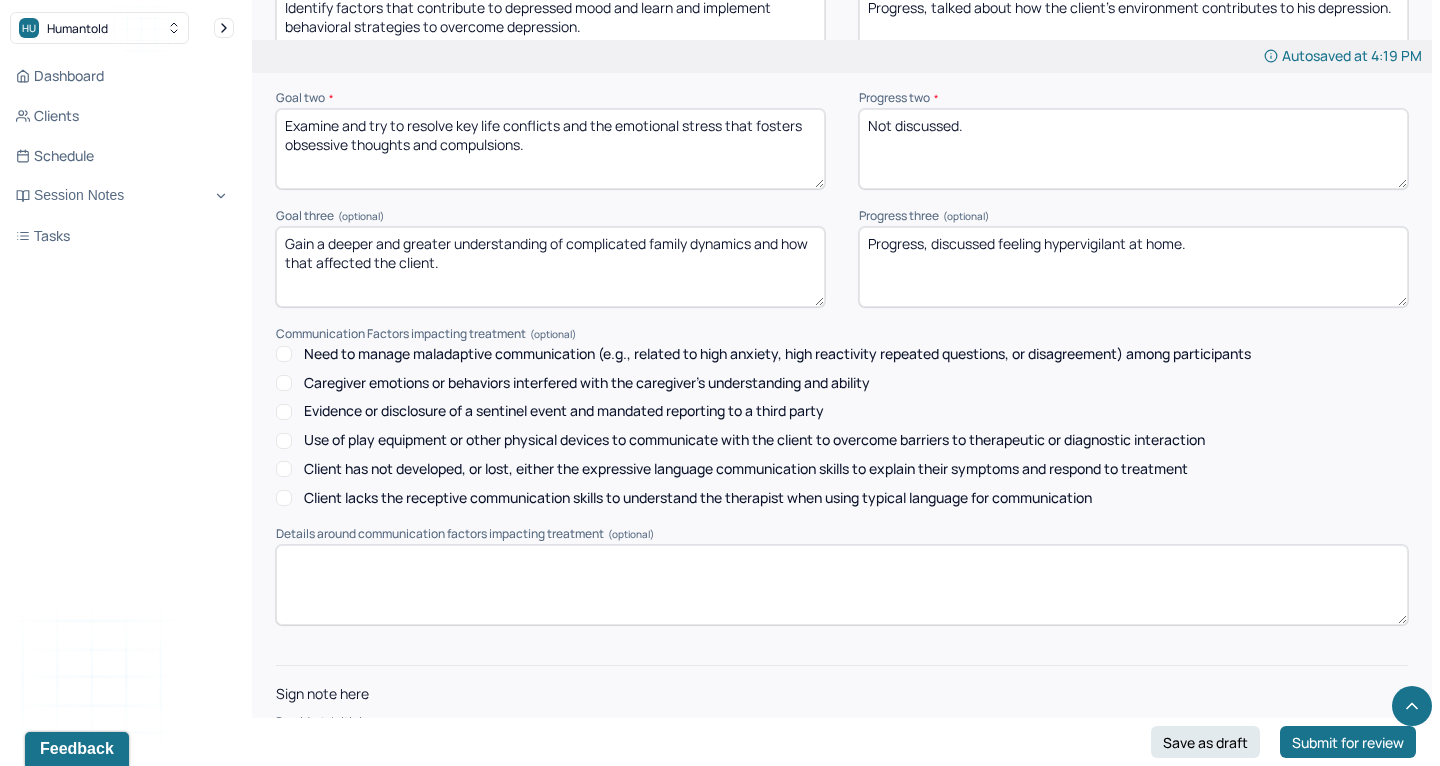 scroll, scrollTop: 2795, scrollLeft: 0, axis: vertical 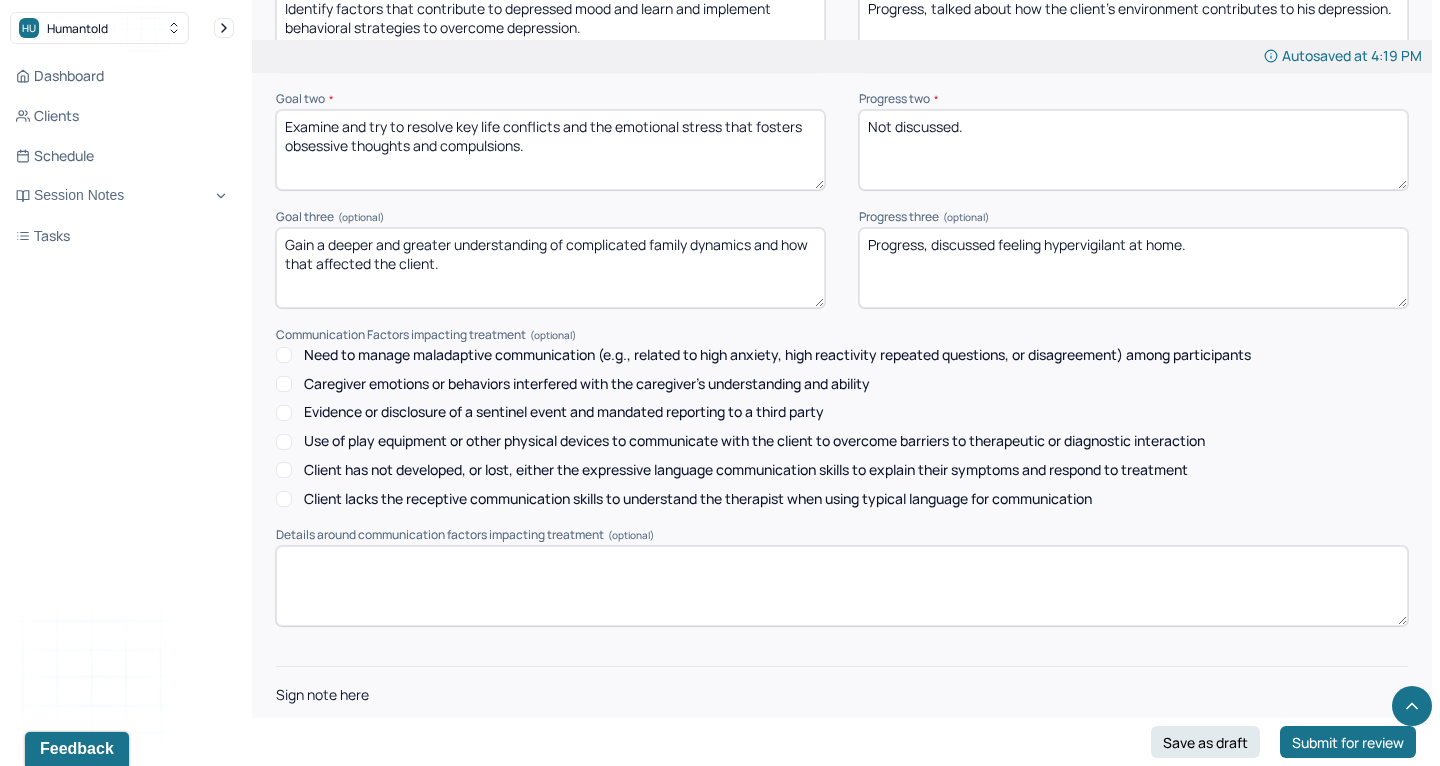 click at bounding box center (842, 750) 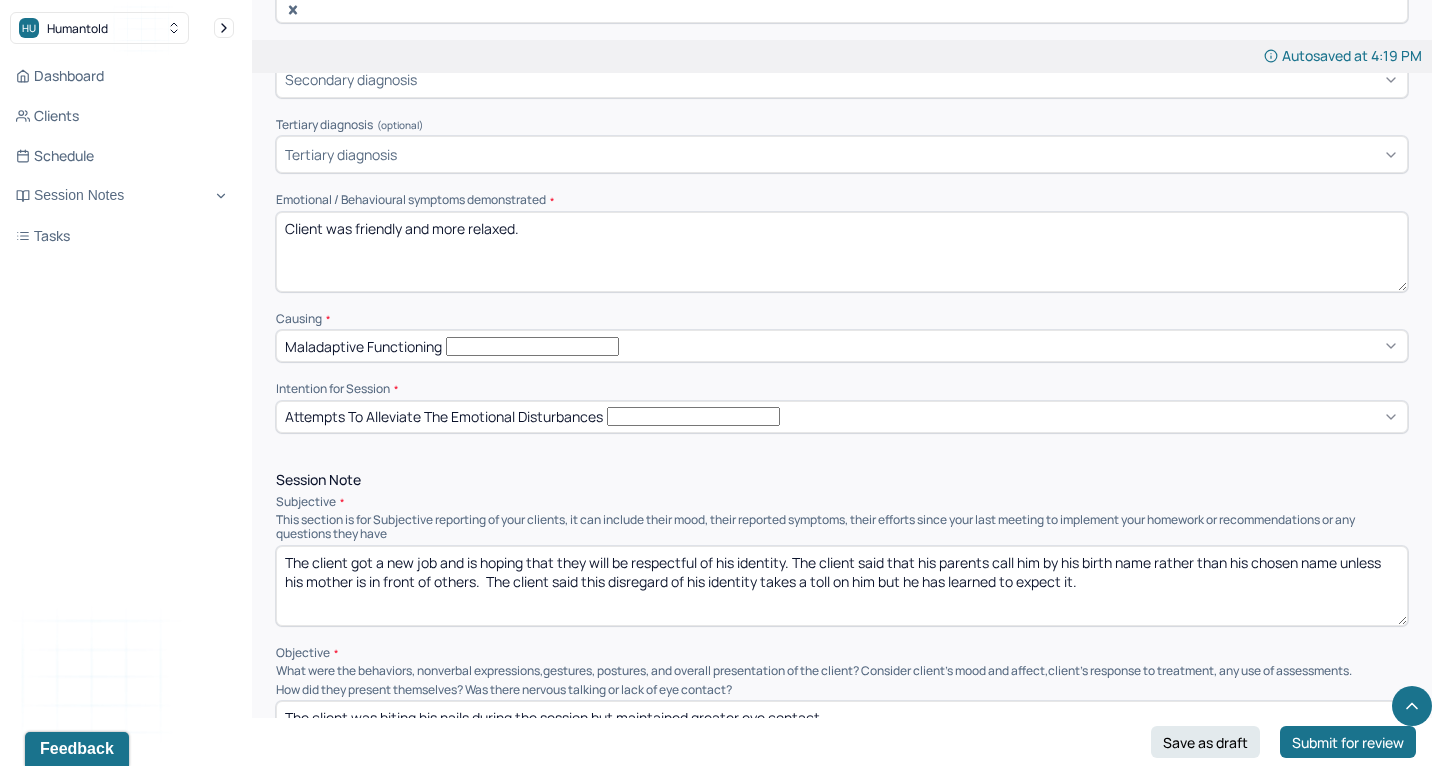 scroll, scrollTop: 785, scrollLeft: 0, axis: vertical 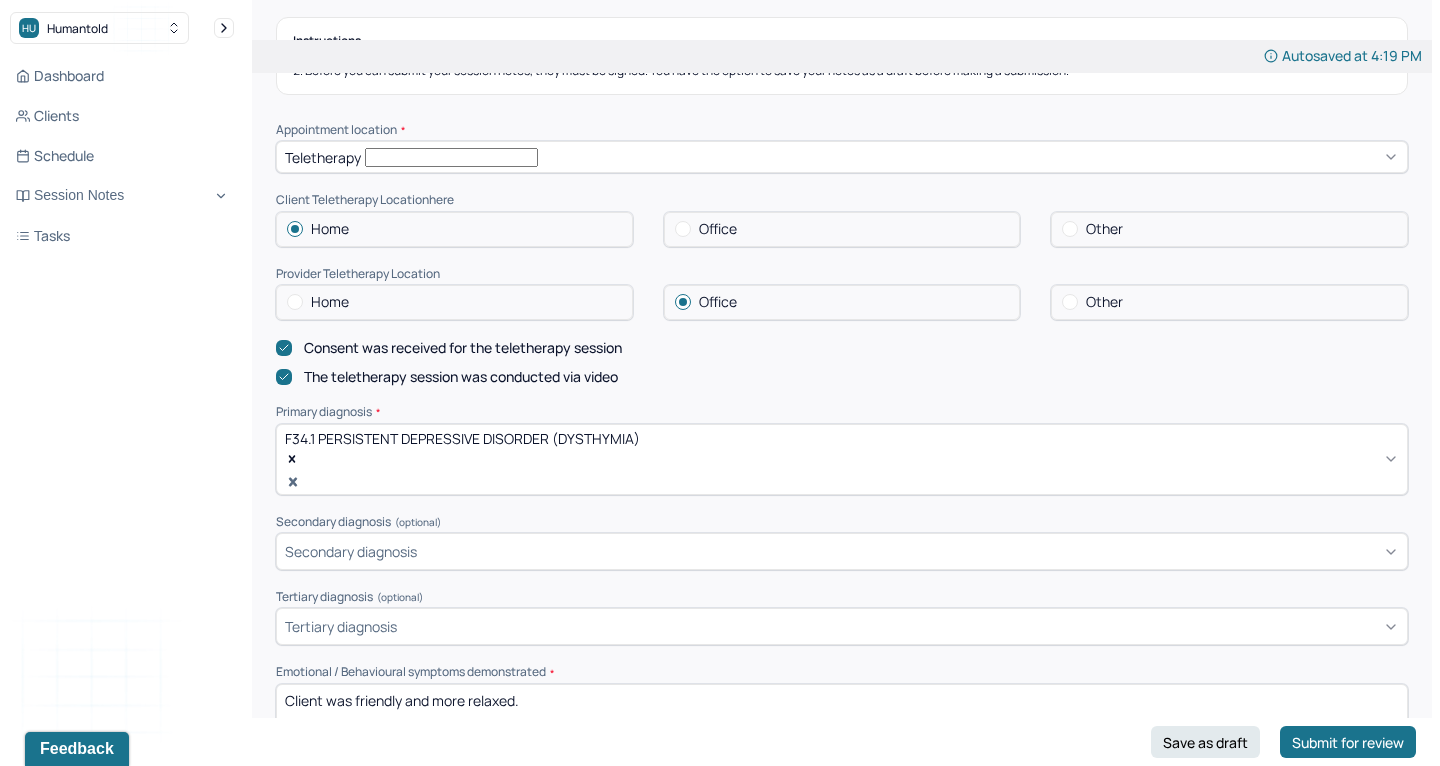 type on "LS" 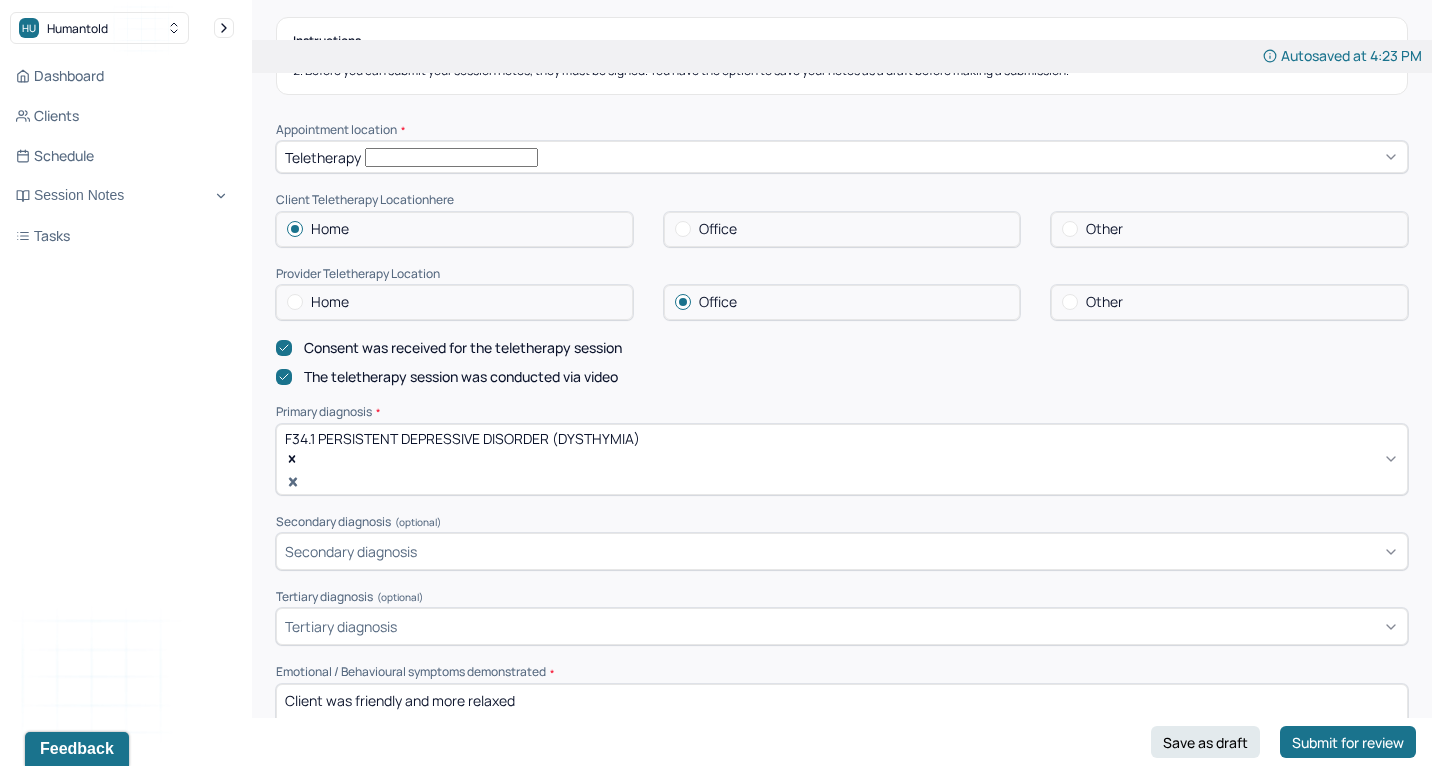 type on "Client was friendly and more relaxed." 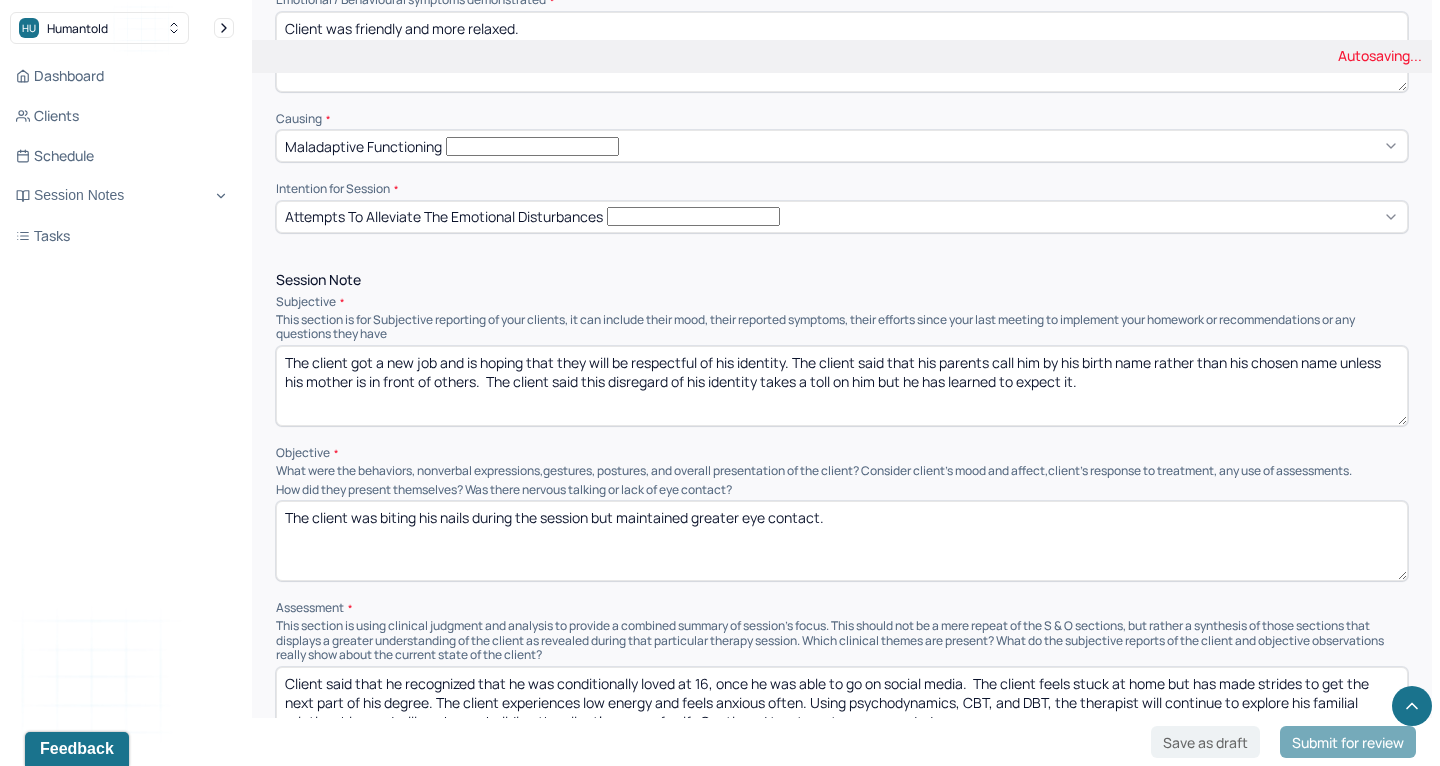 scroll, scrollTop: 1050, scrollLeft: 0, axis: vertical 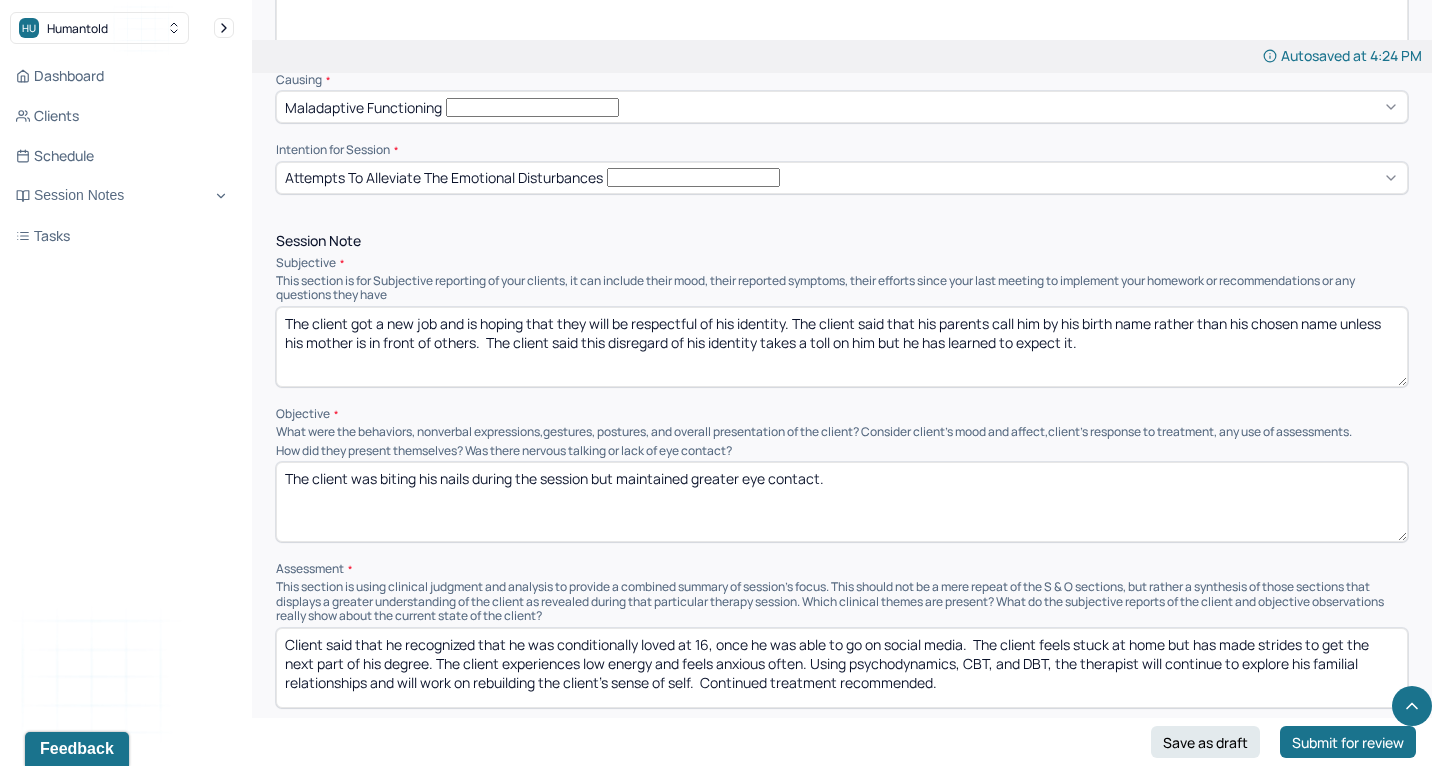 drag, startPoint x: 847, startPoint y: 418, endPoint x: 353, endPoint y: 423, distance: 494.0253 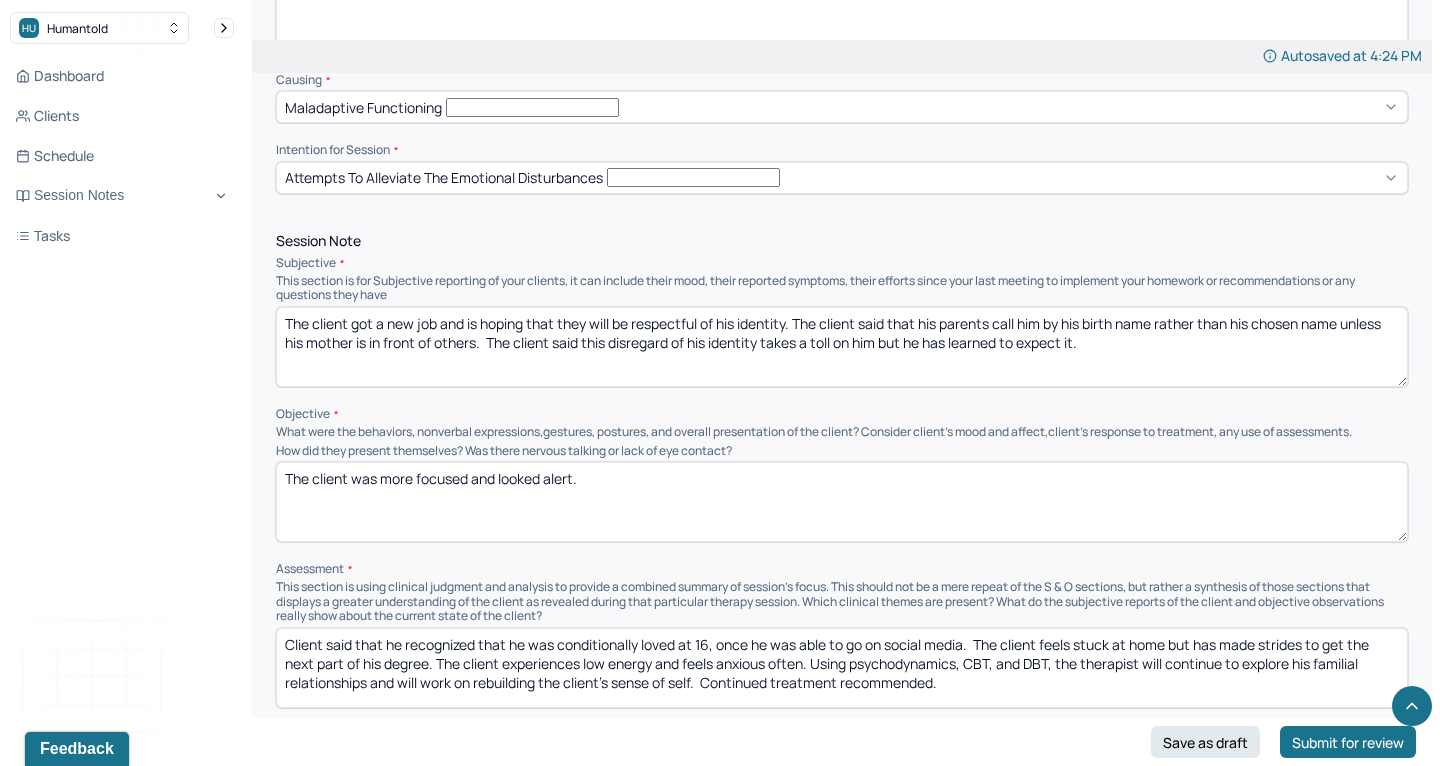 drag, startPoint x: 353, startPoint y: 428, endPoint x: 493, endPoint y: 429, distance: 140.00357 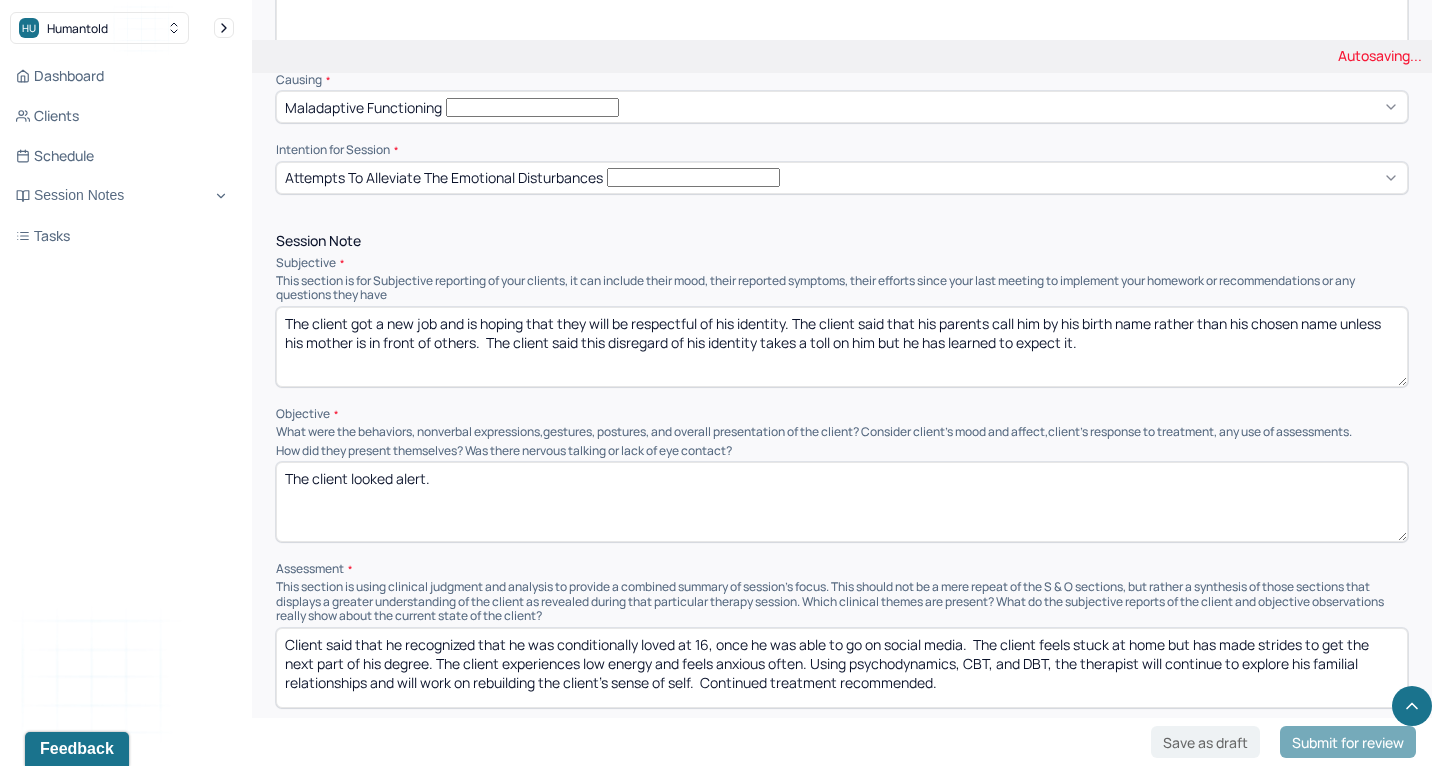 click on "The client was more focused and looked alert." at bounding box center (842, 502) 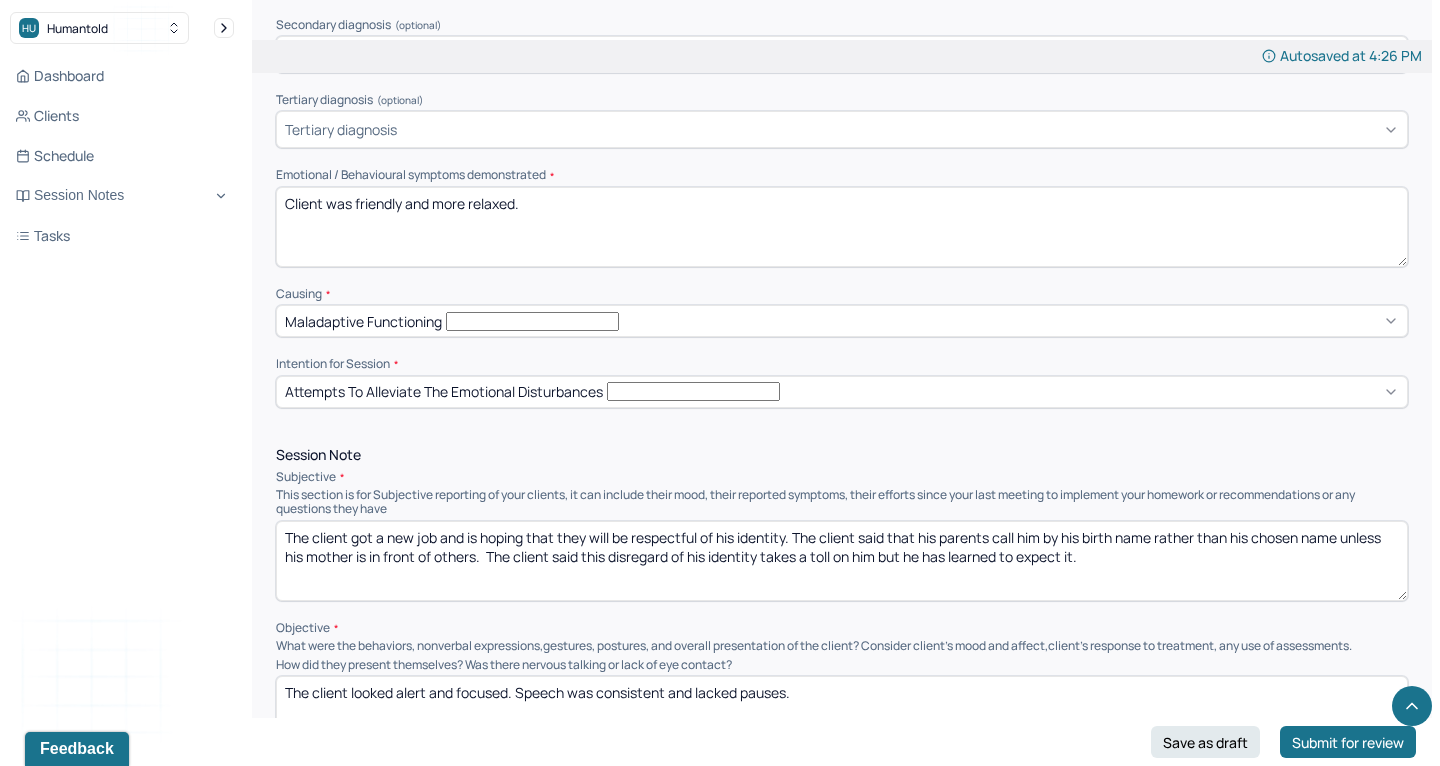 scroll, scrollTop: 838, scrollLeft: 0, axis: vertical 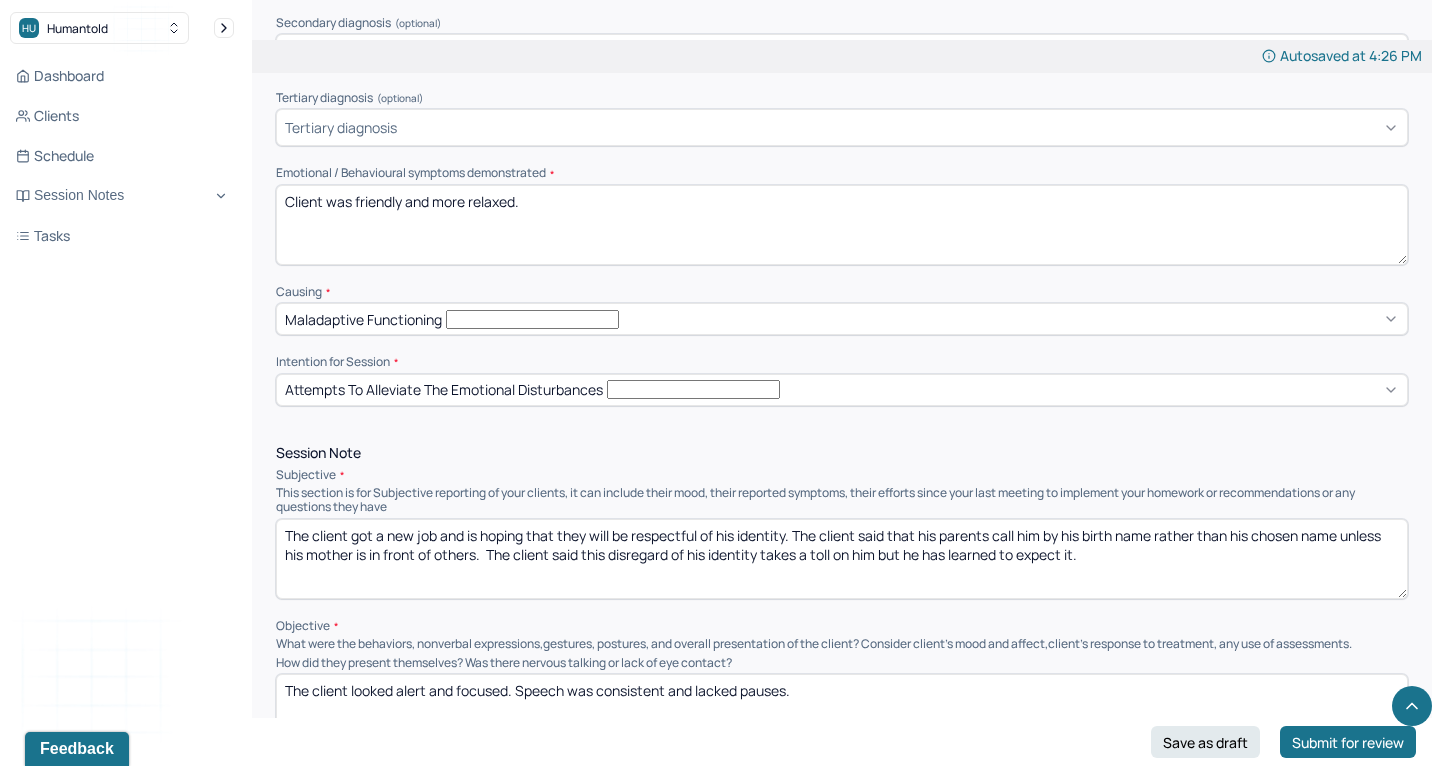 type on "The client looked alert and focused. Speech was consistent and lacked pauses." 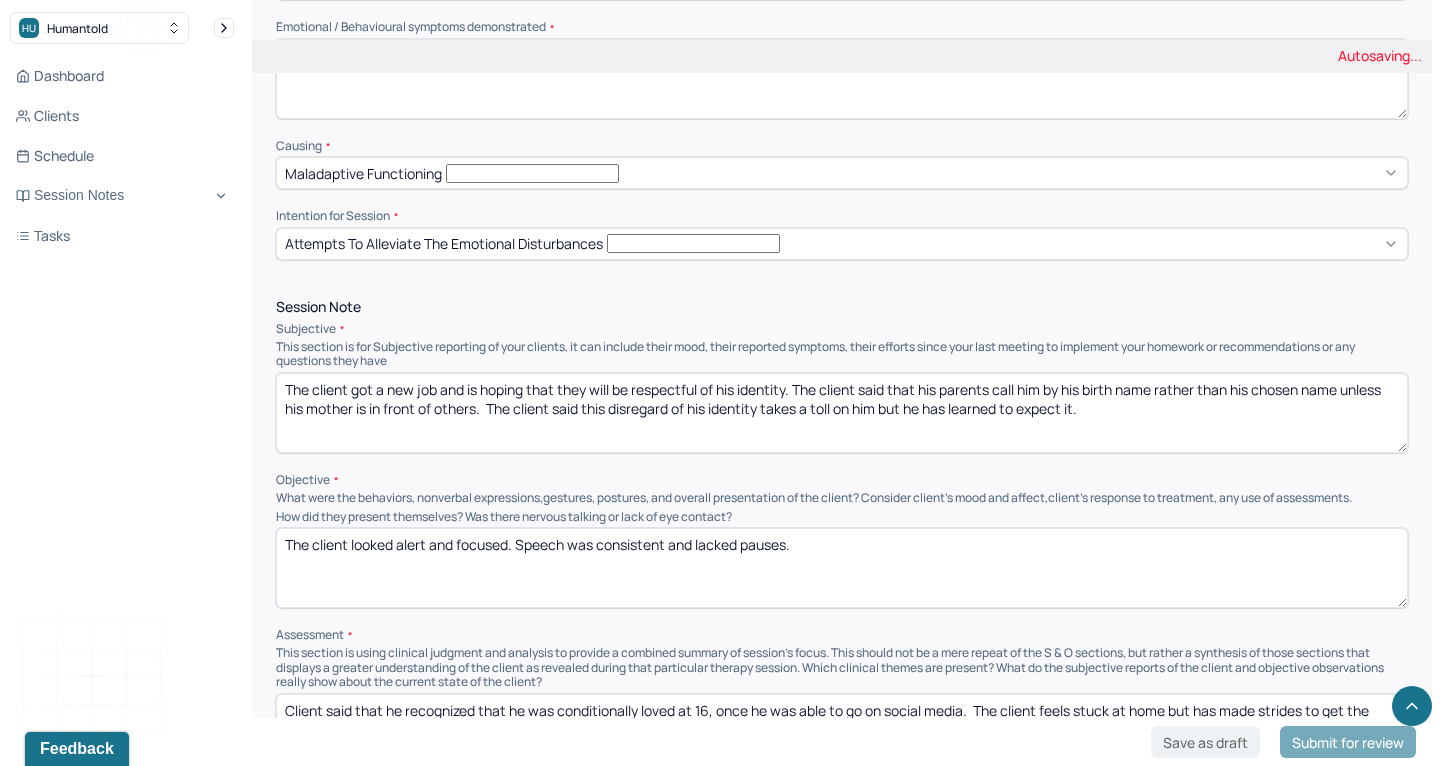 scroll, scrollTop: 981, scrollLeft: 0, axis: vertical 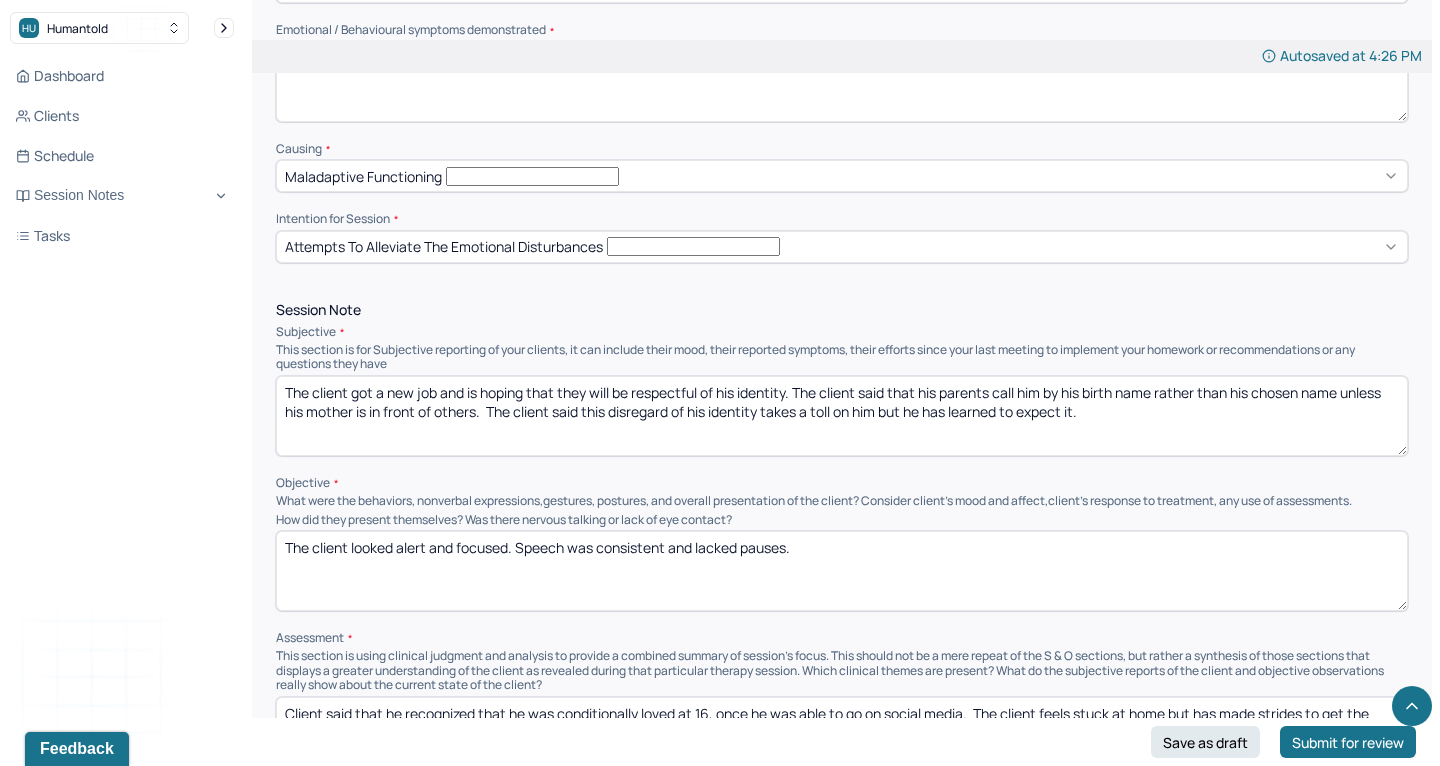 type on "Client was friendly and relaxed." 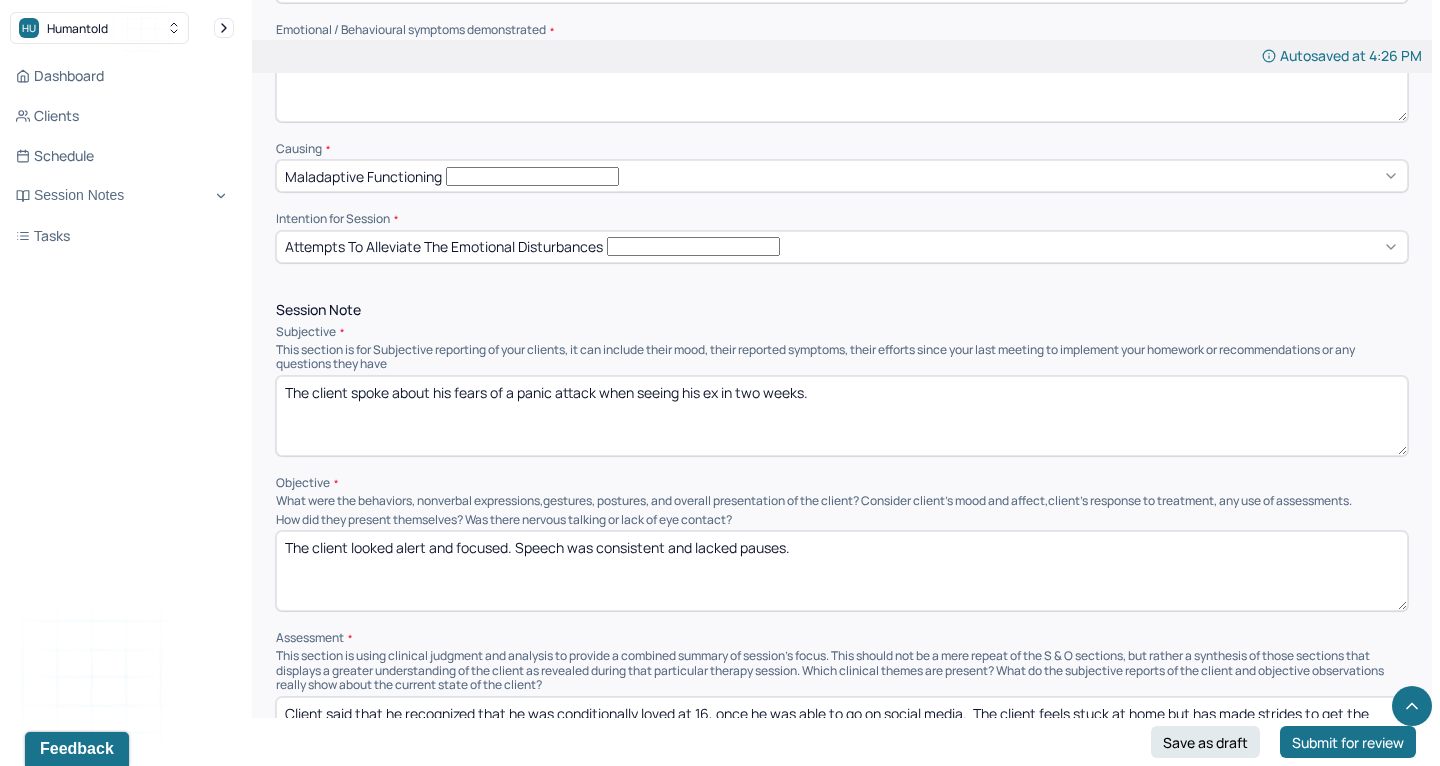 click on "The client spoke about his fears of a panic attack when seeing his ex in two weeks." at bounding box center [842, 416] 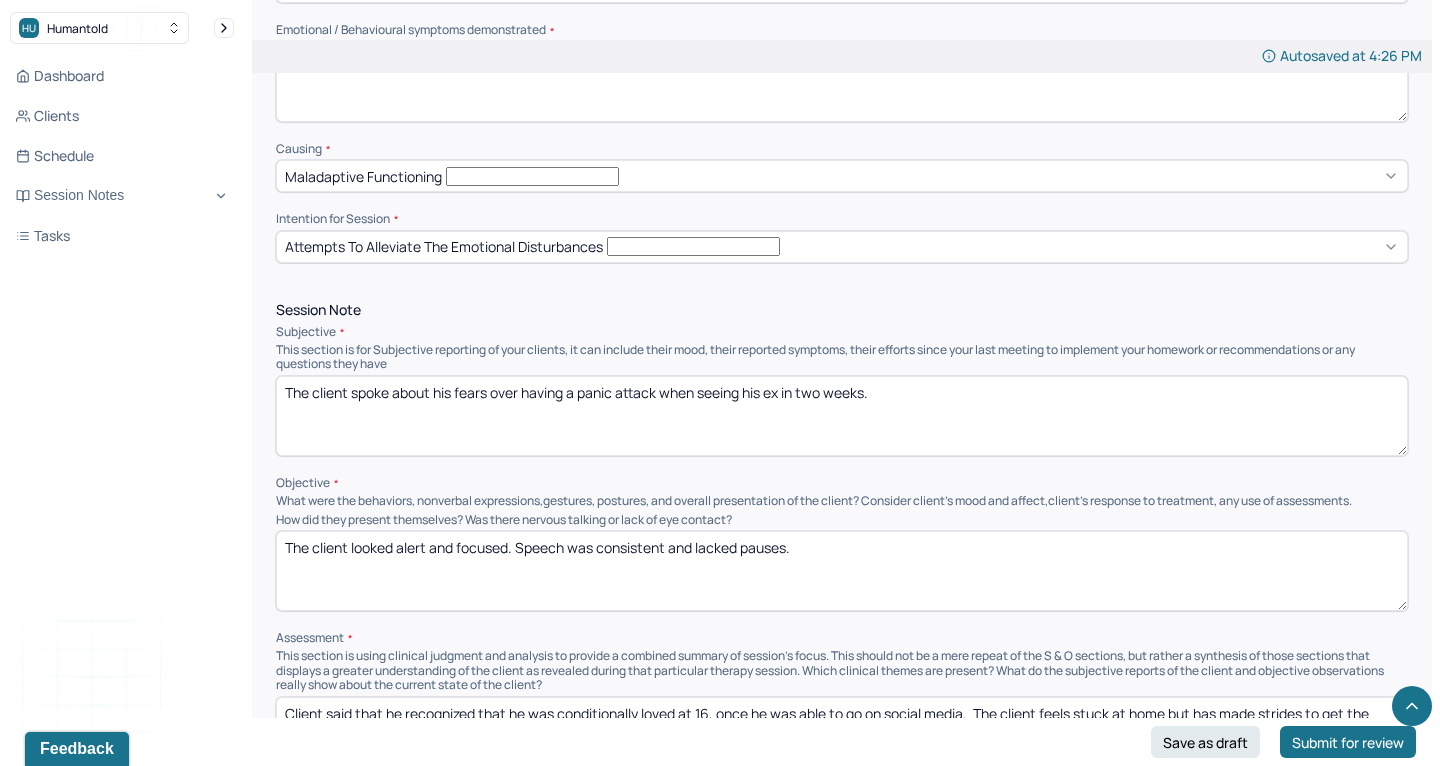 click on "The client spoke about his fears of a panic attack when seeing his ex in two weeks." at bounding box center (842, 416) 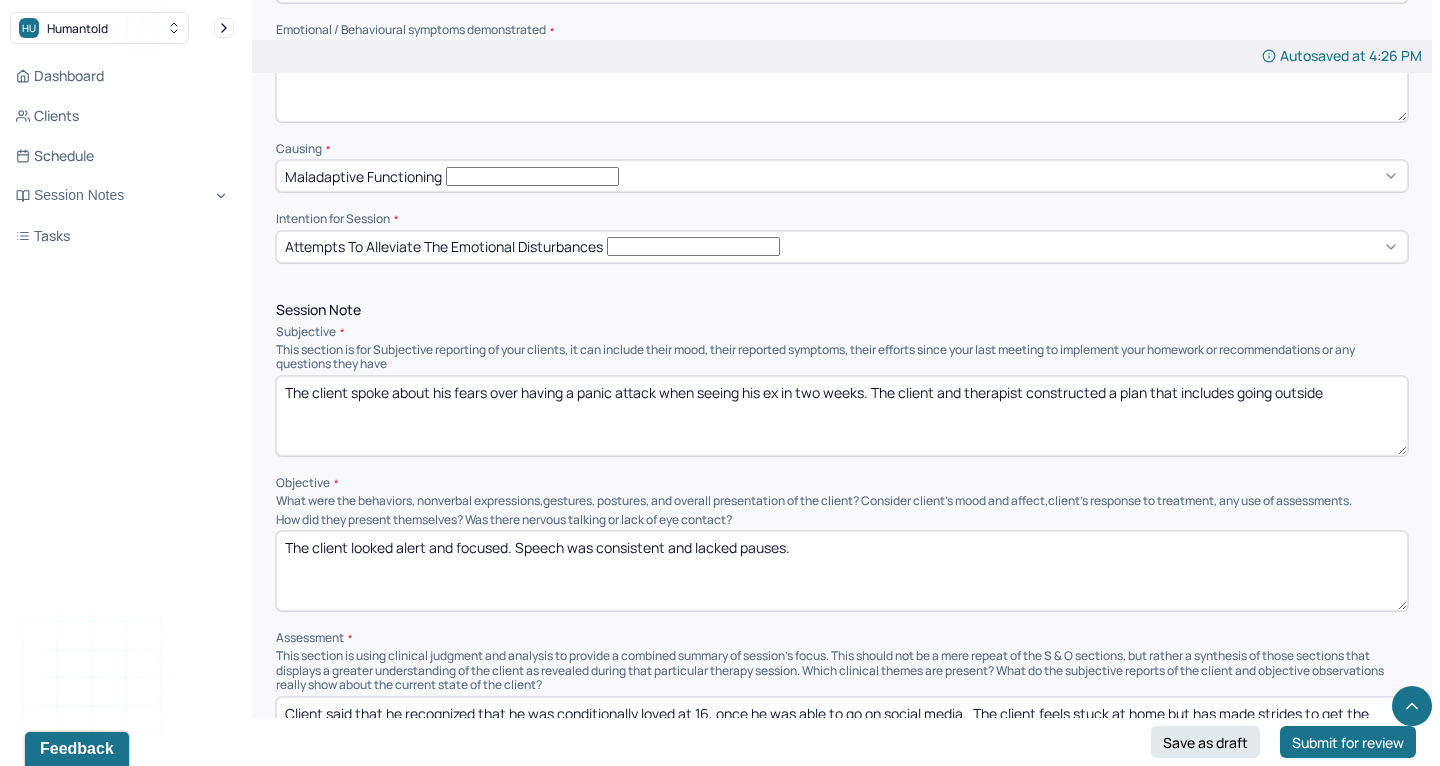 drag, startPoint x: 1184, startPoint y: 337, endPoint x: 1342, endPoint y: 306, distance: 161.01242 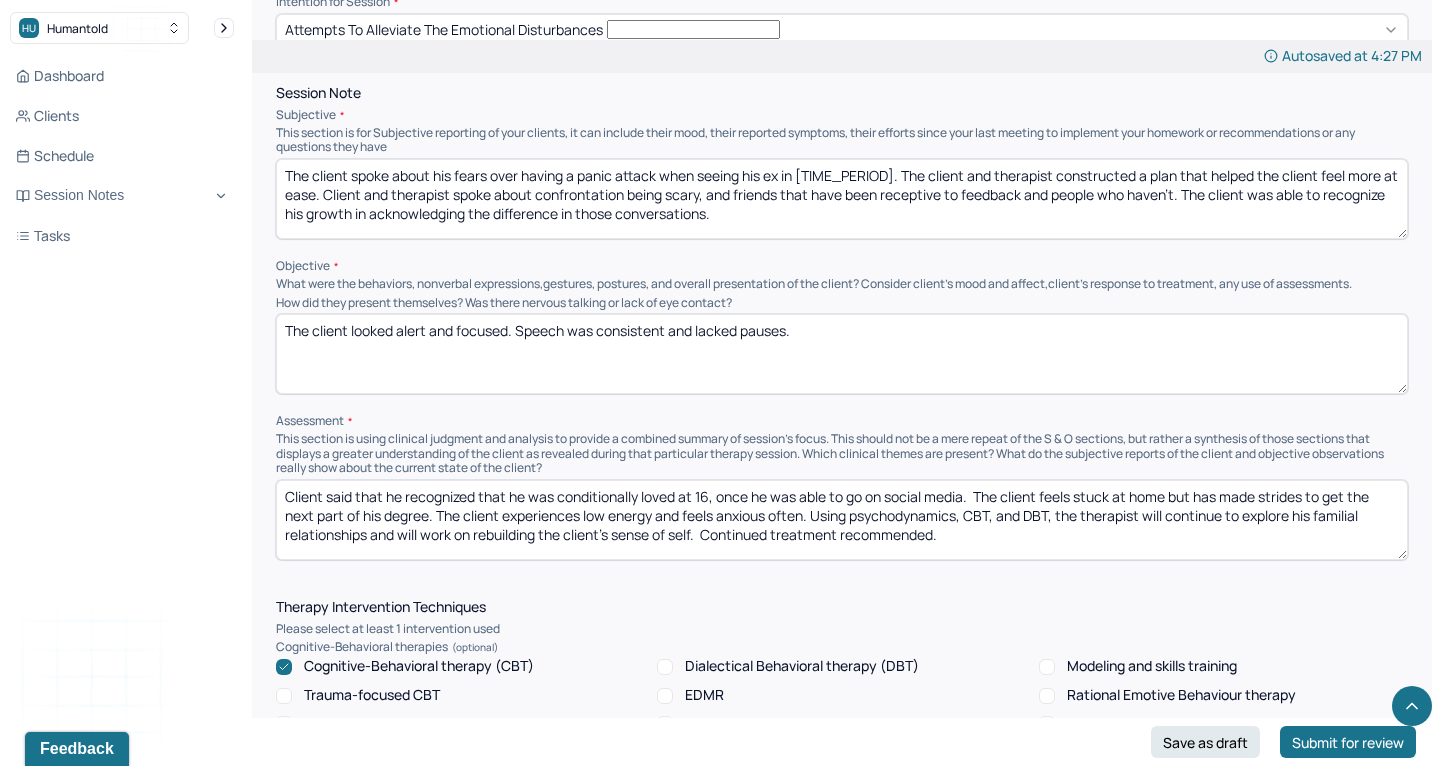scroll, scrollTop: 1222, scrollLeft: 0, axis: vertical 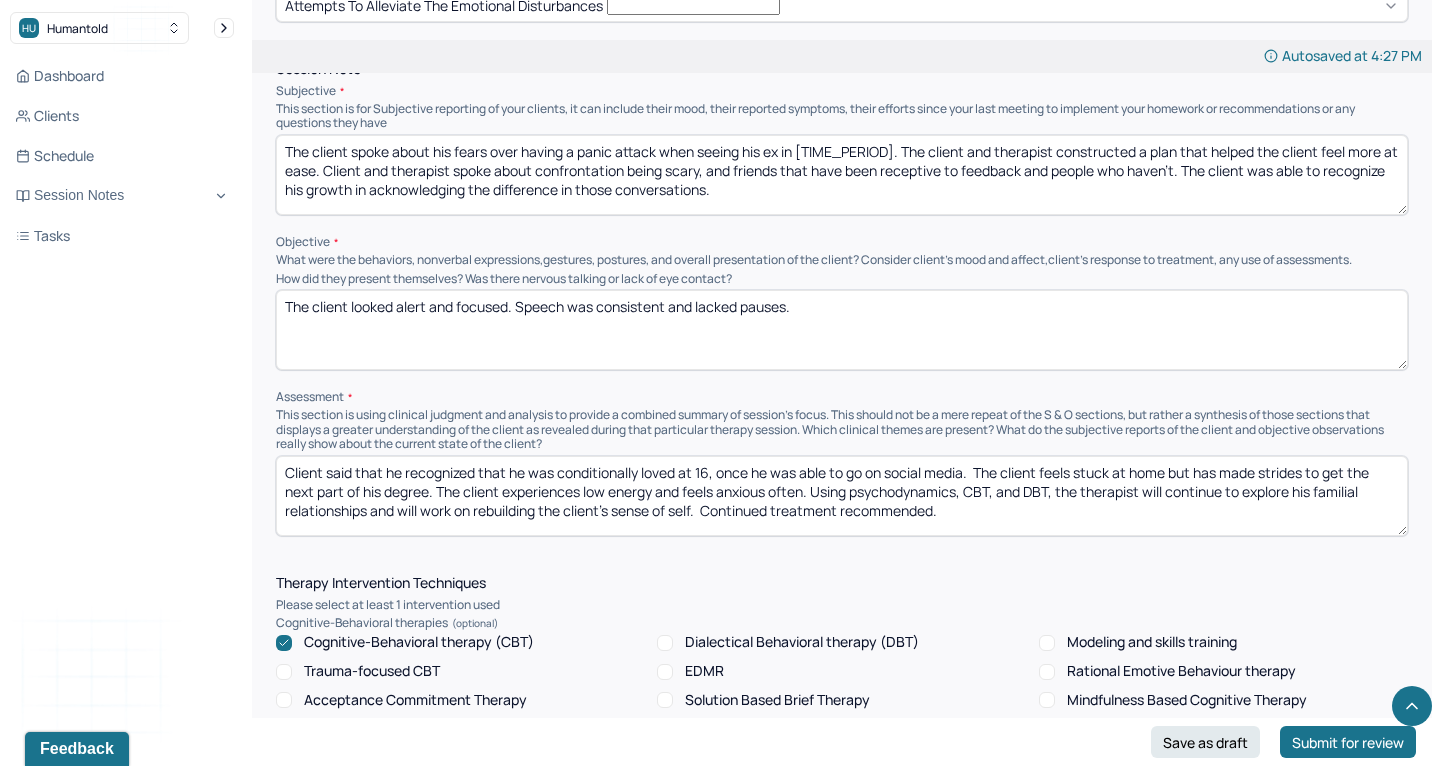 type on "The client spoke about his fears over having a panic attack when seeing his ex in [TIME_PERIOD]. The client and therapist constructed a plan that helped the client feel more at ease. Client and therapist spoke about confrontation being scary, and friends that have been receptive to feedback and people who haven't. The client was able to recognize his growth in acknowledging the difference in those conversations." 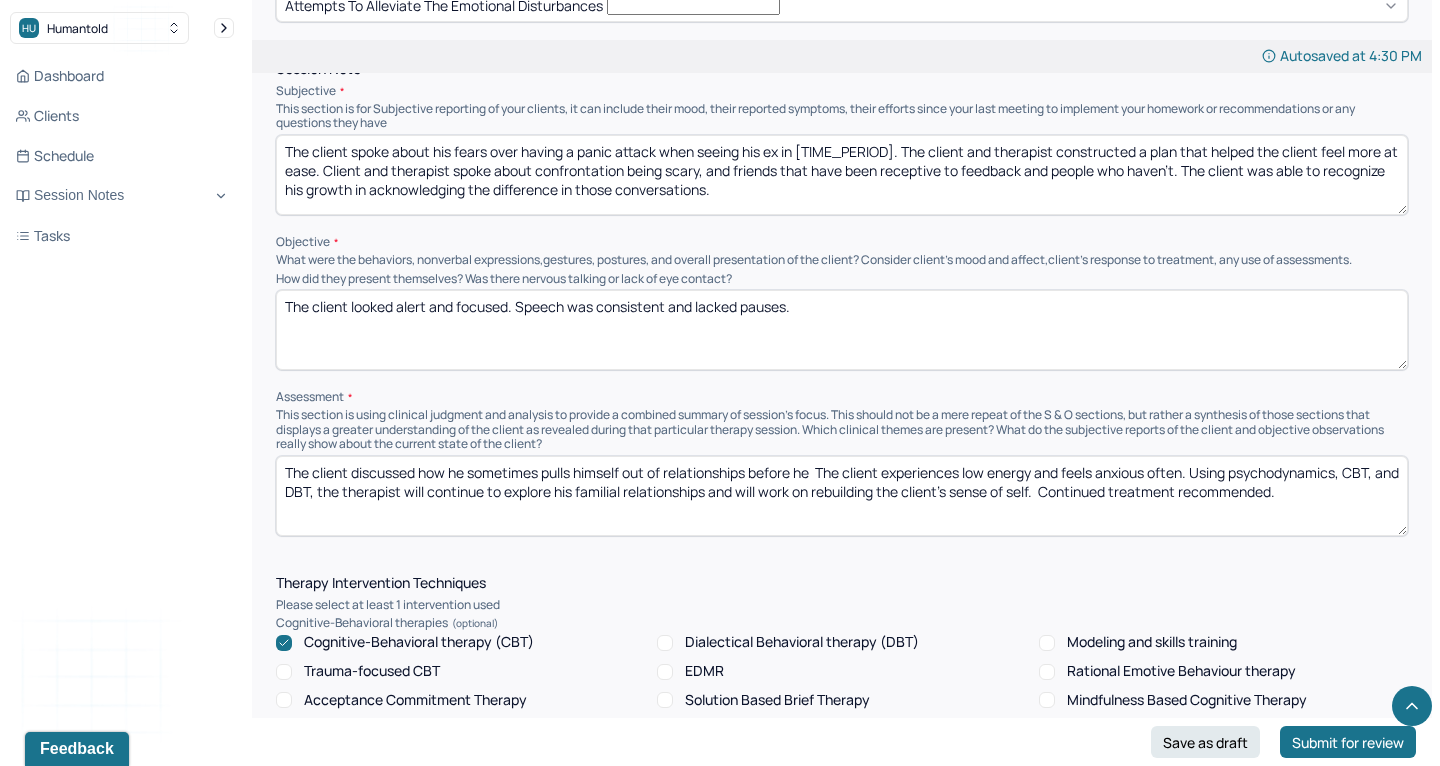 click on "The client discussed how he sometimes pulls himself out of relationships before he  The client experiences low energy and feels anxious often. Using psychodynamics, CBT, and DBT, the therapist will continue to explore his familial relationships and will work on rebuilding the client's sense of self.  Continued treatment recommended." at bounding box center [842, 496] 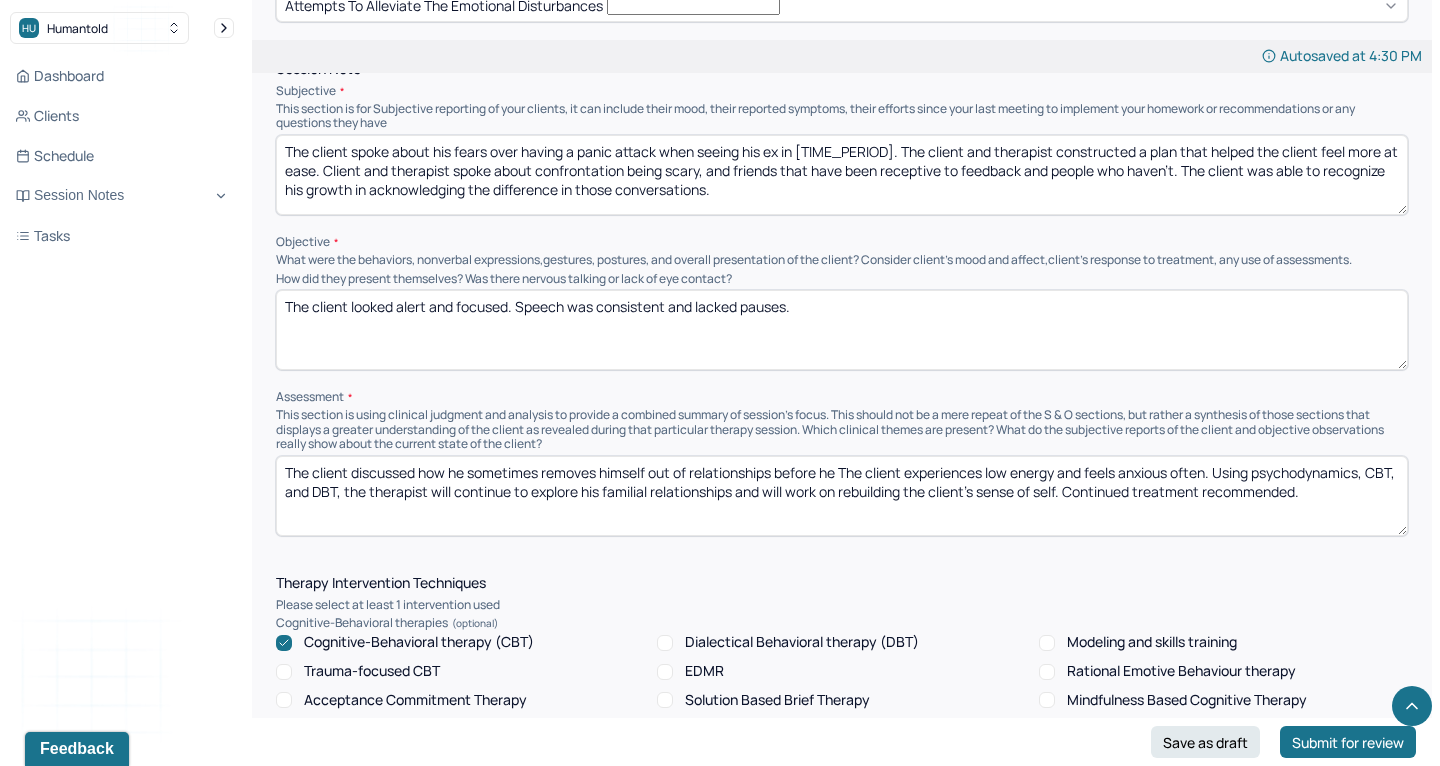 click on "The client discussed how he sometimes pulls himself out of relationships before he  The client experiences low energy and feels anxious often. Using psychodynamics, CBT, and DBT, the therapist will continue to explore his familial relationships and will work on rebuilding the client's sense of self.  Continued treatment recommended." at bounding box center (842, 496) 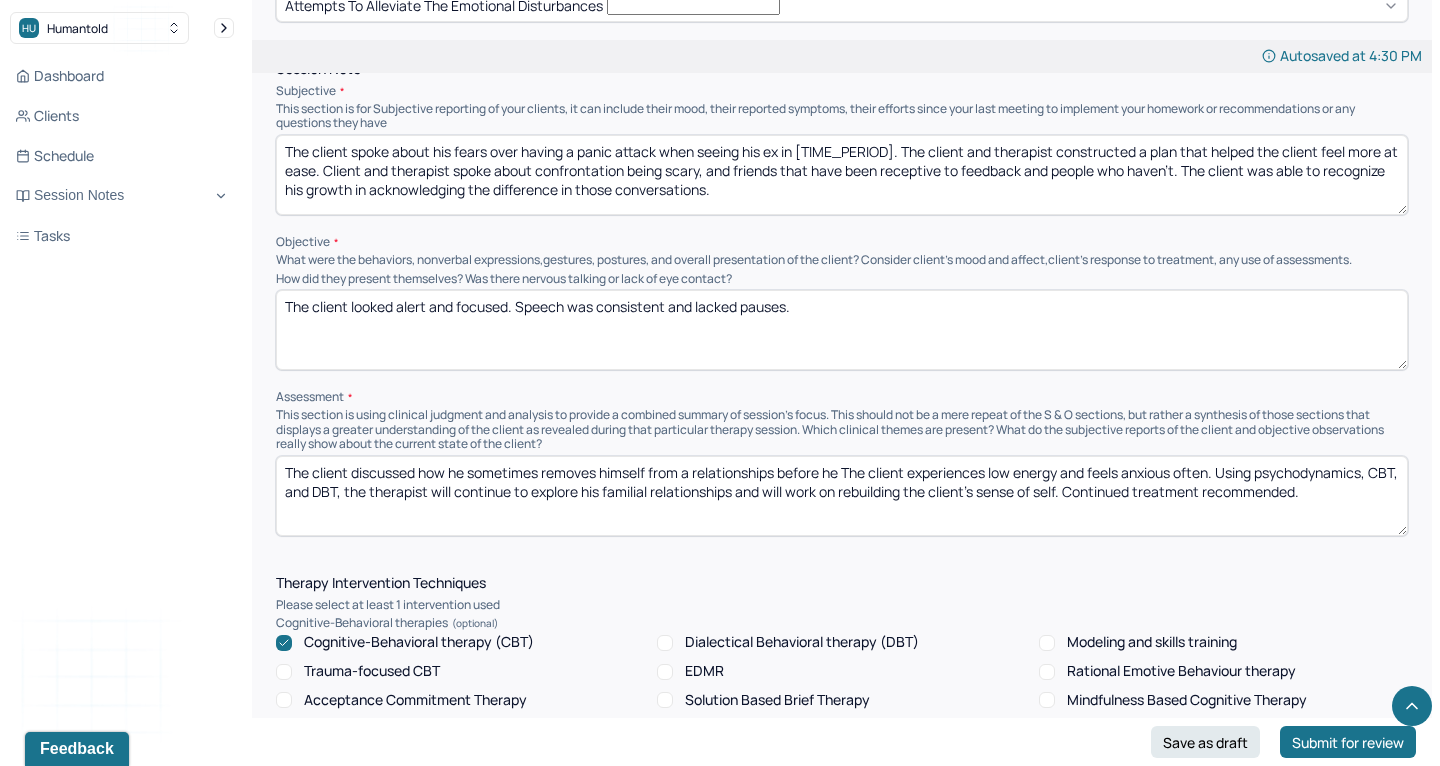 click on "The client discussed how he sometimes removes himself from aut of relationships before he  The client experiences low energy and feels anxious often. Using psychodynamics, CBT, and DBT, the therapist will continue to explore his familial relationships and will work on rebuilding the client's sense of self.  Continued treatment recommended." at bounding box center [842, 496] 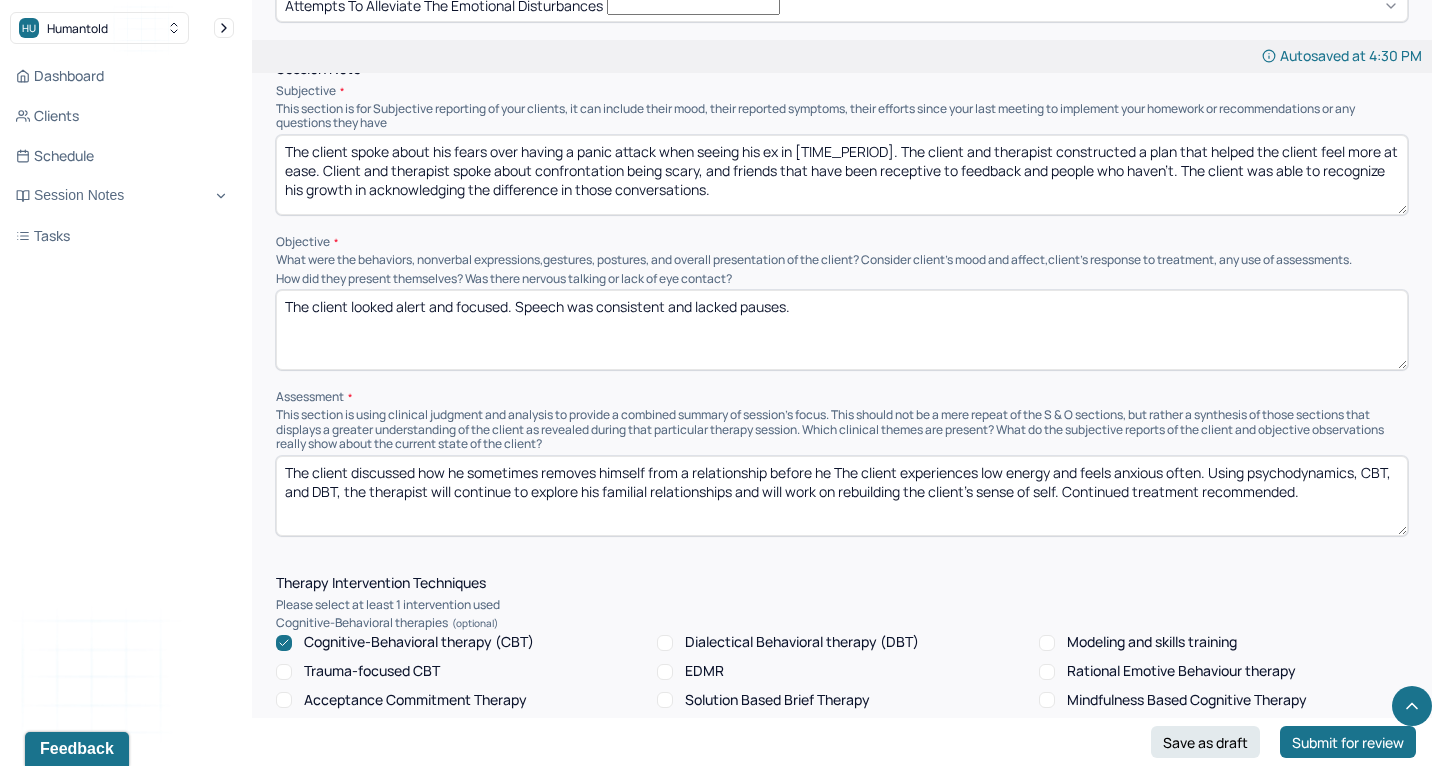 click on "The client discussed how he sometimes removes himself from aut of relationships before he  The client experiences low energy and feels anxious often. Using psychodynamics, CBT, and DBT, the therapist will continue to explore his familial relationships and will work on rebuilding the client's sense of self.  Continued treatment recommended." at bounding box center (842, 496) 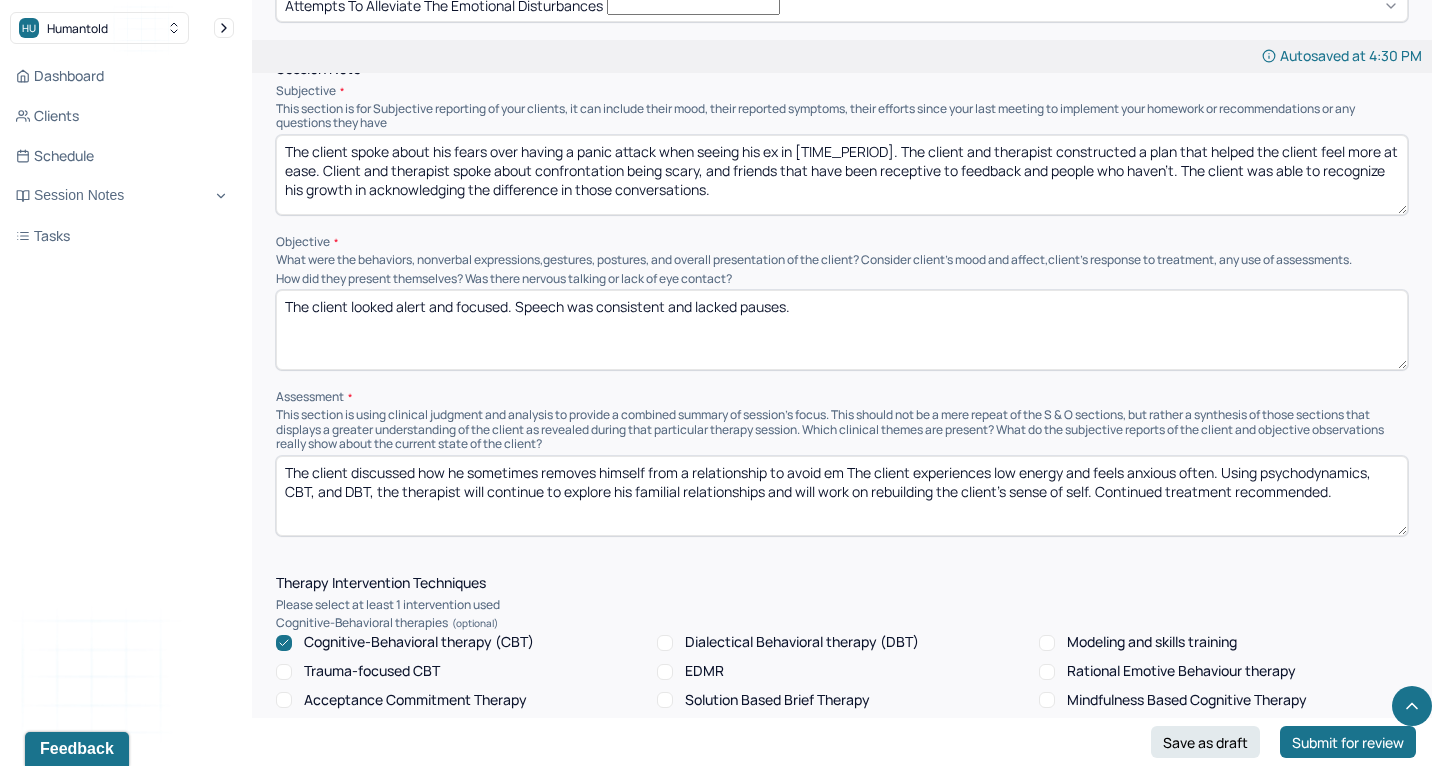 drag, startPoint x: 850, startPoint y: 421, endPoint x: 351, endPoint y: 415, distance: 499.03607 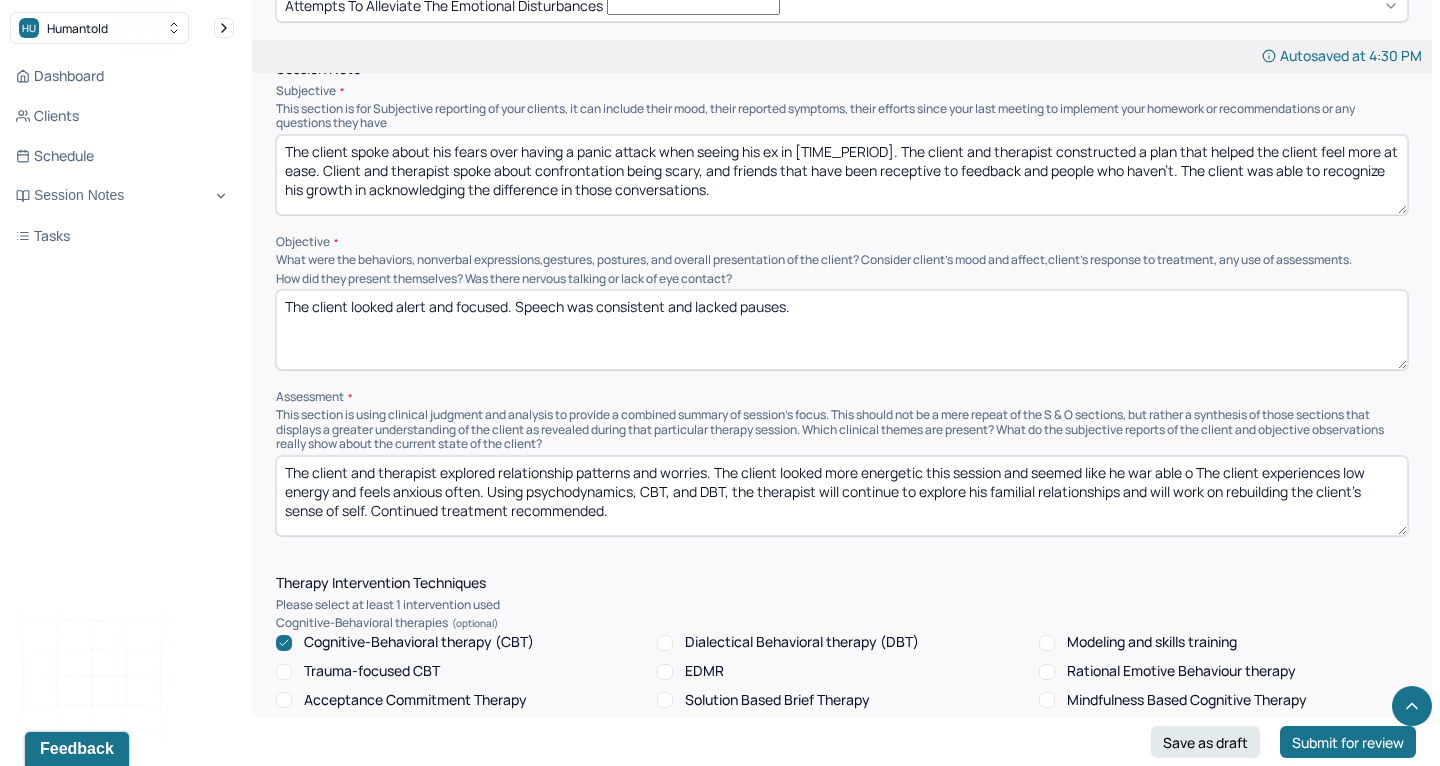 click on "The client and therapist explored relationship patterns and worries. The client looked more energetic this session and seemed like he war able o The client experiences low energy and feels anxious often. Using psychodynamics, CBT, and DBT, the therapist will continue to explore his familial relationships and will work on rebuilding the client's sense of self. Continued treatment recommended." at bounding box center [842, 496] 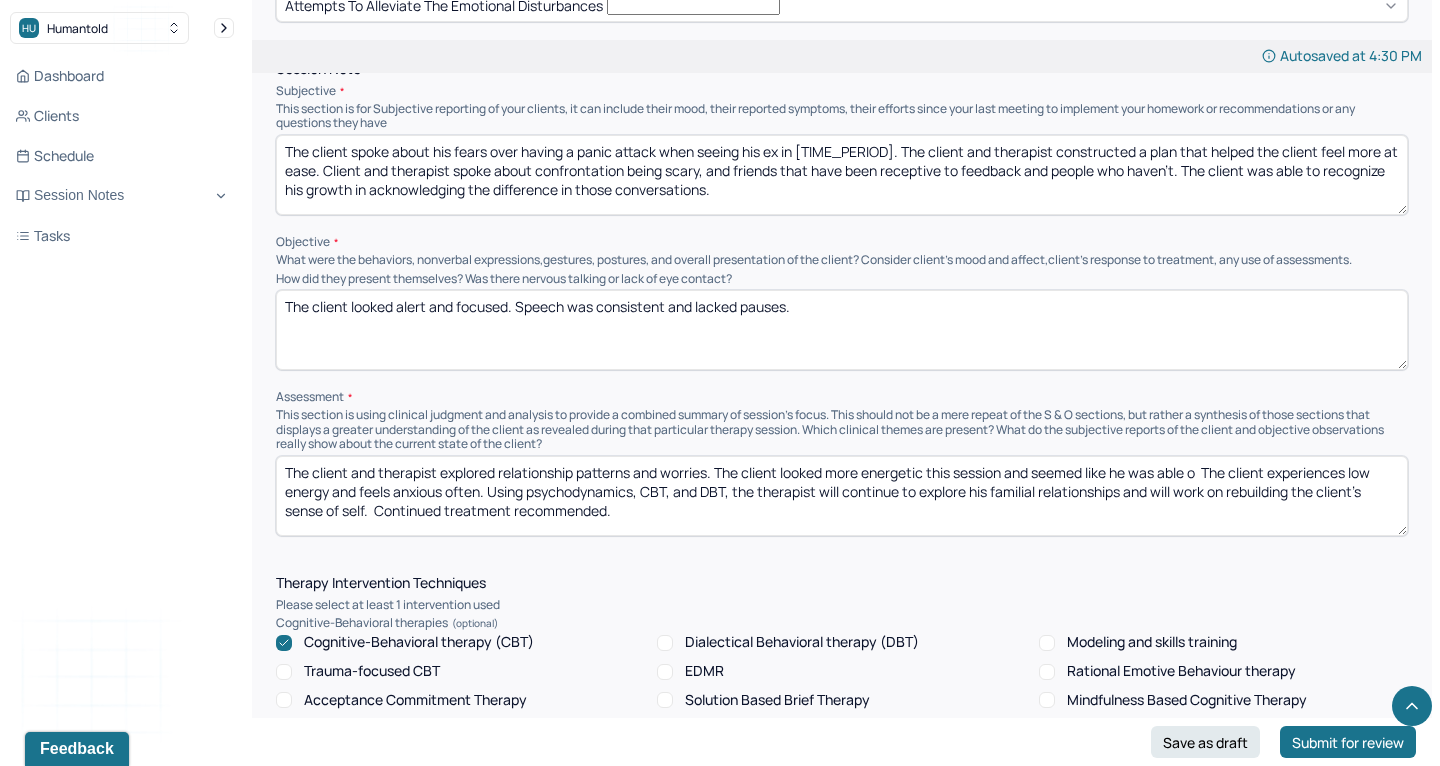 click on "The client and therapist explored relationship patterns and worries. The client looked more energetic this session and seemed like he war able o The client experiences low energy and feels anxious often. Using psychodynamics, CBT, and DBT, the therapist will continue to explore his familial relationships and will work on rebuilding the client's sense of self. Continued treatment recommended." at bounding box center (842, 496) 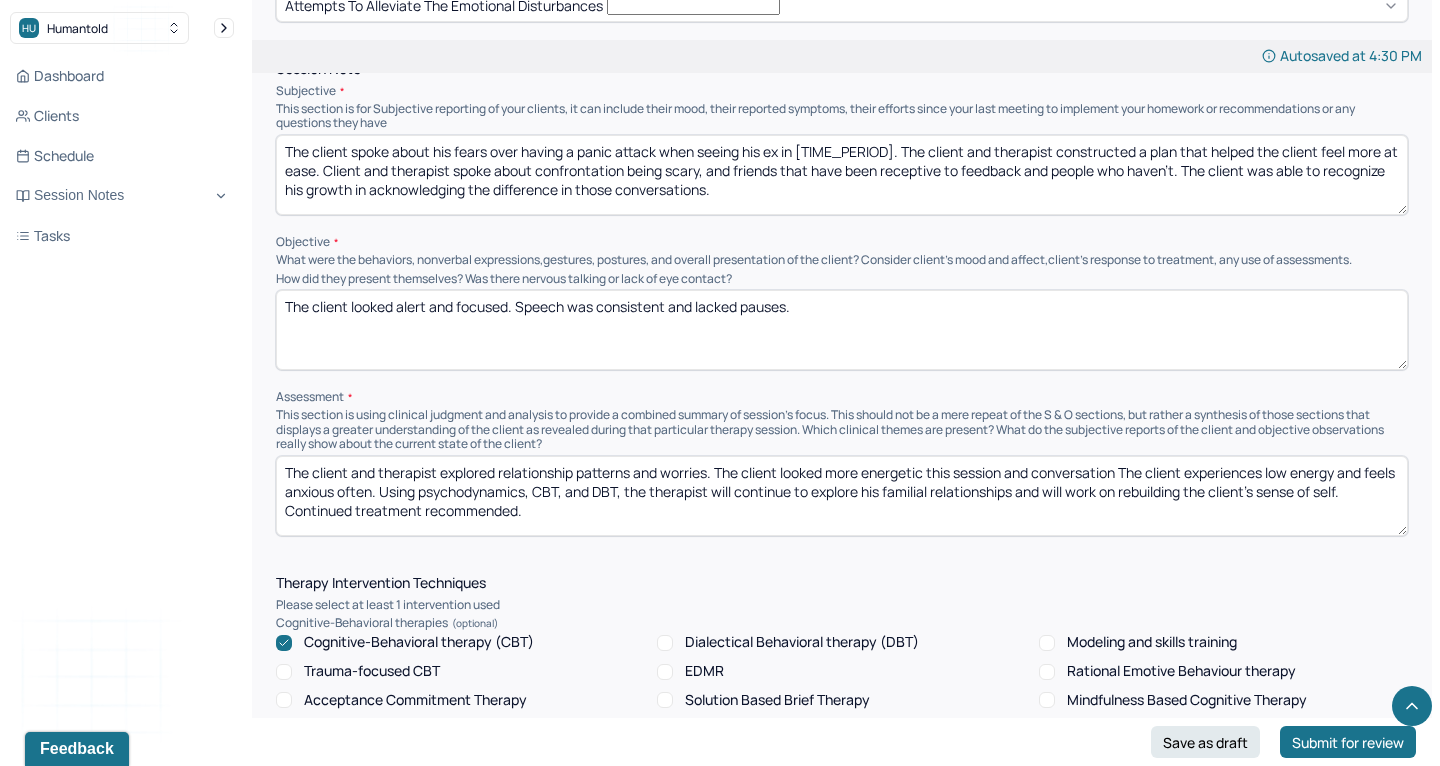 click on "The client and therapist explored relationship patterns and worries. The client looked more energetic this session and seemed like he was able o  The client experiences low energy and feels anxious often. Using psychodynamics, CBT, and DBT, the therapist will continue to explore his familial relationships and will work on rebuilding the client's sense of self.  Continued treatment recommended." at bounding box center [842, 496] 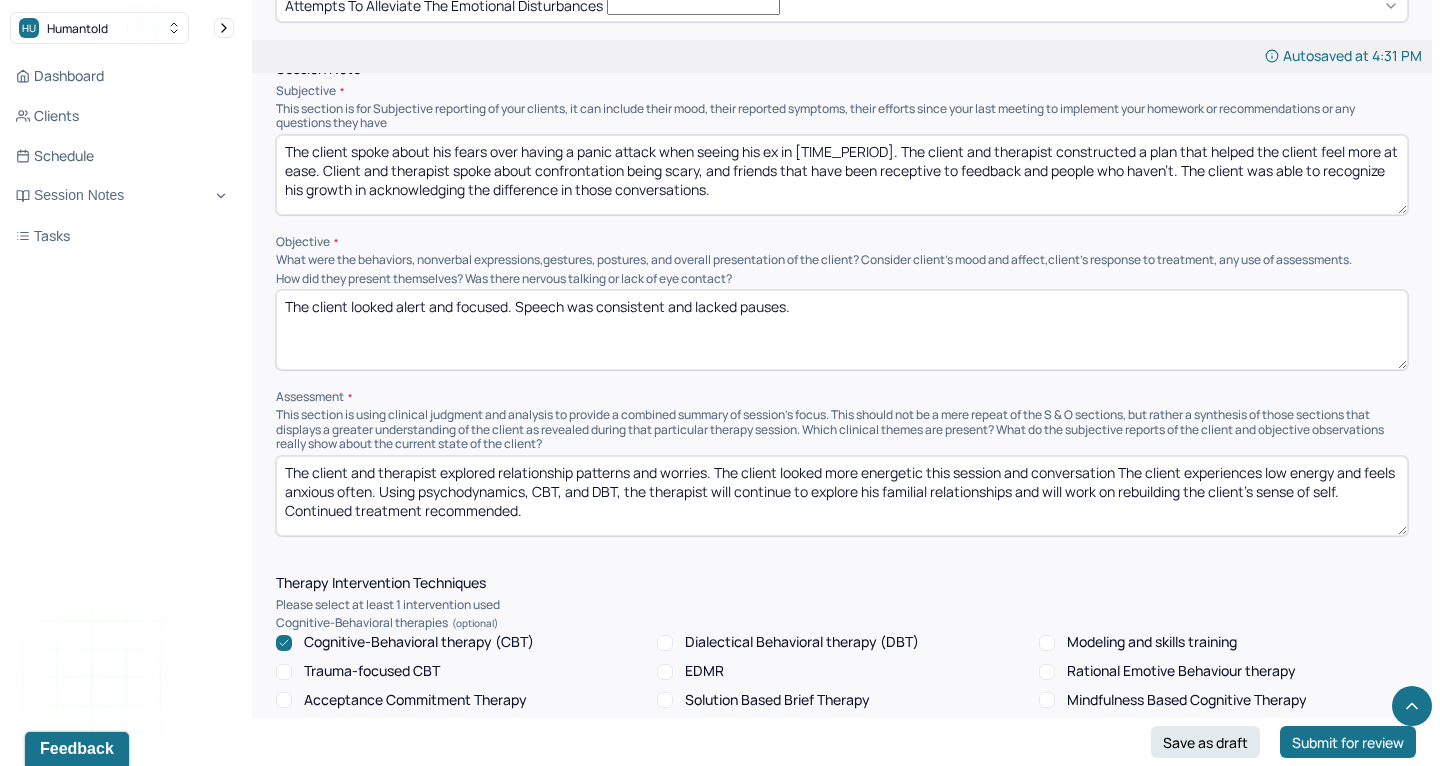 click on "The client and therapist explored relationship patterns and worries. The client looked more energetic this session and conversation The client experiences low energy and feels anxious often. Using psychodynamics, CBT, and DBT, the therapist will continue to explore his familial relationships and will work on rebuilding the client's sense of self. Continued treatment recommended." at bounding box center (842, 496) 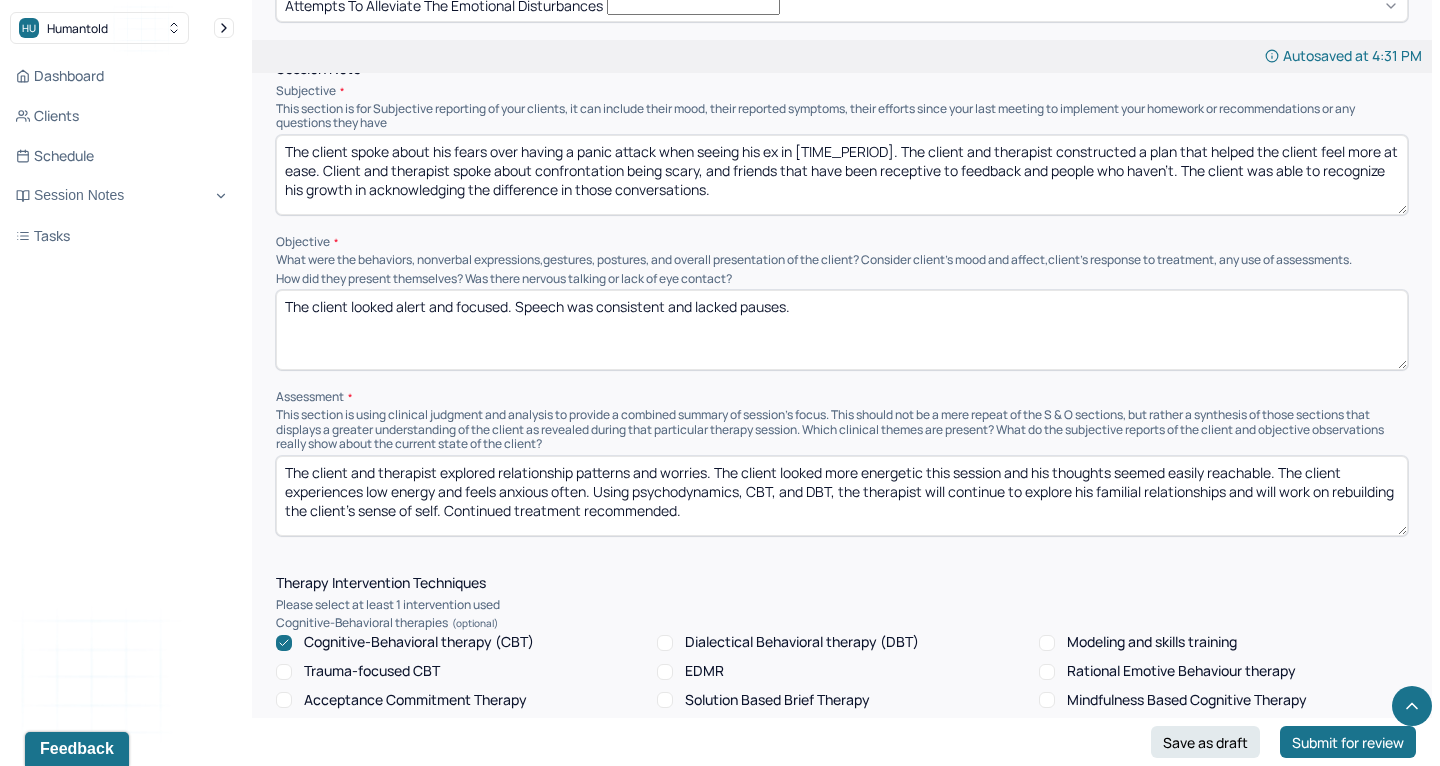 type on "The client and therapist explored relationship patterns and worries. The client looked more energetic this session and his thoughts seemed easily reachable. The client experiences low energy and feels anxious often. Using psychodynamics, CBT, and DBT, the therapist will continue to explore his familial relationships and will work on rebuilding the client's sense of self. Continued treatment recommended." 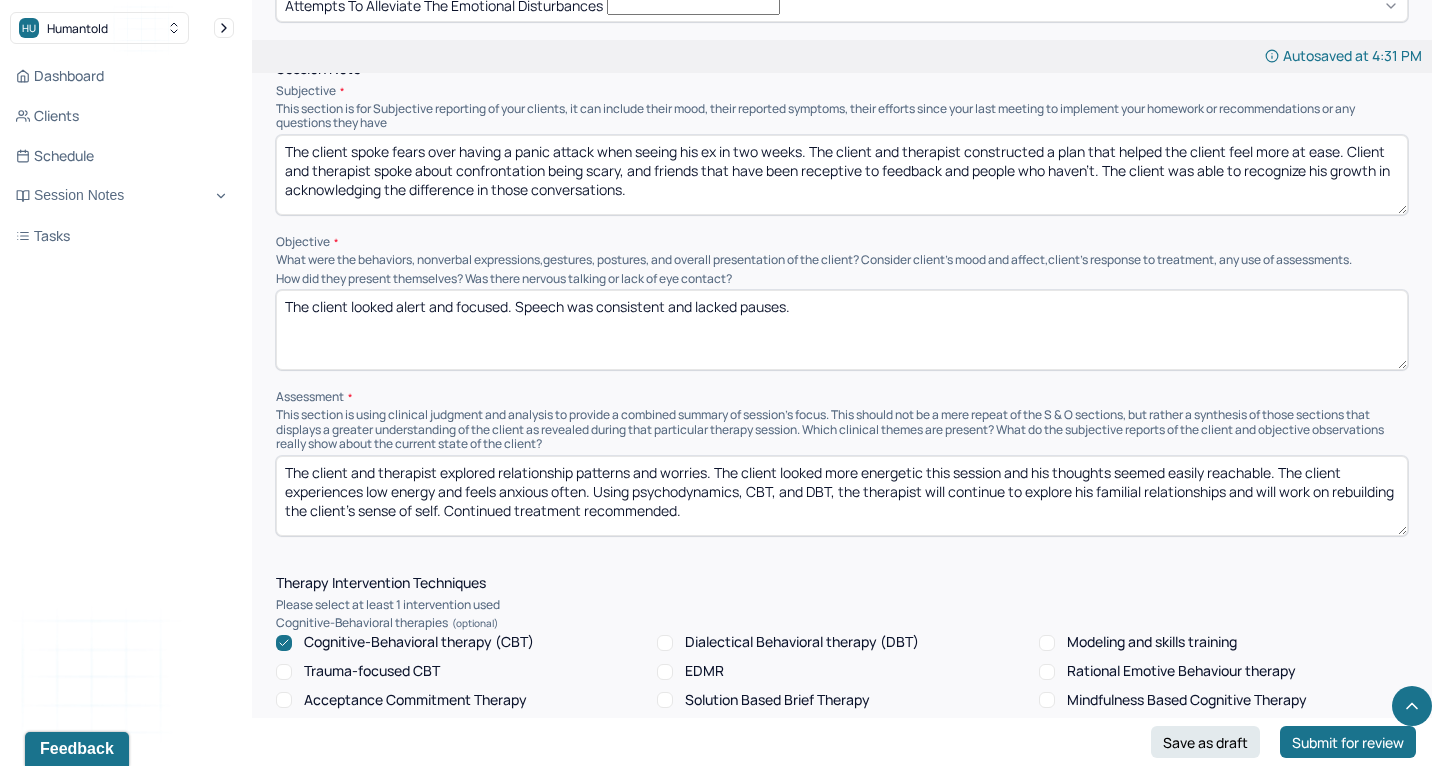click on "The client spoke fears over having a panic attack when seeing his ex in two weeks. The client and therapist constructed a plan that helped the client feel more at ease. Client and therapist spoke about confrontation being scary, and friends that have been receptive to feedback and people who haven't. The client was able to recognize his growth in acknowledging the difference in those conversations." at bounding box center [842, 175] 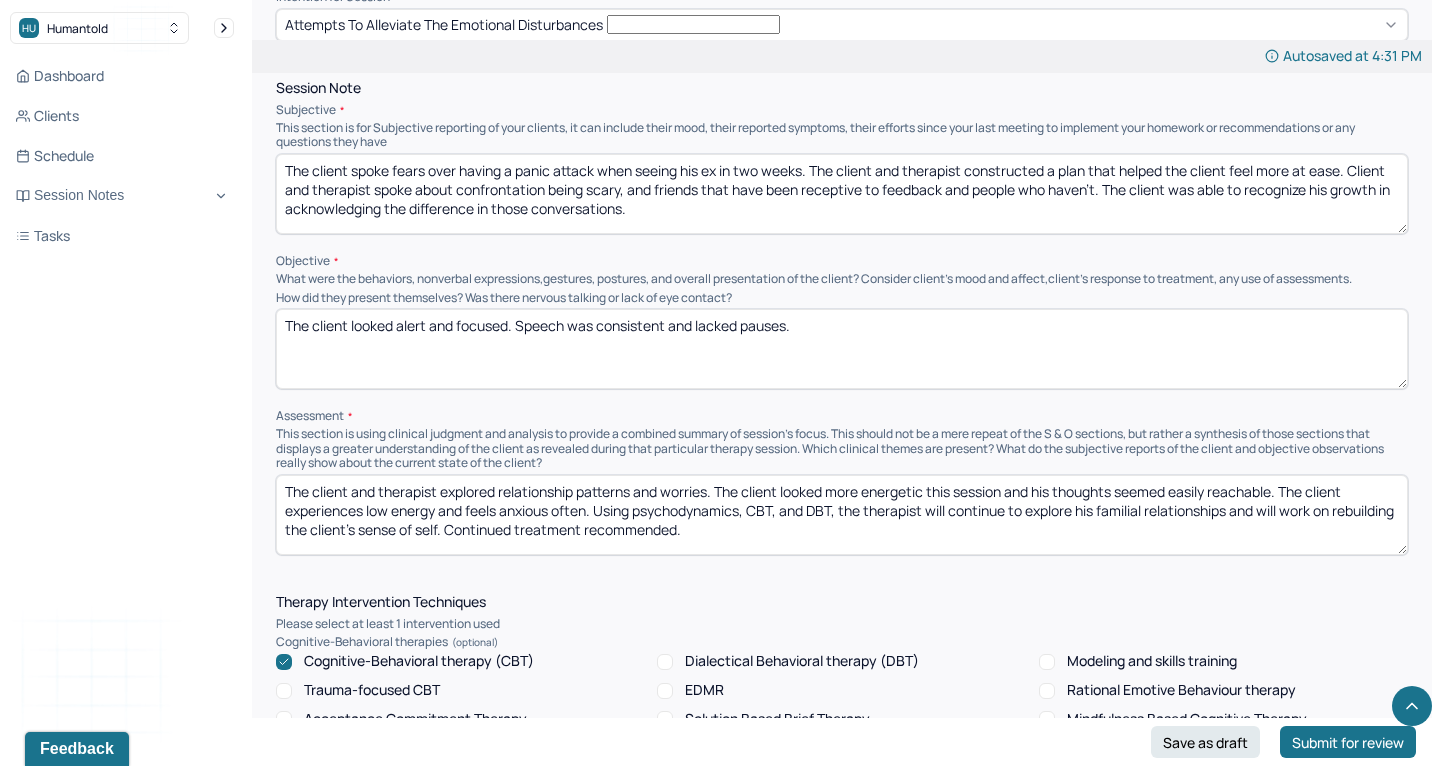 scroll, scrollTop: 1196, scrollLeft: 0, axis: vertical 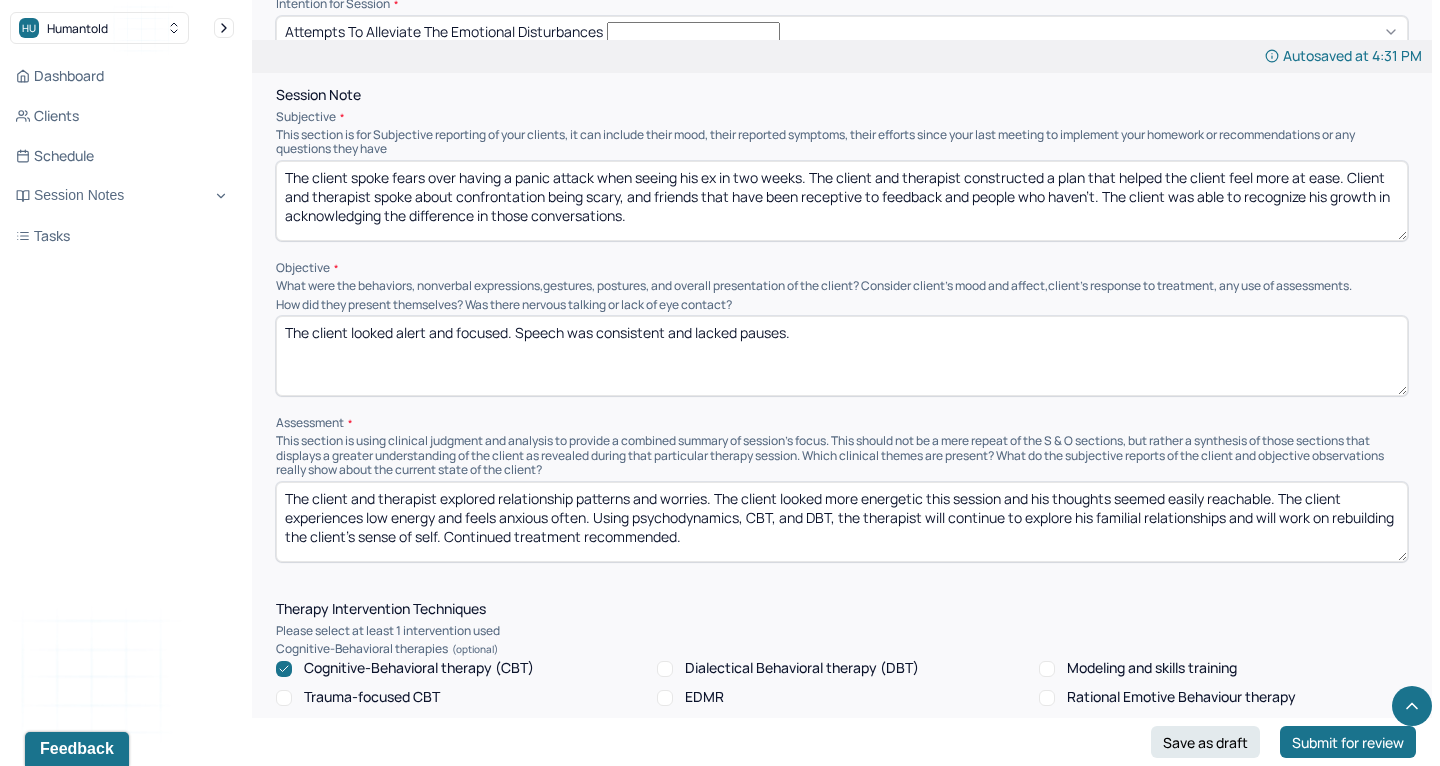 click on "The client spoke fears over having a panic attack when seeing his ex in two weeks. The client and therapist constructed a plan that helped the client feel more at ease. Client and therapist spoke about confrontation being scary, and friends that have been receptive to feedback and people who haven't. The client was able to recognize his growth in acknowledging the difference in those conversations." at bounding box center [842, 201] 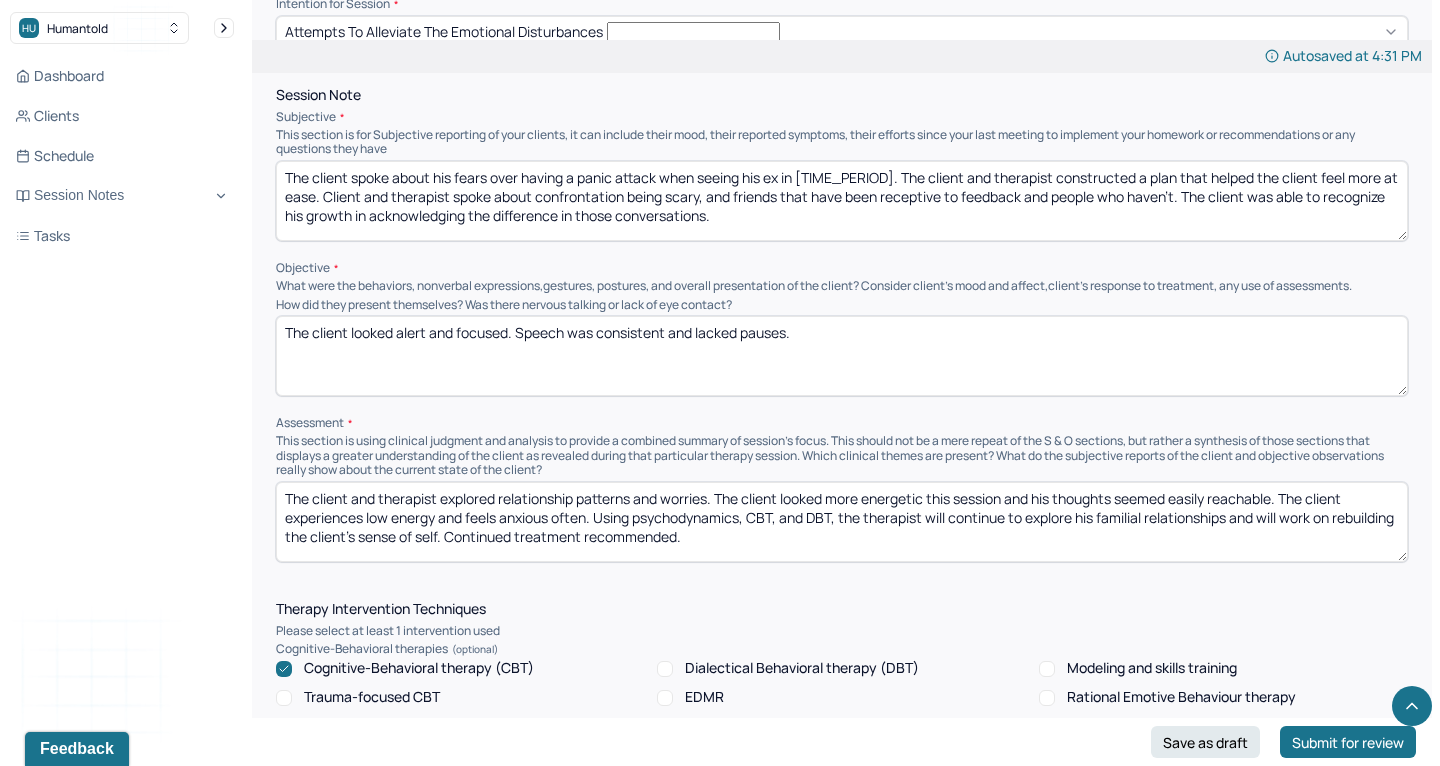 click on "The client spoke fears over having a panic attack when seeing his ex in two weeks. The client and therapist constructed a plan that helped the client feel more at ease. Client and therapist spoke about confrontation being scary, and friends that have been receptive to feedback and people who haven't. The client was able to recognize his growth in acknowledging the difference in those conversations." at bounding box center (842, 201) 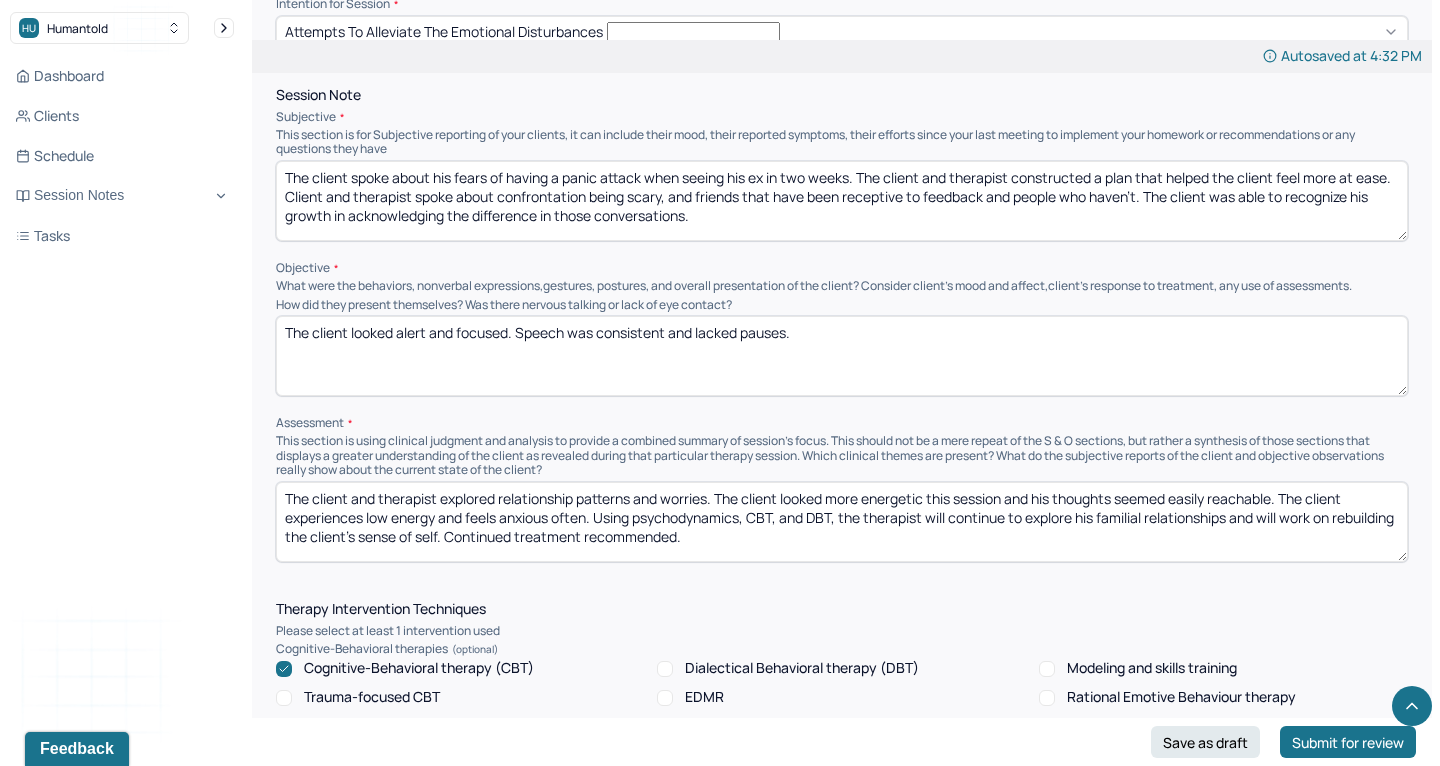 click on "The client spoke about his fears over having a panic attack when seeing his ex in [TIME_PERIOD]. The client and therapist constructed a plan that helped the client feel more at ease. Client and therapist spoke about confrontation being scary, and friends that have been receptive to feedback and people who haven't. The client was able to recognize his growth in acknowledging the difference in those conversations." at bounding box center [842, 201] 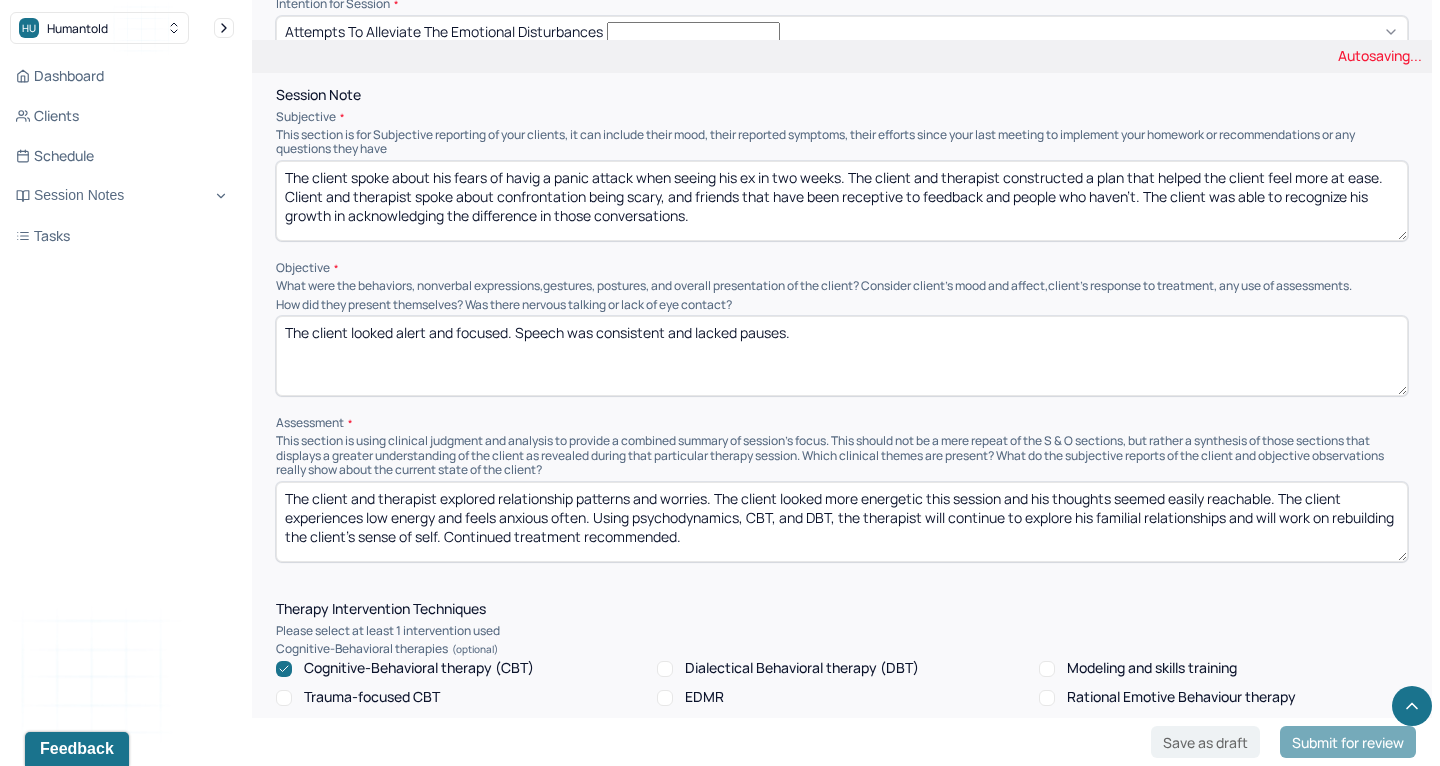 click on "The client spoke about his fears over having a panic attack when seeing his ex in [TIME_PERIOD]. The client and therapist constructed a plan that helped the client feel more at ease. Client and therapist spoke about confrontation being scary, and friends that have been receptive to feedback and people who haven't. The client was able to recognize his growth in acknowledging the difference in those conversations." at bounding box center (842, 201) 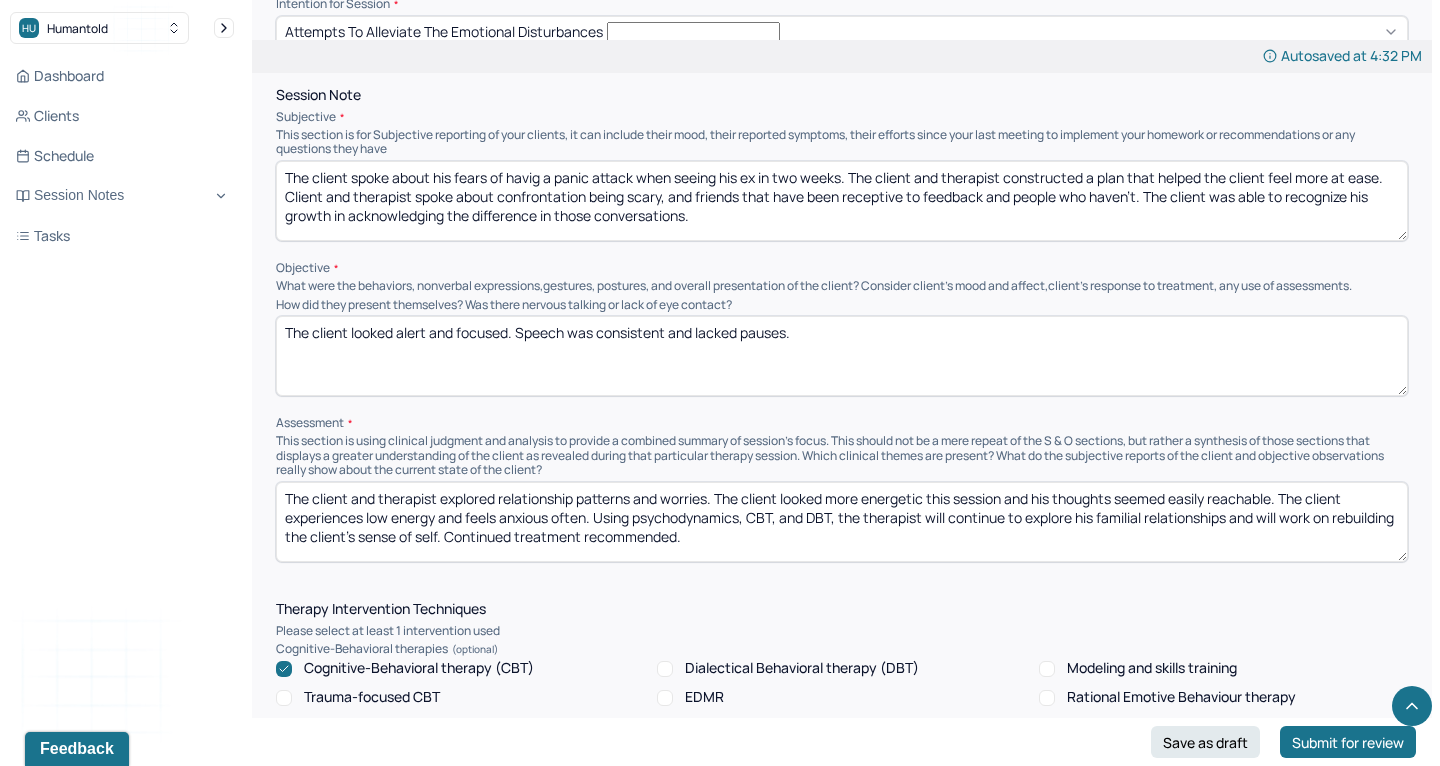 click on "The client spoke about his fears of havig a panic attack when seeing his ex in two weeks. The client and therapist constructed a plan that helped the client feel more at ease. Client and therapist spoke about confrontation being scary, and friends that have been receptive to feedback and people who haven't. The client was able to recognize his growth in acknowledging the difference in those conversations." at bounding box center (842, 201) 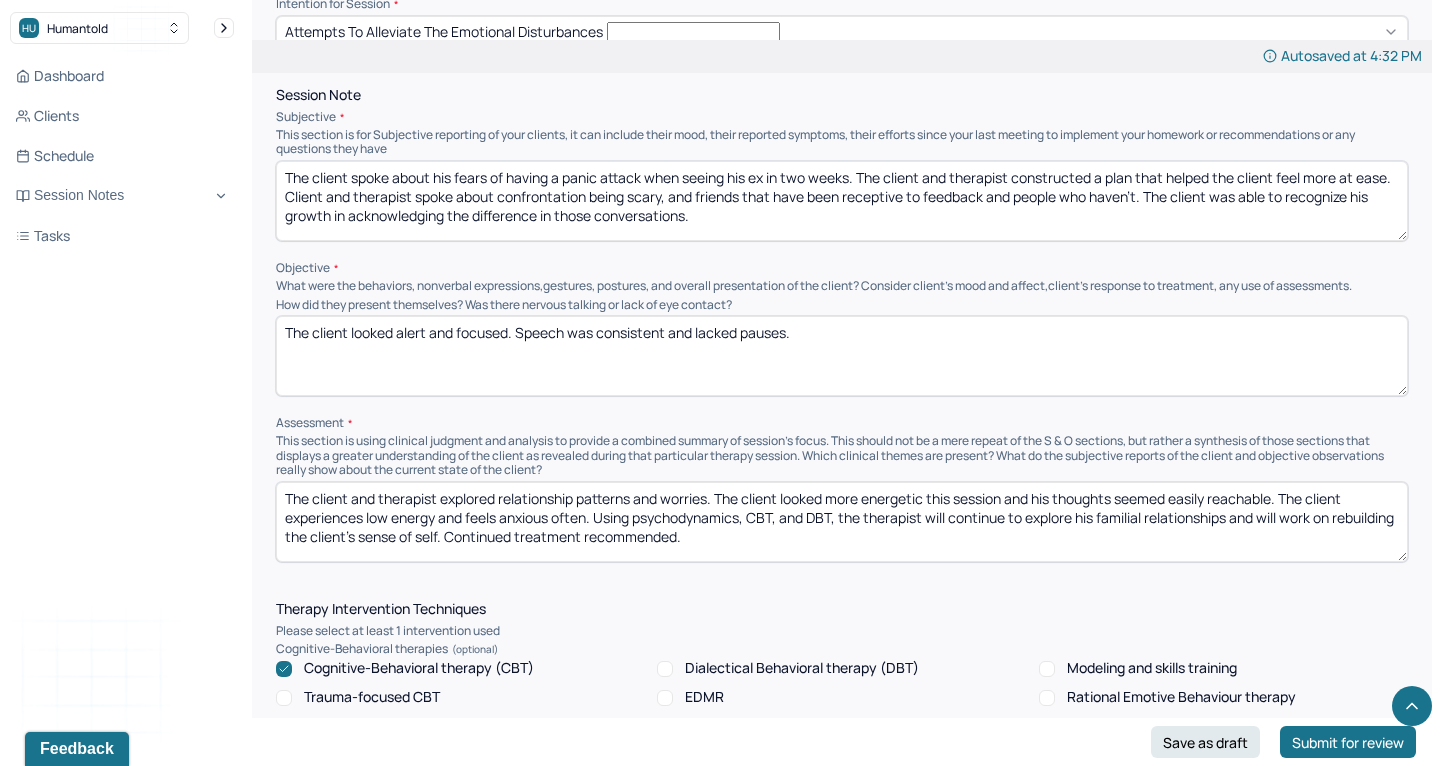 drag, startPoint x: 767, startPoint y: 126, endPoint x: 851, endPoint y: 134, distance: 84.38009 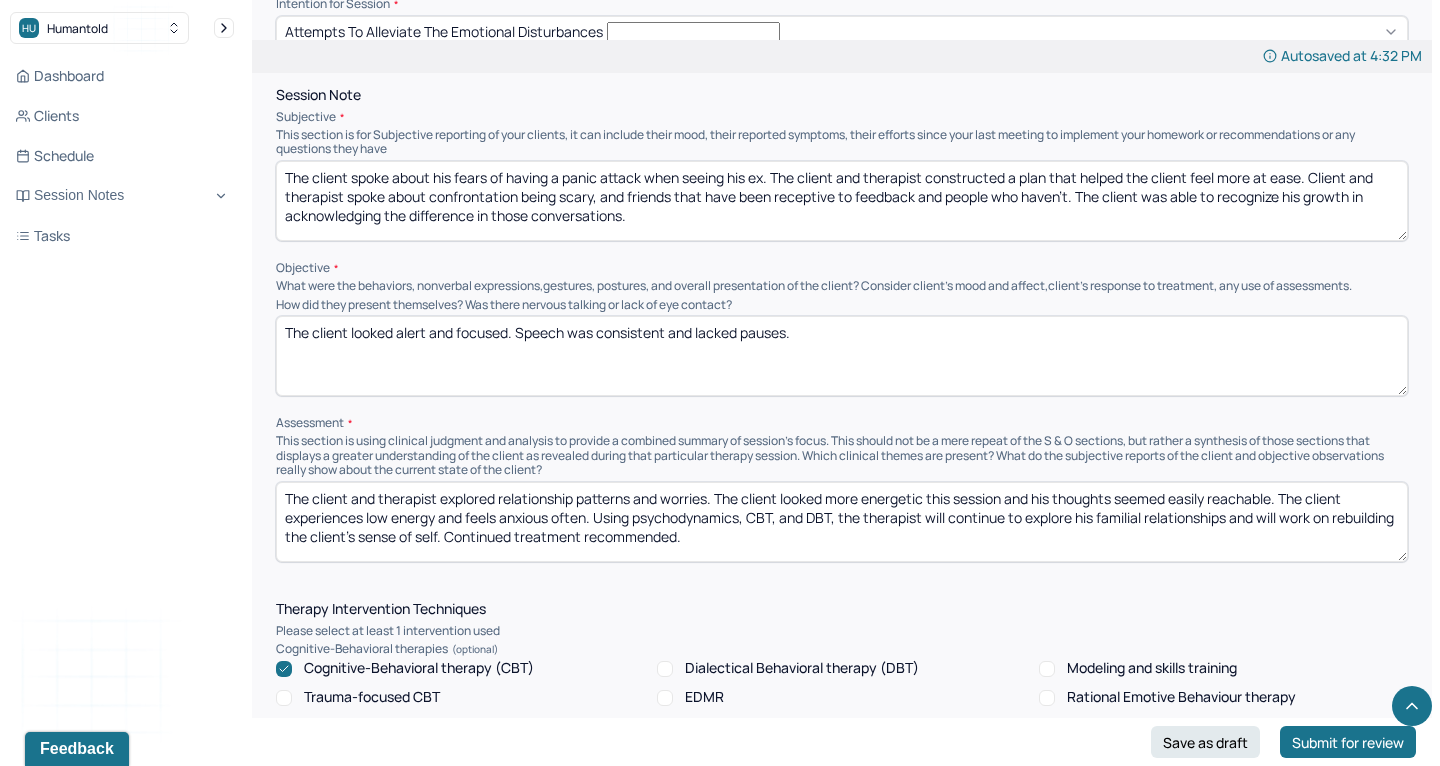 click on "The client spoke about his fears of having a panic attack when seeing his ex. The client and therapist constructed a plan that helped the client feel more at ease. Client and therapist spoke about confrontation being scary, and friends that have been receptive to feedback and people who haven't. The client was able to recognize his growth in acknowledging the difference in those conversations." at bounding box center (842, 201) 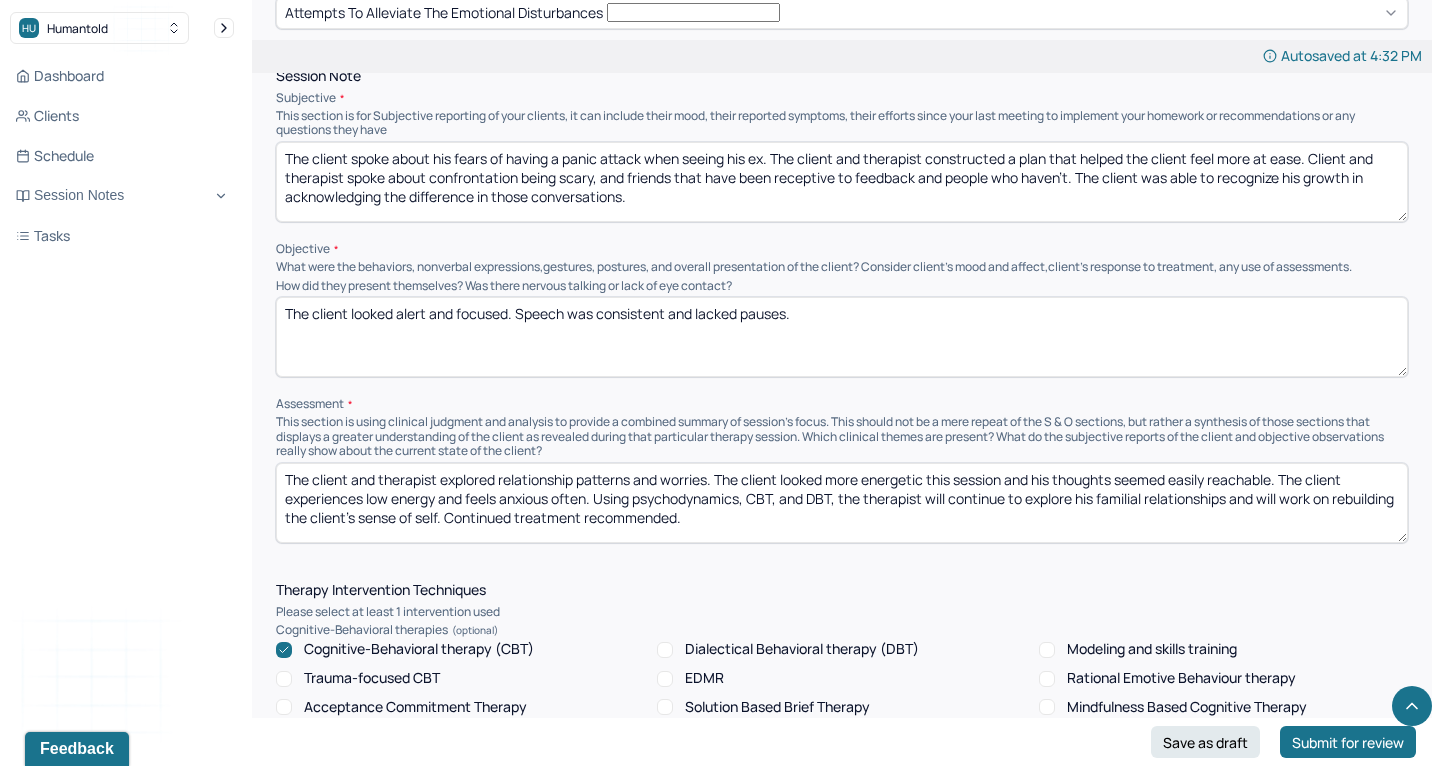 scroll, scrollTop: 1216, scrollLeft: 0, axis: vertical 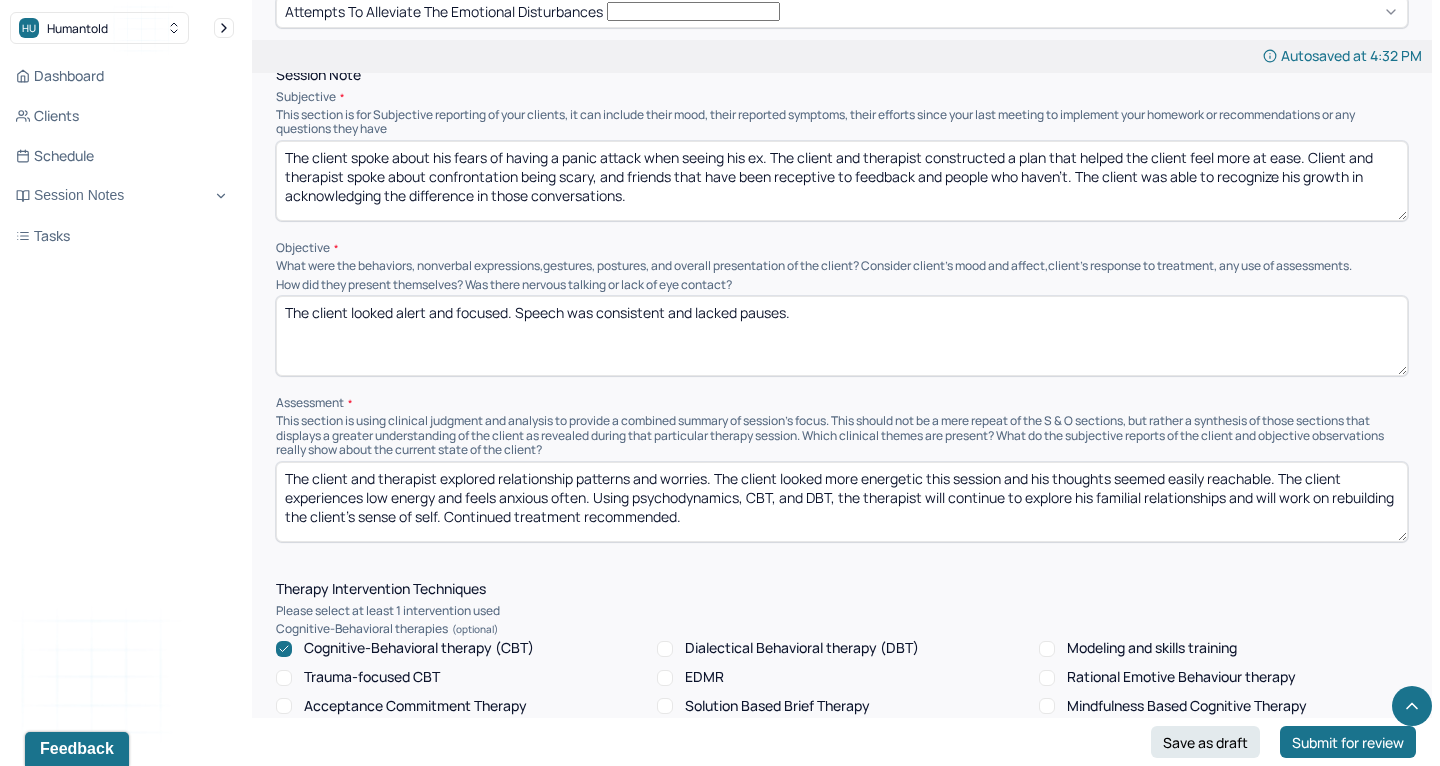 click on "The client spoke about his fears of having a panic attack when seeing his ex. The client and therapist constructed a plan that helped the client feel more at ease. Client and therapist spoke about confrontation being scary, and friends that have been receptive to feedback and people who haven't. The client was able to recognize his growth in acknowledging the difference in those conversations." at bounding box center [842, 181] 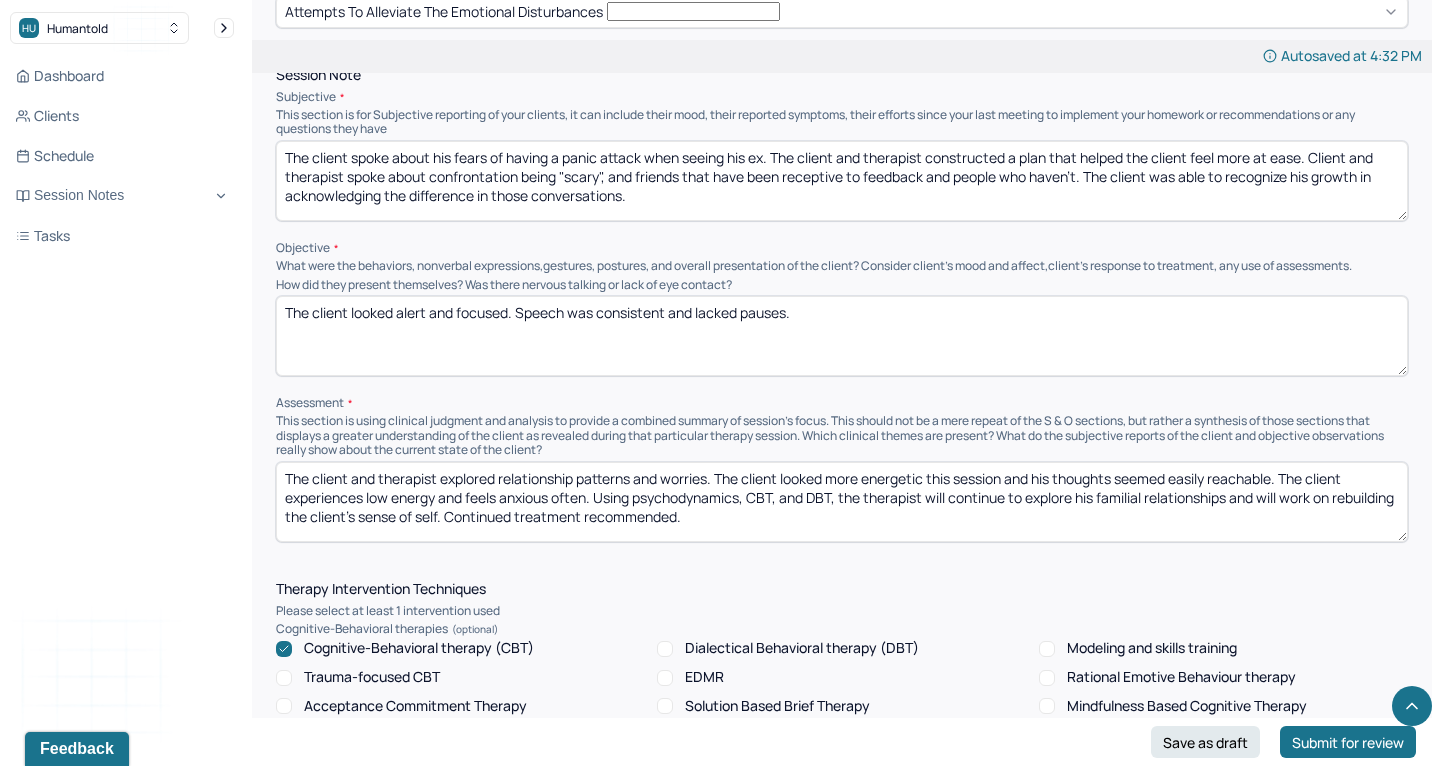 drag, startPoint x: 930, startPoint y: 123, endPoint x: 1077, endPoint y: 127, distance: 147.05441 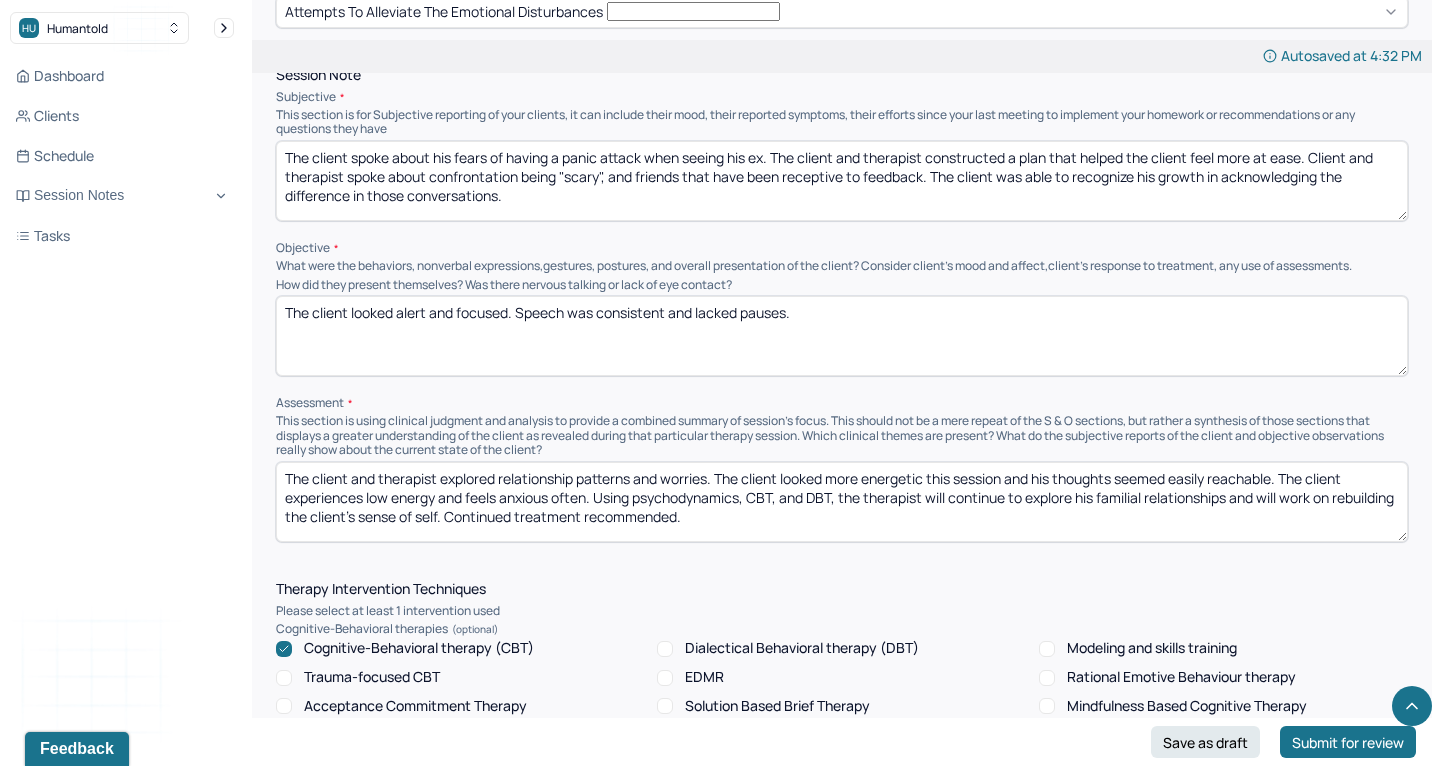 click on "The client spoke about his fears of having a panic attack when seeing his ex. The client and therapist constructed a plan that helped the client feel more at ease. Client and therapist spoke about confrontation being "scary", and friends that have been receptive to feedback. The client was able to recognize his growth in acknowledging the difference in those conversations." at bounding box center [842, 181] 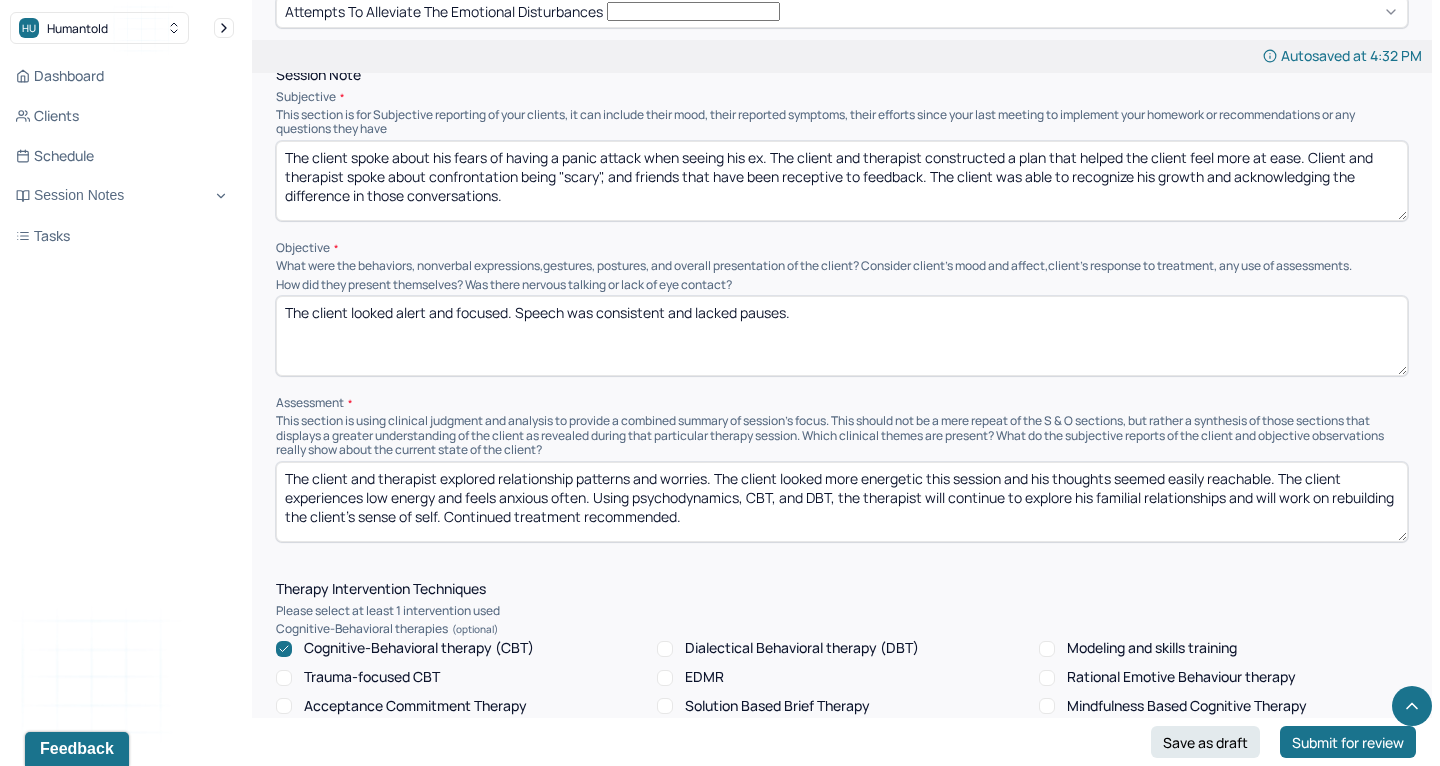 click on "The client spoke about his fears of having a panic attack when seeing his ex. The client and therapist constructed a plan that helped the client feel more at ease. Client and therapist spoke about confrontation being "scary", and friends that have been receptive to feedback. The client was able to recognize his growth in acknowledging the difference in those conversations." at bounding box center (842, 181) 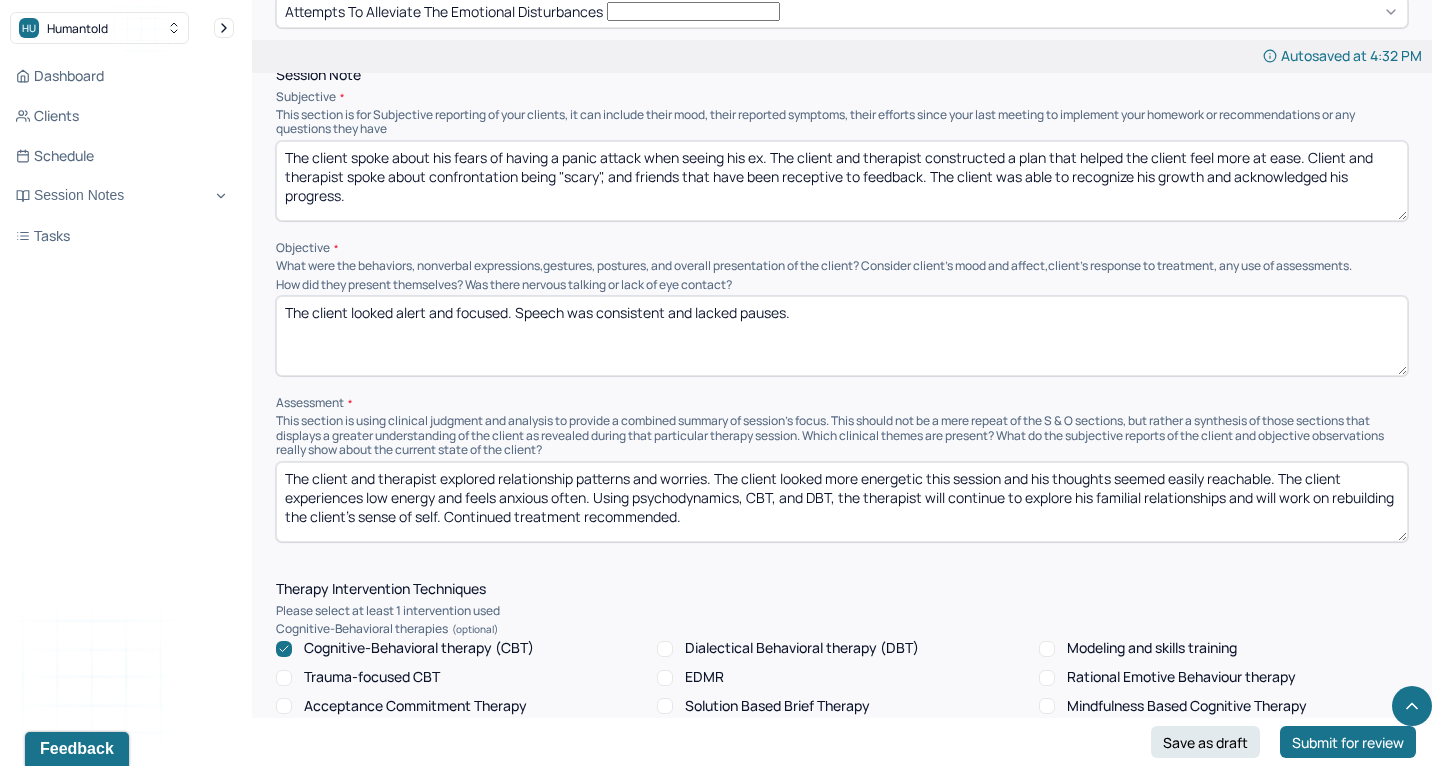 click on "The client spoke about his fears of having a panic attack when seeing his ex. The client and therapist constructed a plan that helped the client feel more at ease. Client and therapist spoke about confrontation being "scary", and friends that have been receptive to feedback. The client was able to recognize his growth and acknowledged the difference in those conversations." at bounding box center [842, 181] 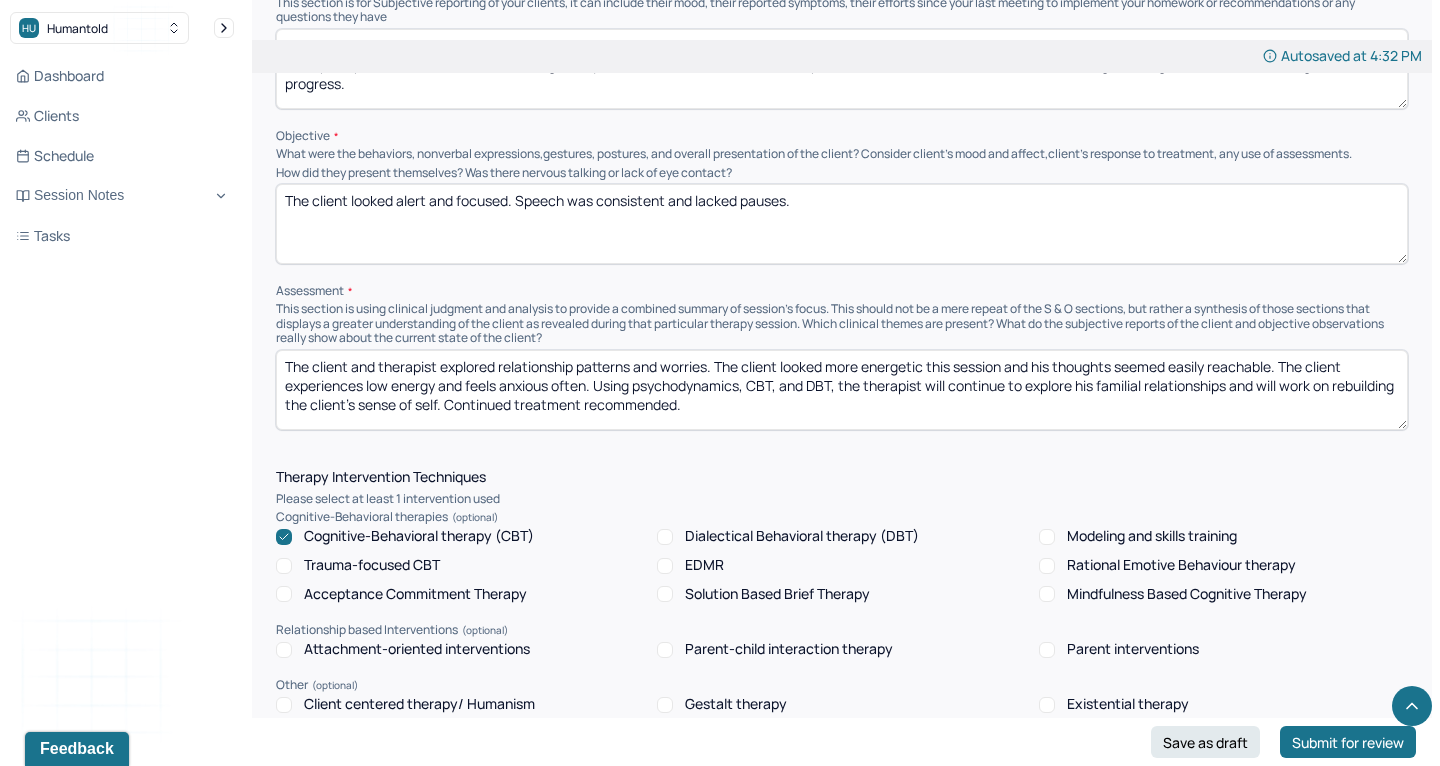 scroll, scrollTop: 1332, scrollLeft: 0, axis: vertical 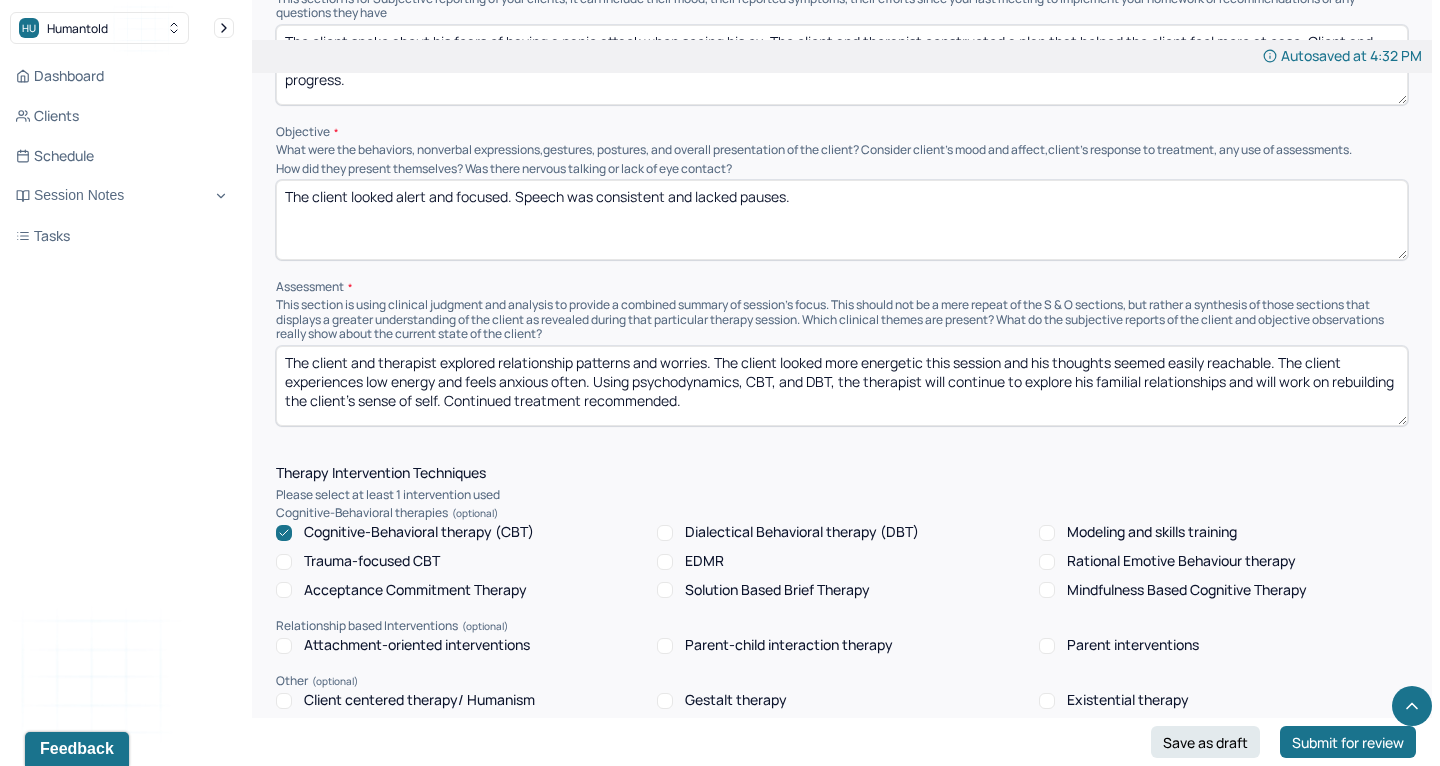 type on "The client spoke about his fears of having a panic attack when seeing his ex. The client and therapist constructed a plan that helped the client feel more at ease. Client and therapist spoke about confrontation being "scary", and friends that have been receptive to feedback. The client was able to recognize his growth and acknowledged his progress." 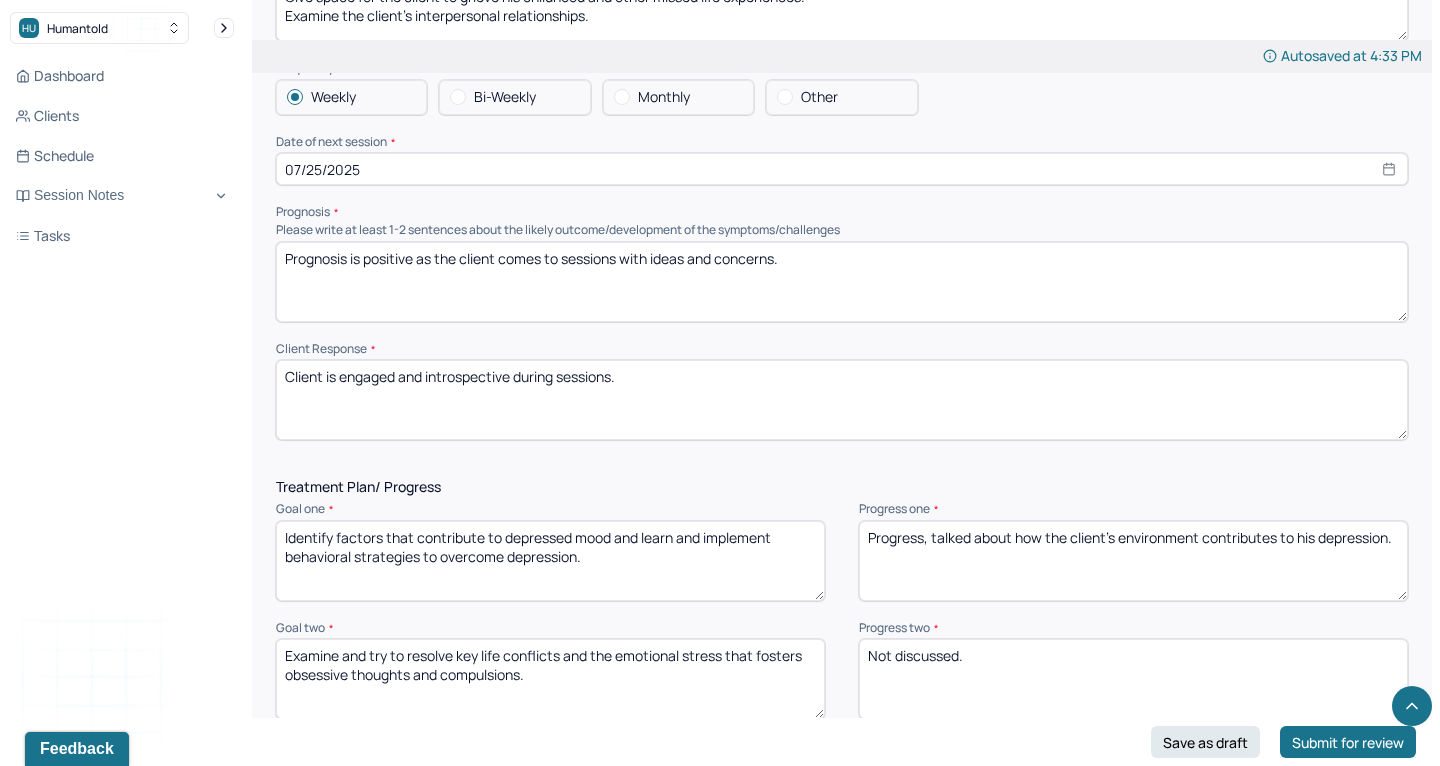 scroll, scrollTop: 2265, scrollLeft: 0, axis: vertical 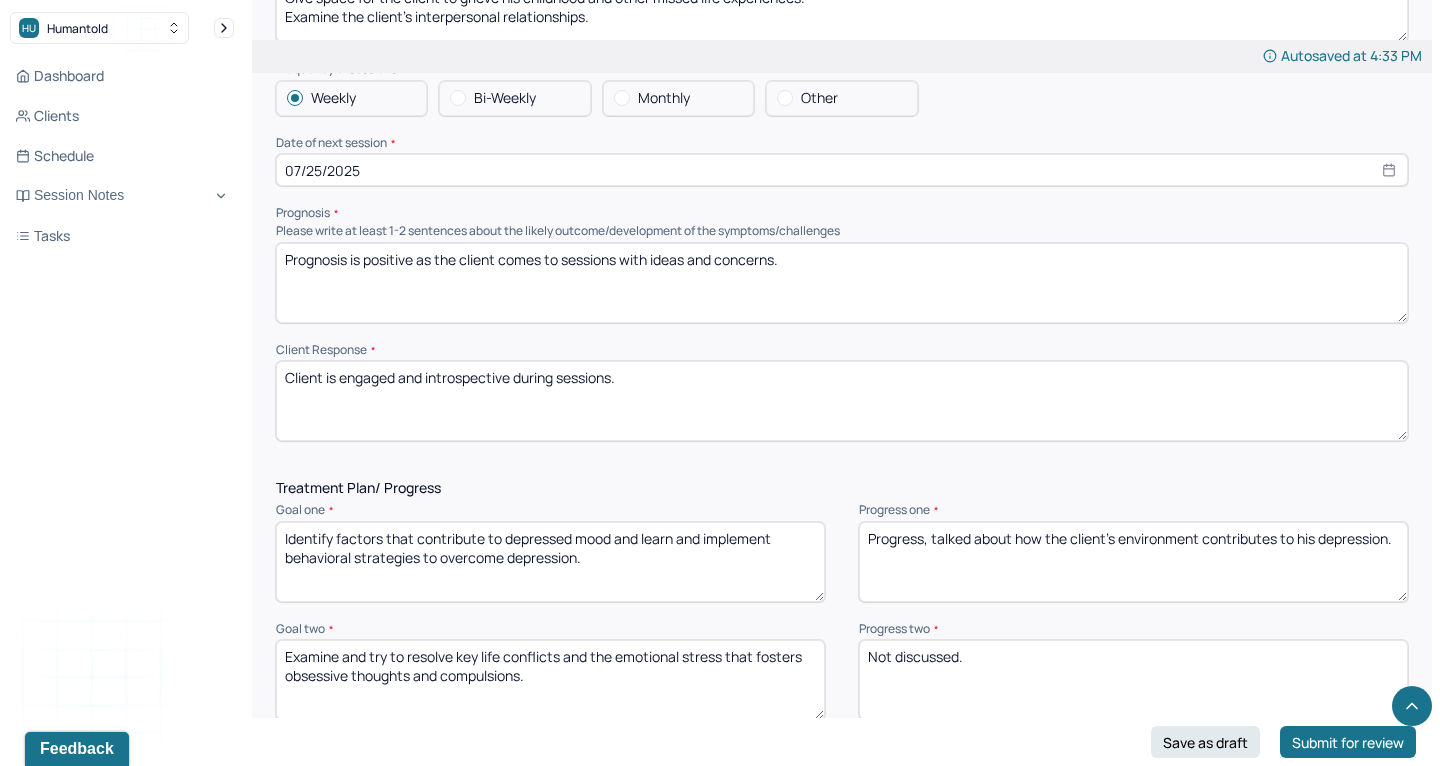 type on "The client and therapist explored relationship patterns and worries. The client looked more energetic this session and his thoughts seemed easily reachable. However, the client experiences low energy and feels anxious often. Using psychodynamics, CBT, and DBT, the therapist will continue to explore his familial relationships and will work on rebuilding the client's sense of self. Continued treatment recommended." 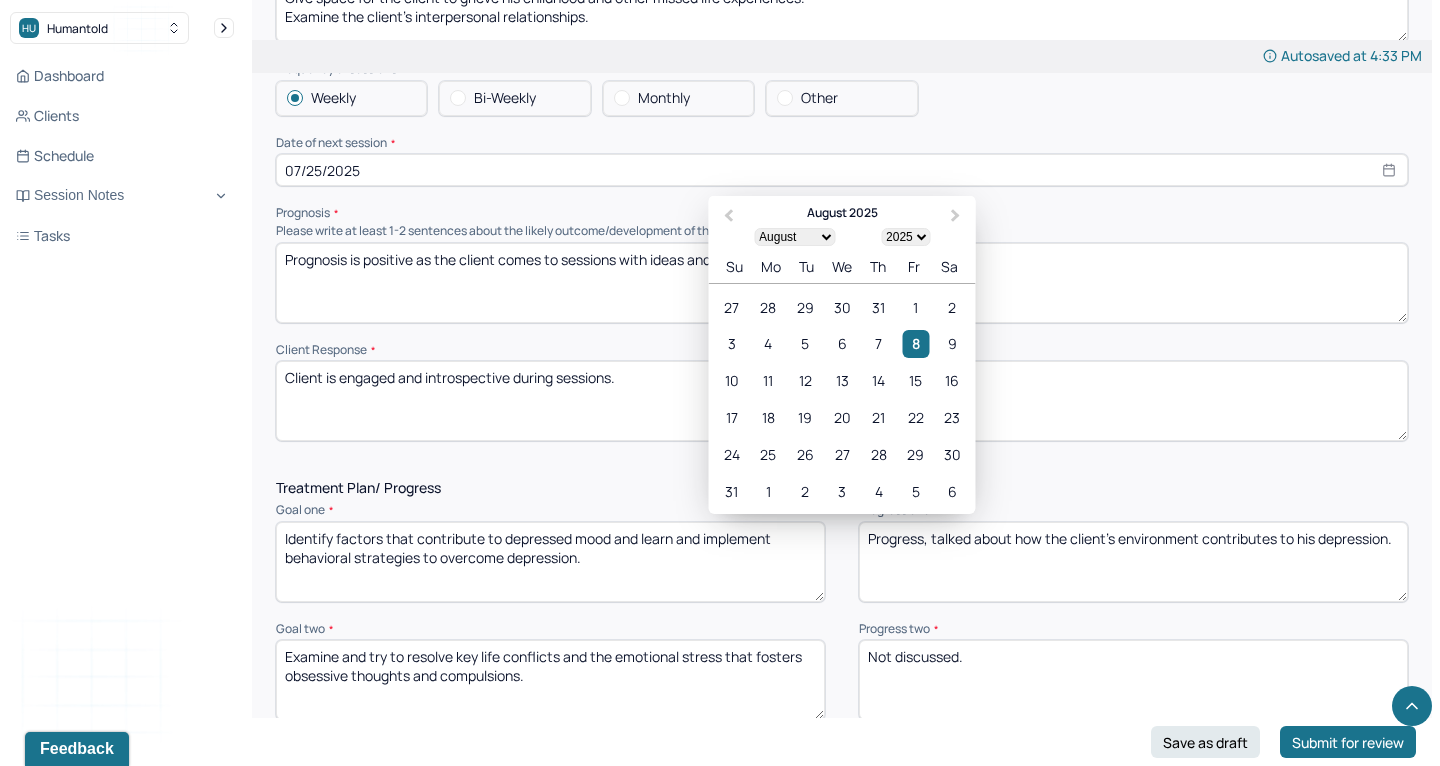 click on "10 11 12 13 14 15 16" at bounding box center (841, 381) 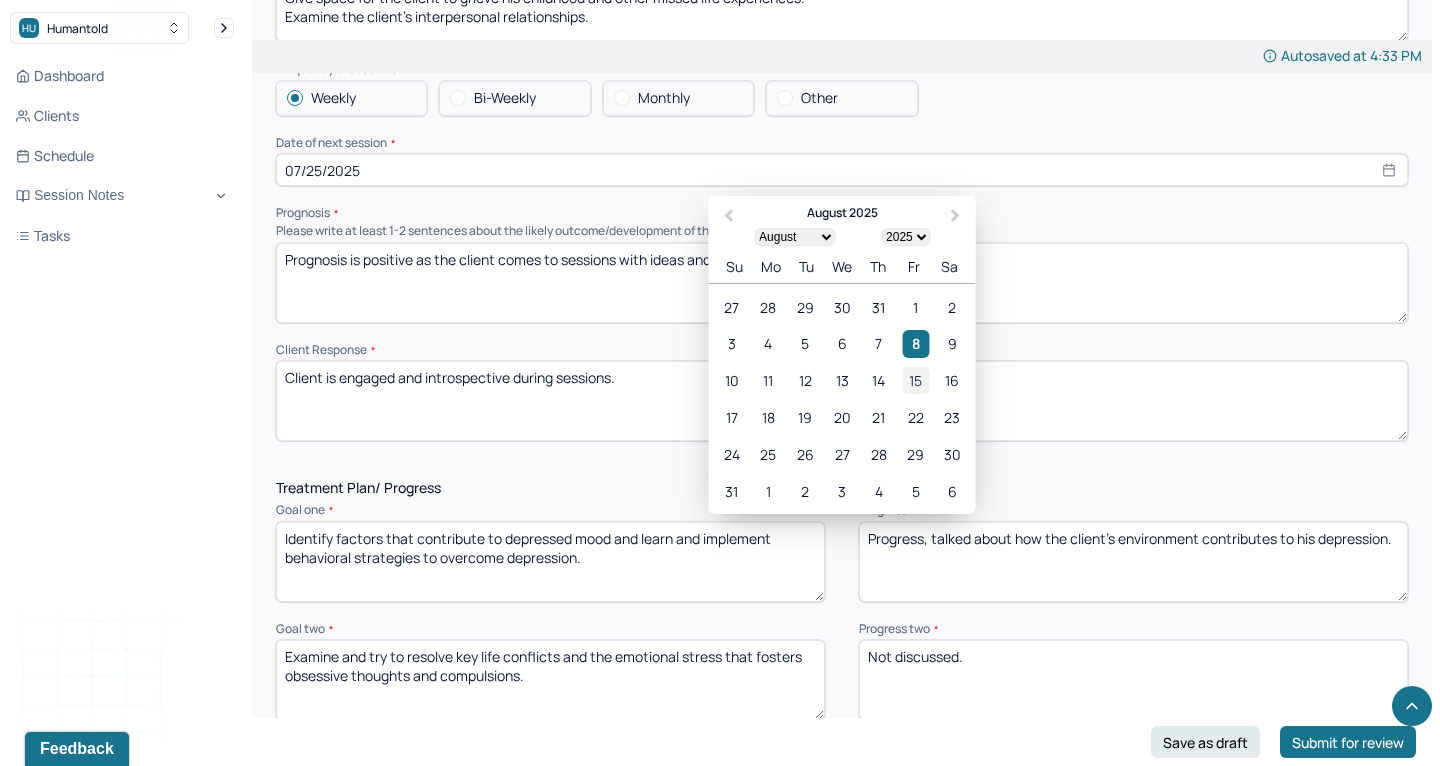 click on "15" at bounding box center [915, 380] 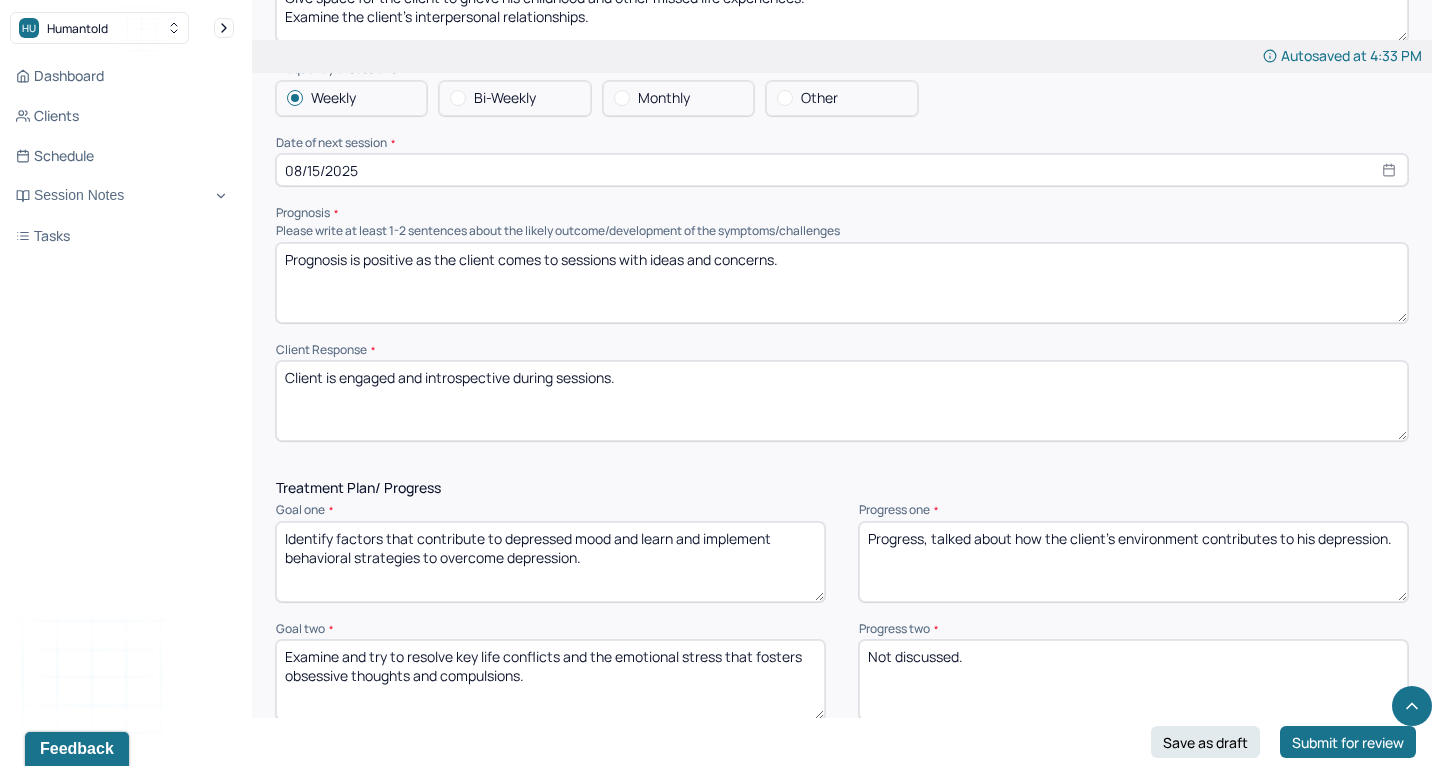 click on "Prognosis is positive as the client comes to sessions with ideas and concerns." at bounding box center (842, 283) 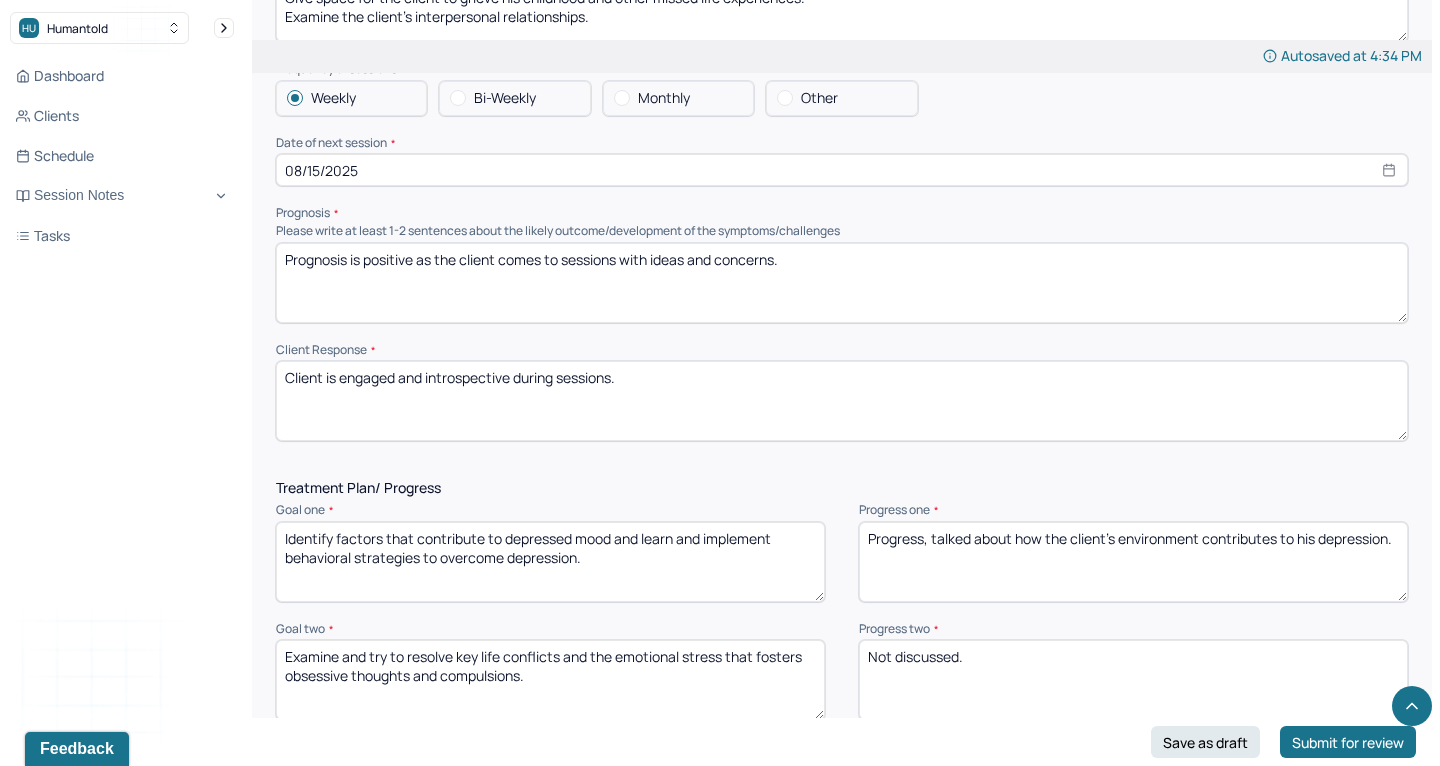 drag, startPoint x: 501, startPoint y: 188, endPoint x: 929, endPoint y: 185, distance: 428.01053 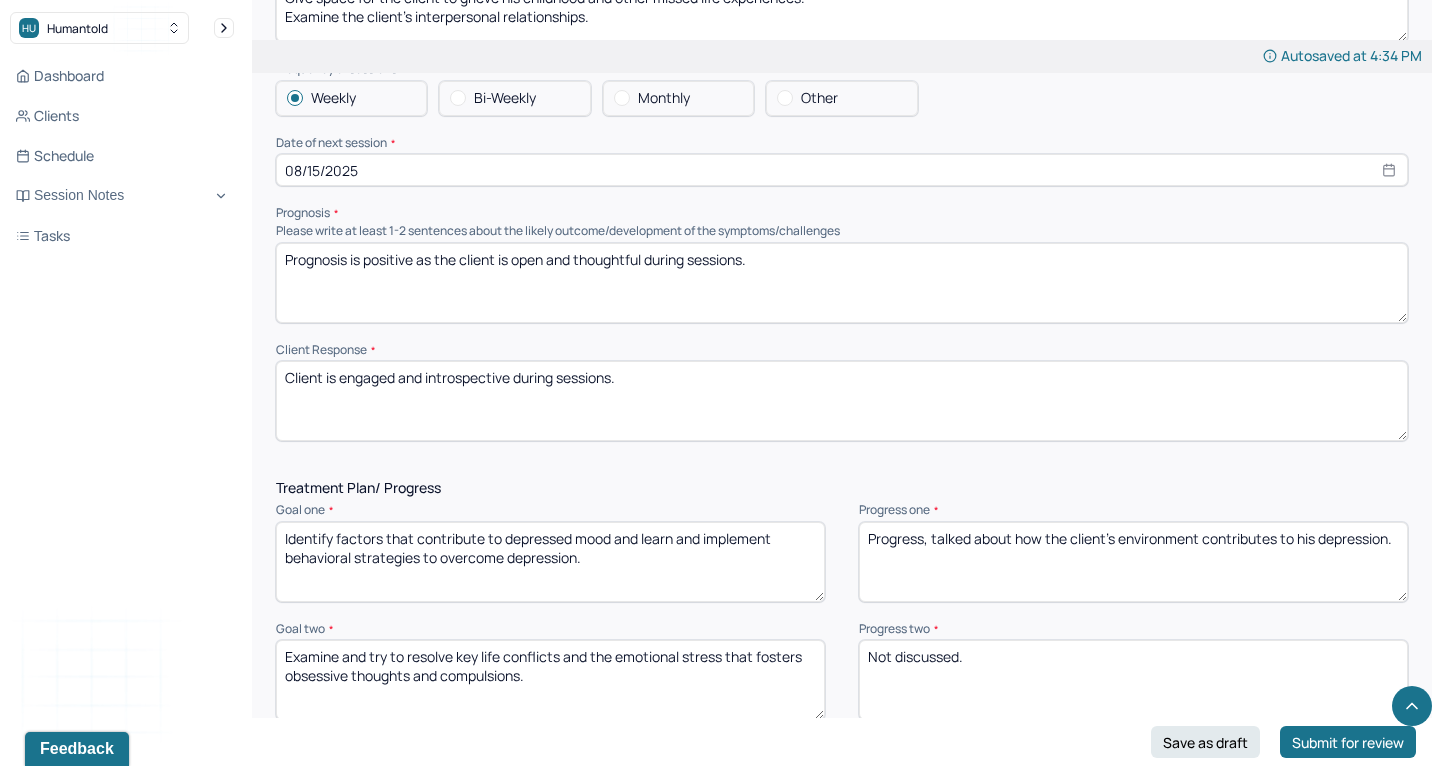 type on "Prognosis is positive as the client is open and thoughtful during sessions." 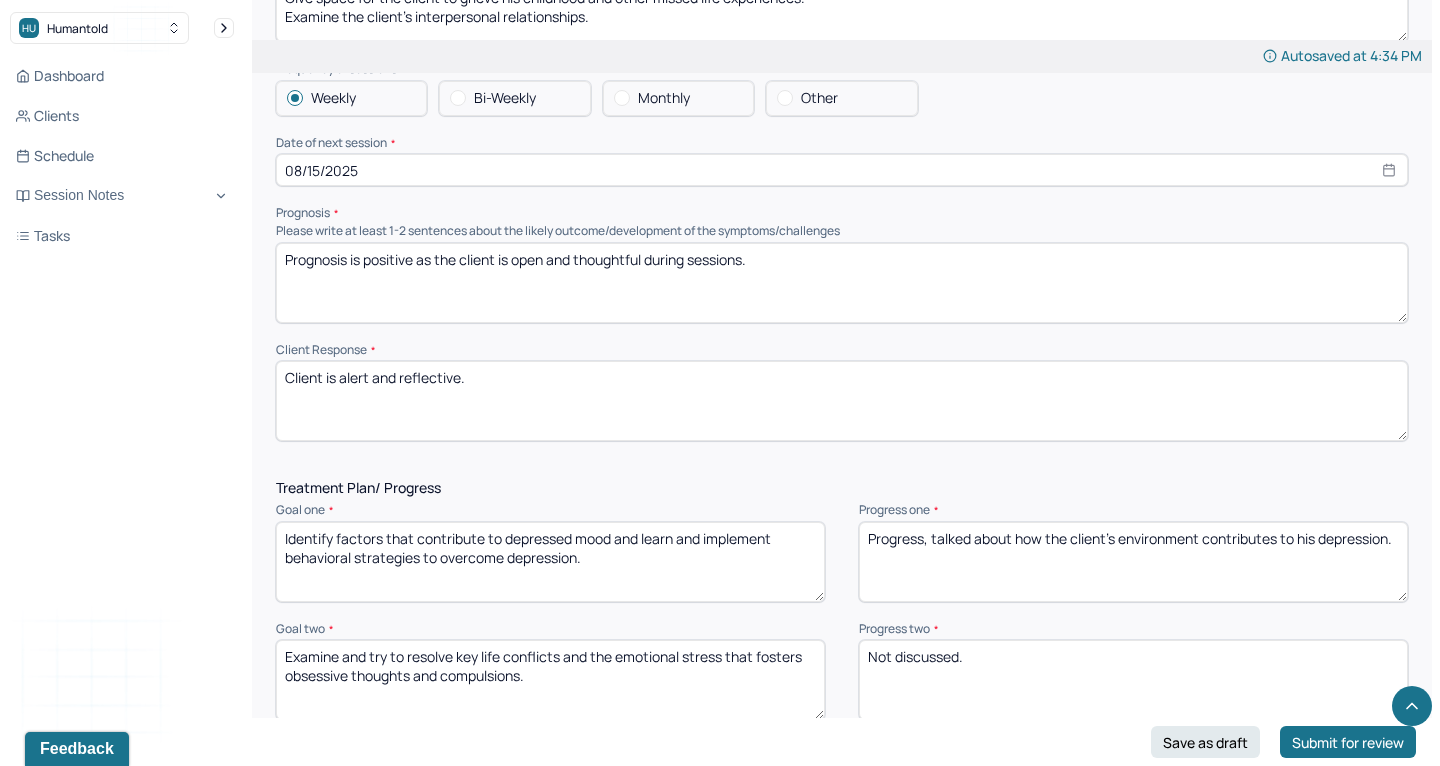 type on "Client is alert and reflective." 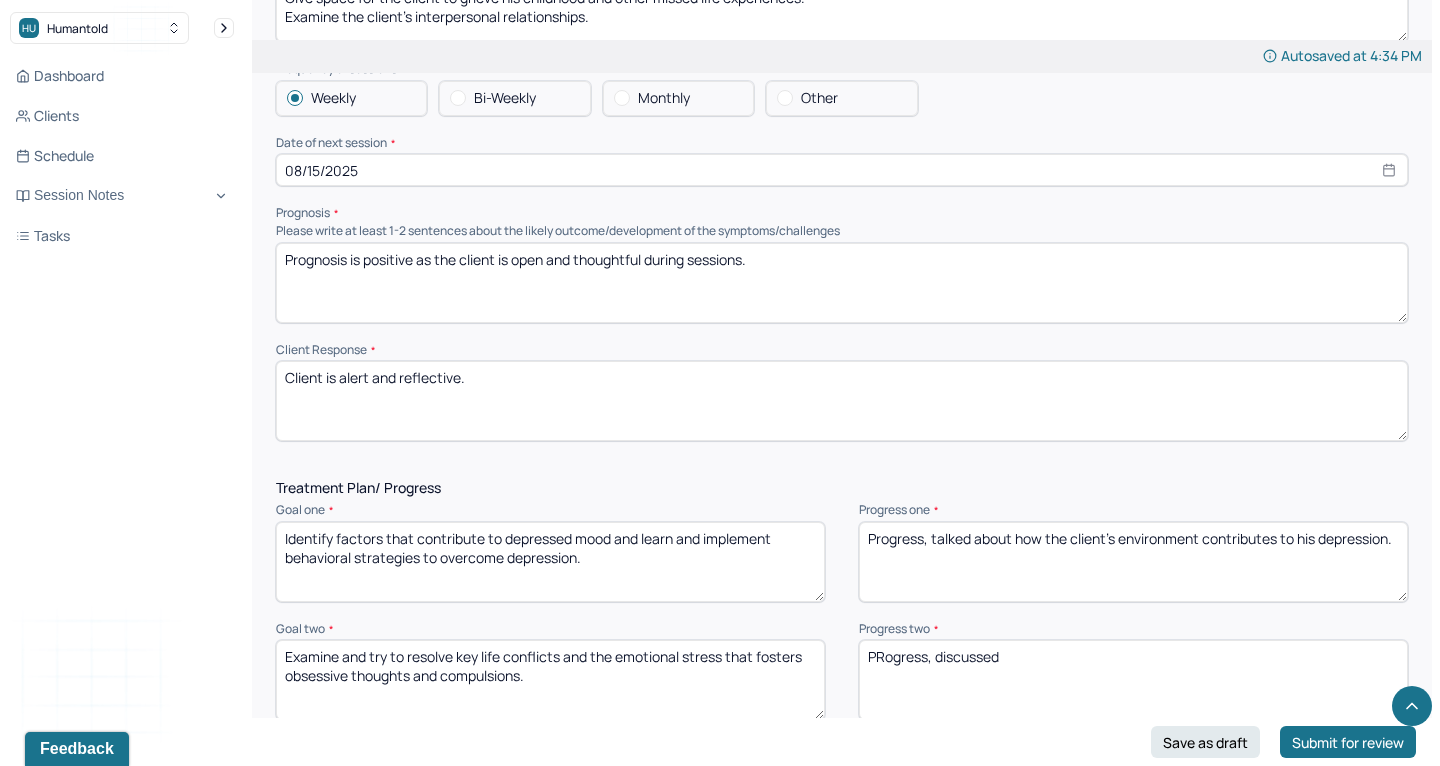 click on "Not discussed." at bounding box center (1133, 680) 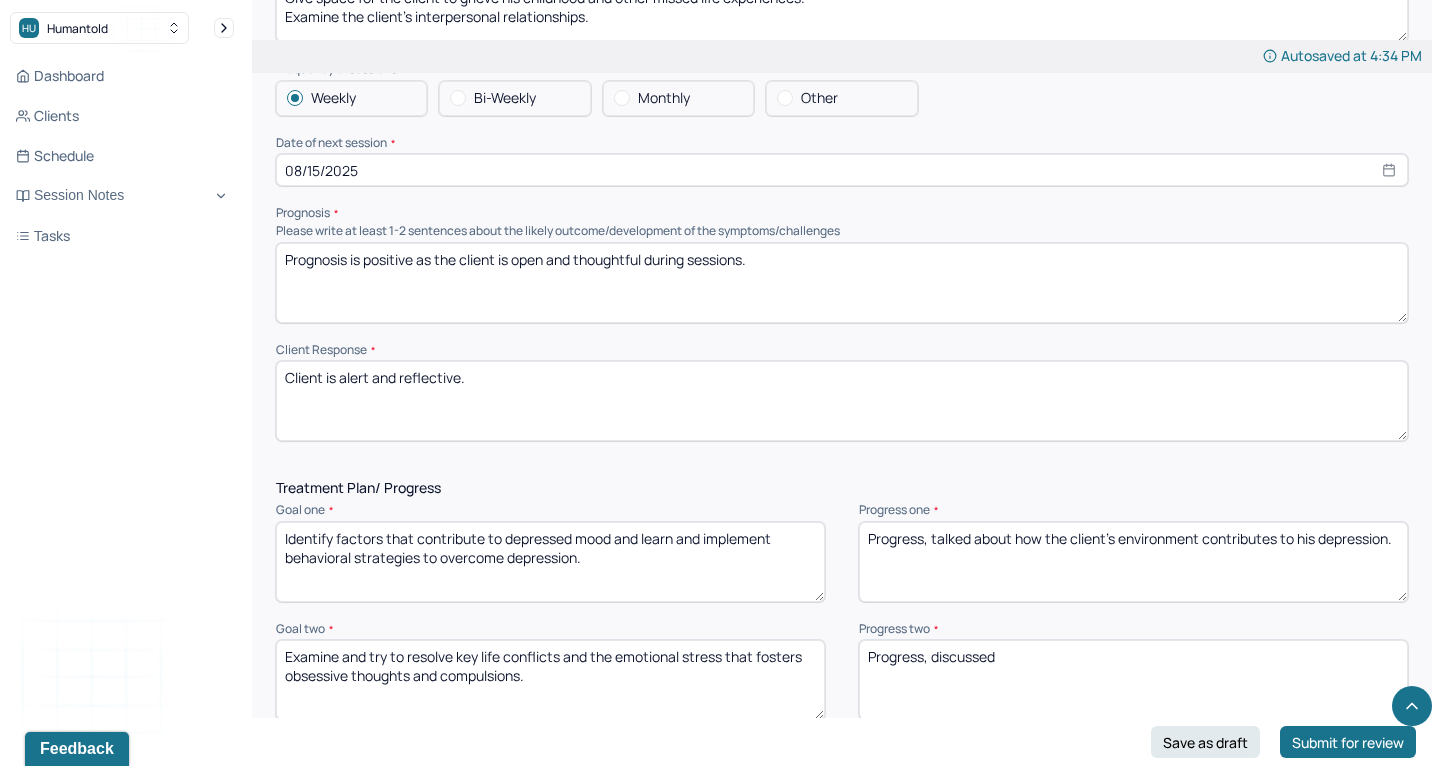 click on "PRogress, discussed" at bounding box center (1133, 680) 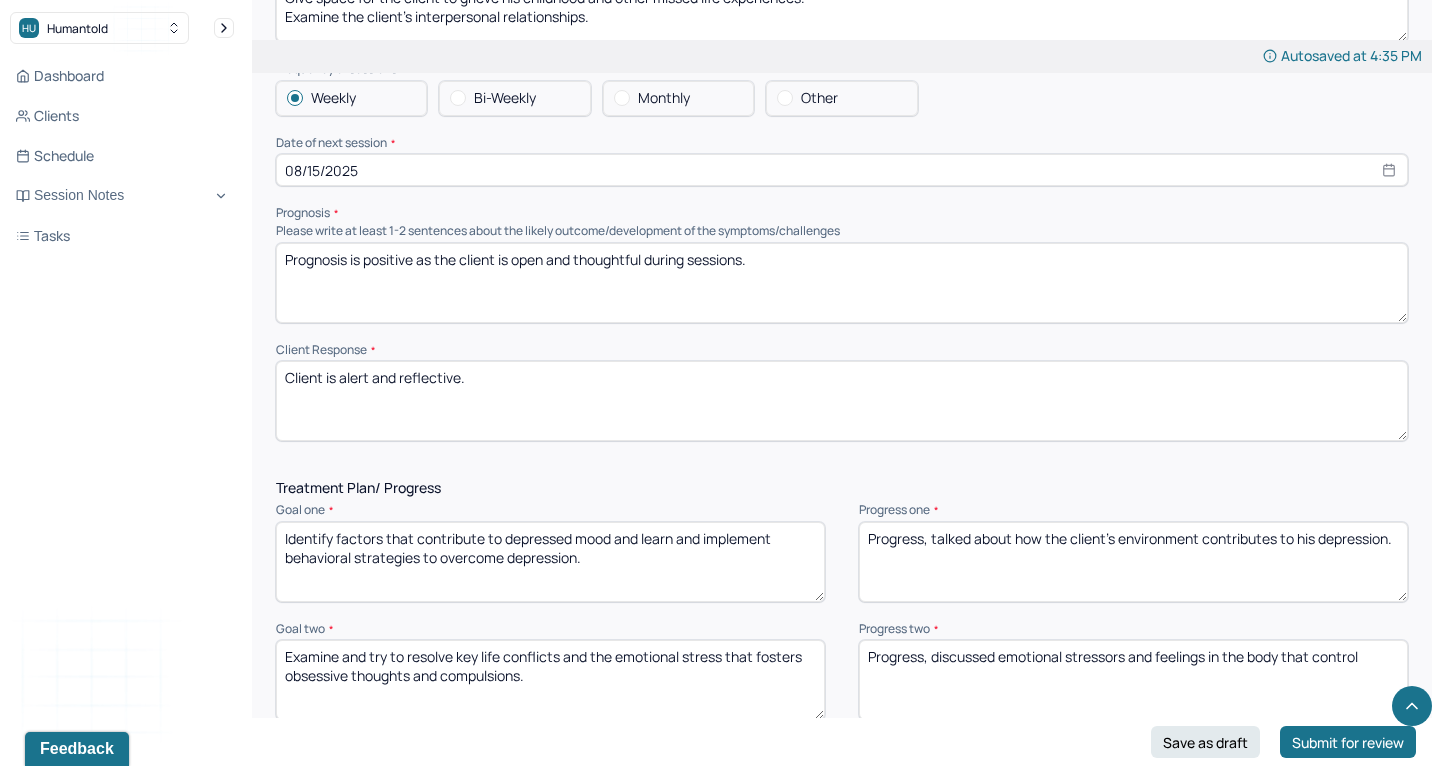 drag, startPoint x: 1265, startPoint y: 604, endPoint x: 1013, endPoint y: 592, distance: 252.28555 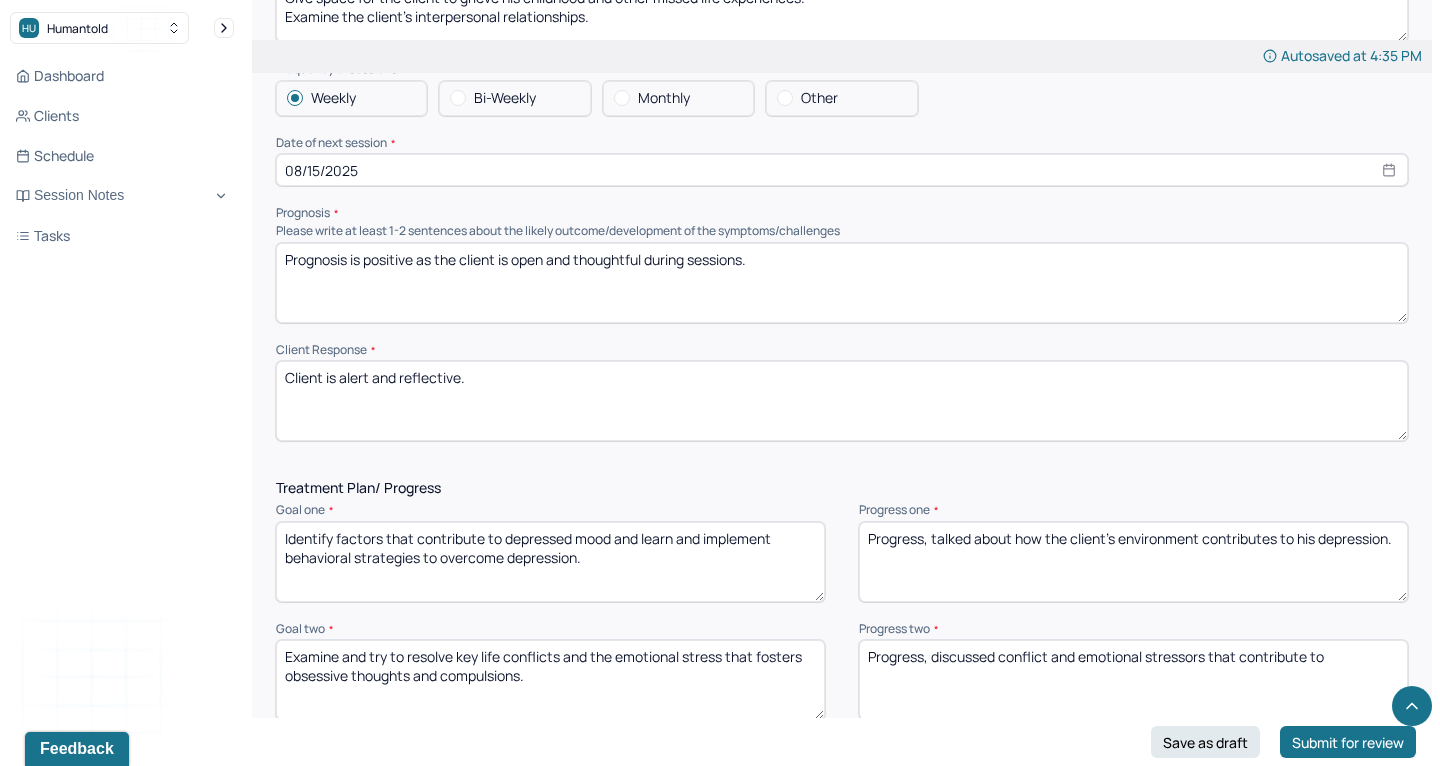 click on "Progress, discussed conflict and emotional stressors that contribute to" at bounding box center [1133, 680] 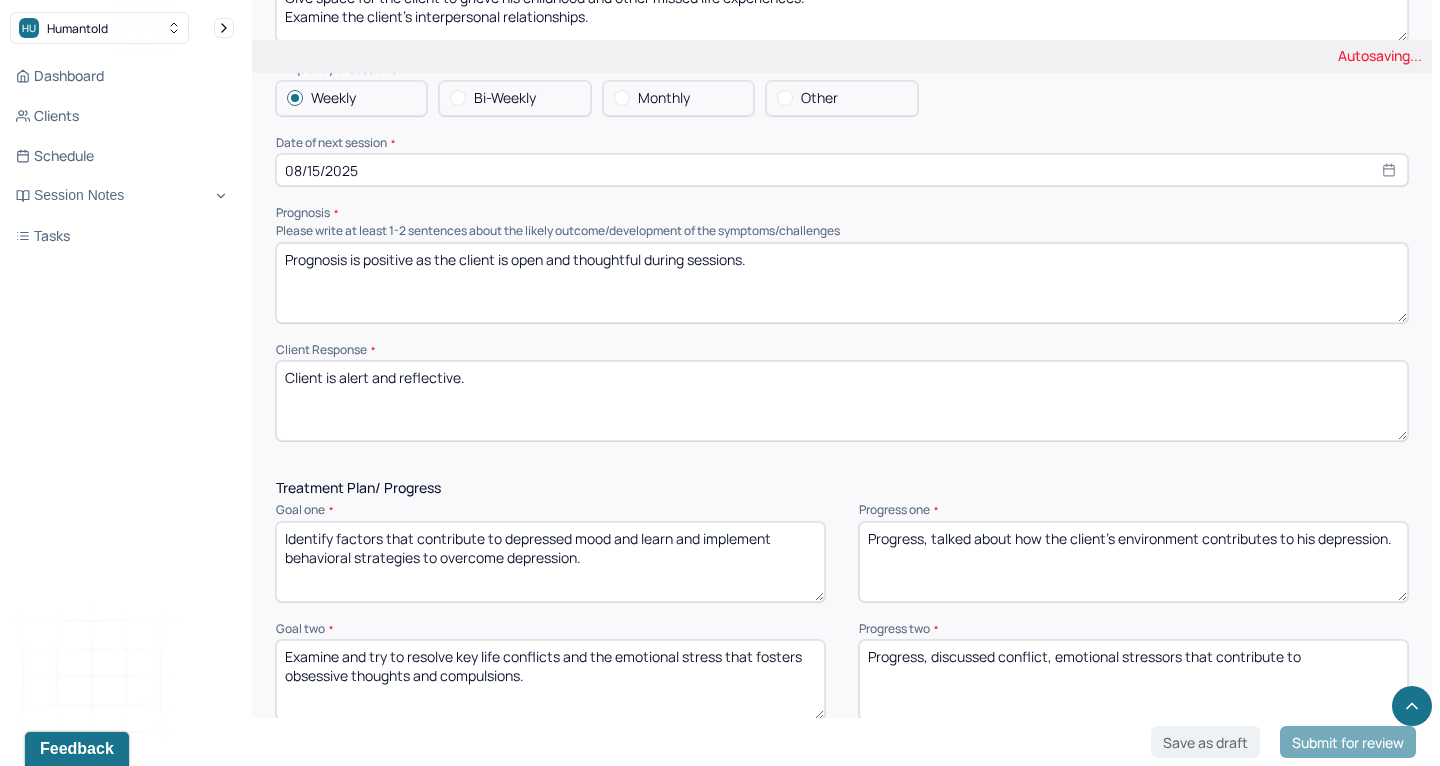 drag, startPoint x: 1191, startPoint y: 586, endPoint x: 1394, endPoint y: 586, distance: 203 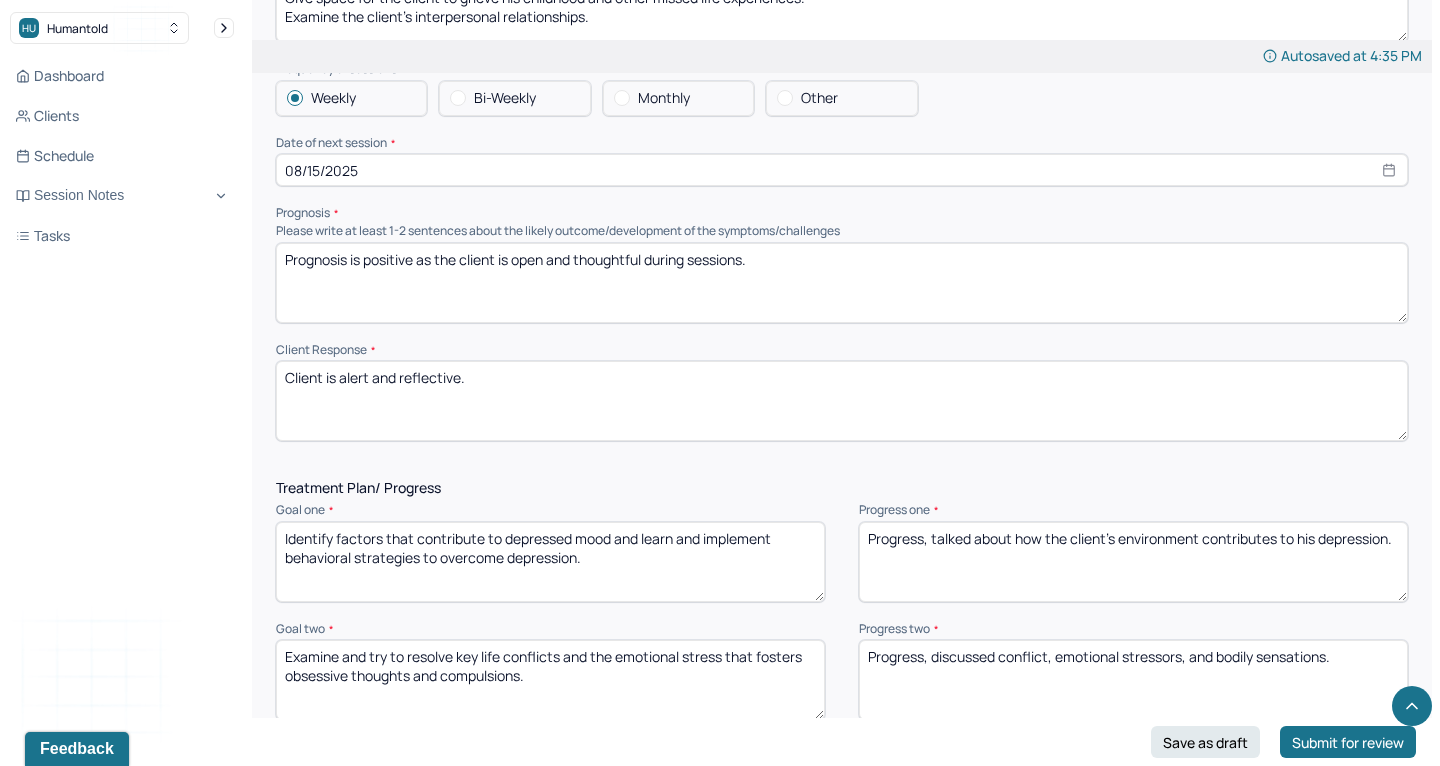 type on "Progress, discussed conflict, emotional stressors, and bodily sensations." 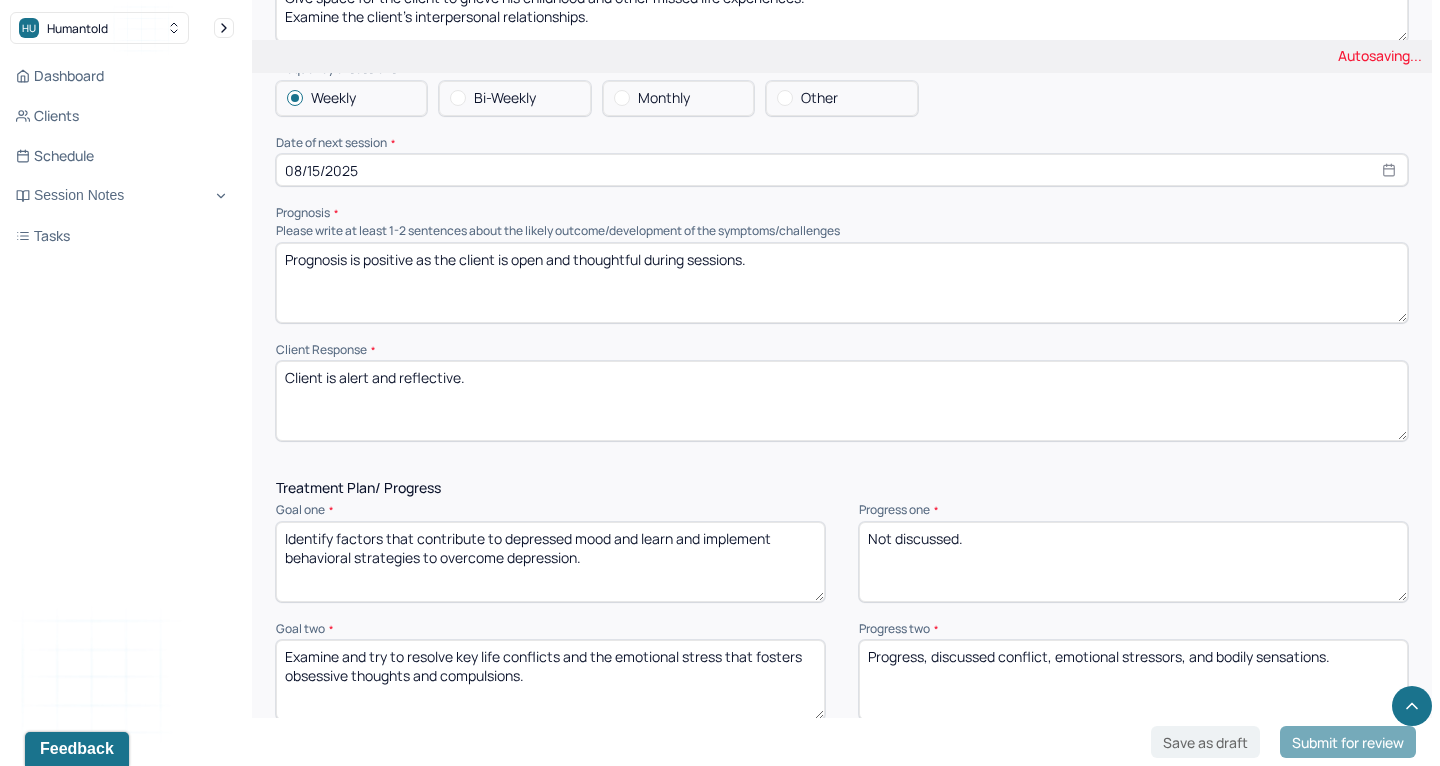 type on "Not discussed." 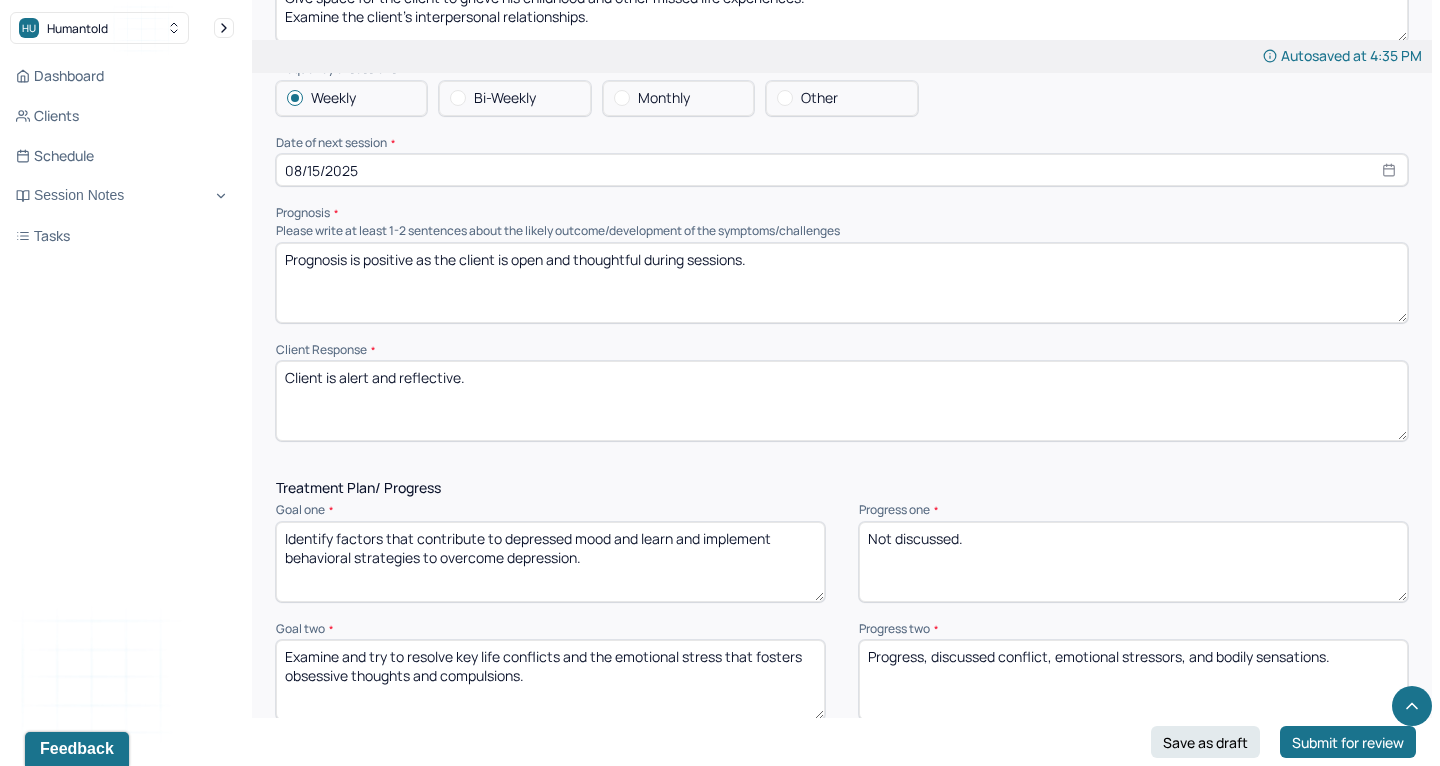 drag, startPoint x: 375, startPoint y: 308, endPoint x: 610, endPoint y: 304, distance: 235.03404 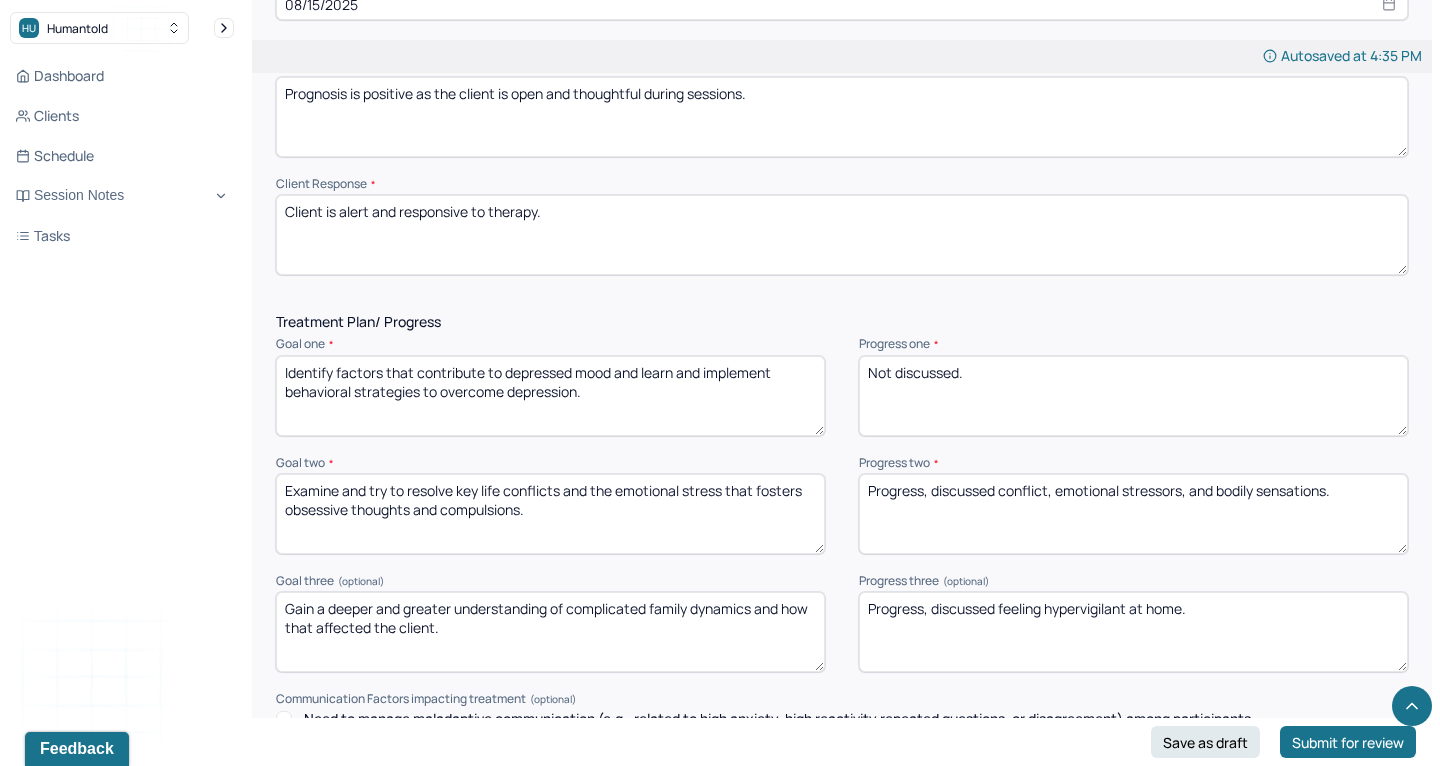 scroll, scrollTop: 2483, scrollLeft: 0, axis: vertical 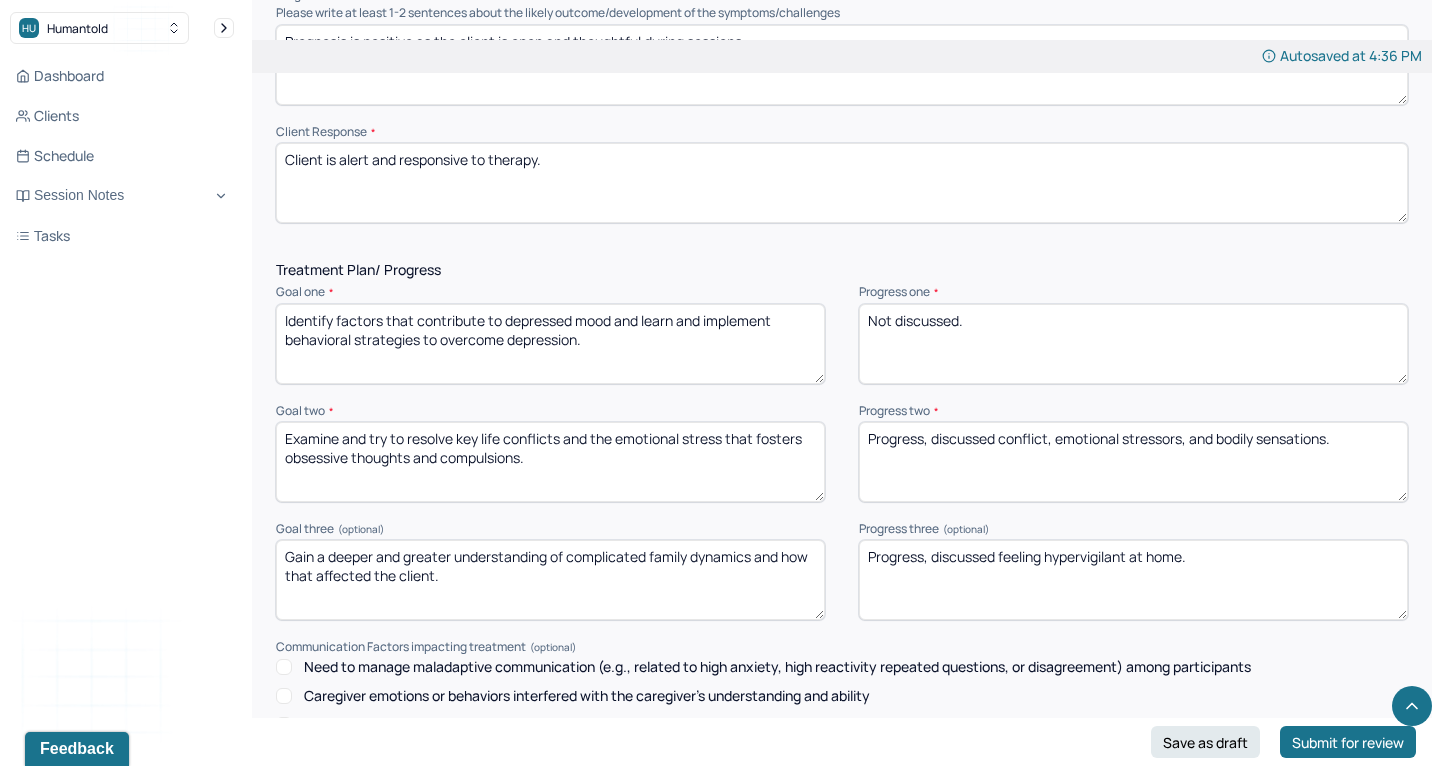 type on "Client is alert and responsive to therapy." 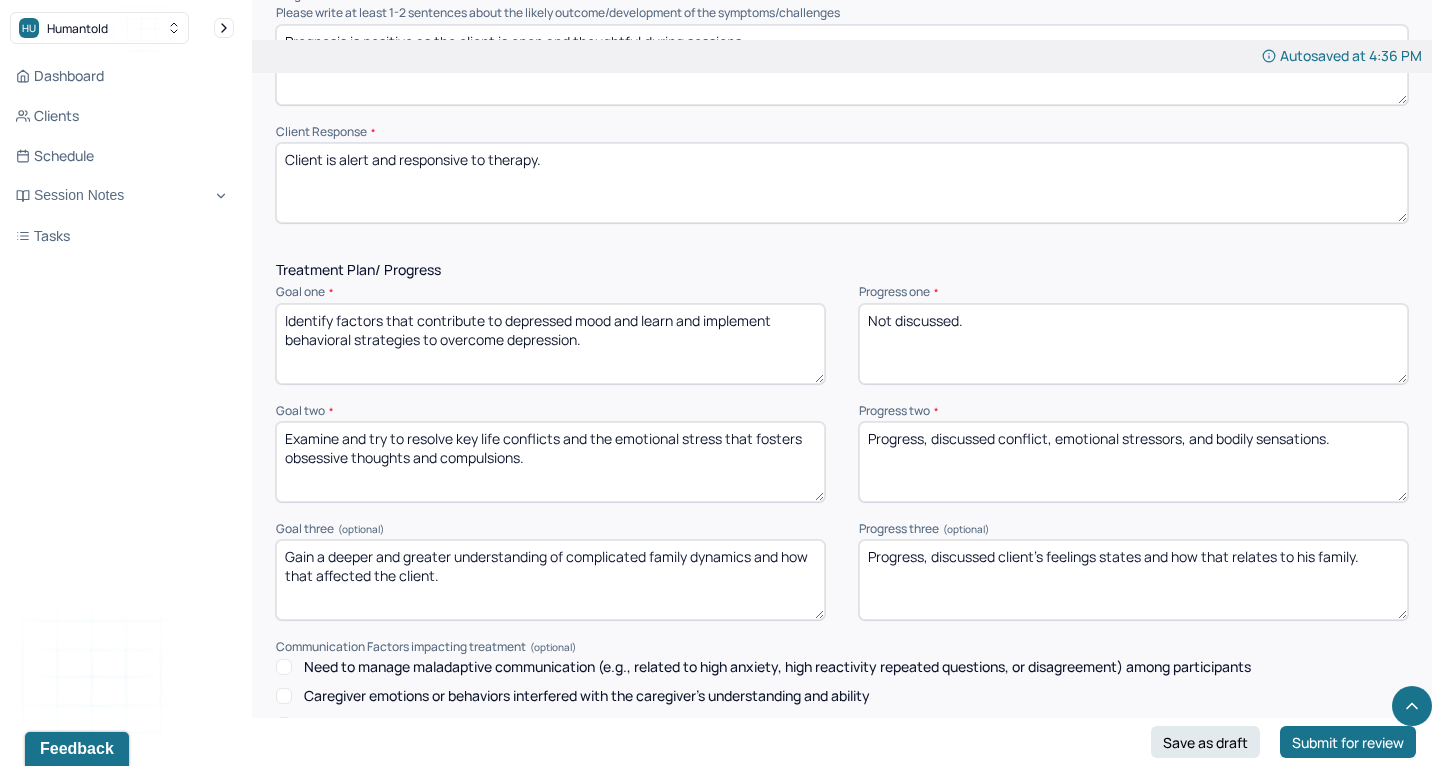 click on "Progress, discussed client's feelings states and how that relates to his family." at bounding box center [1133, 580] 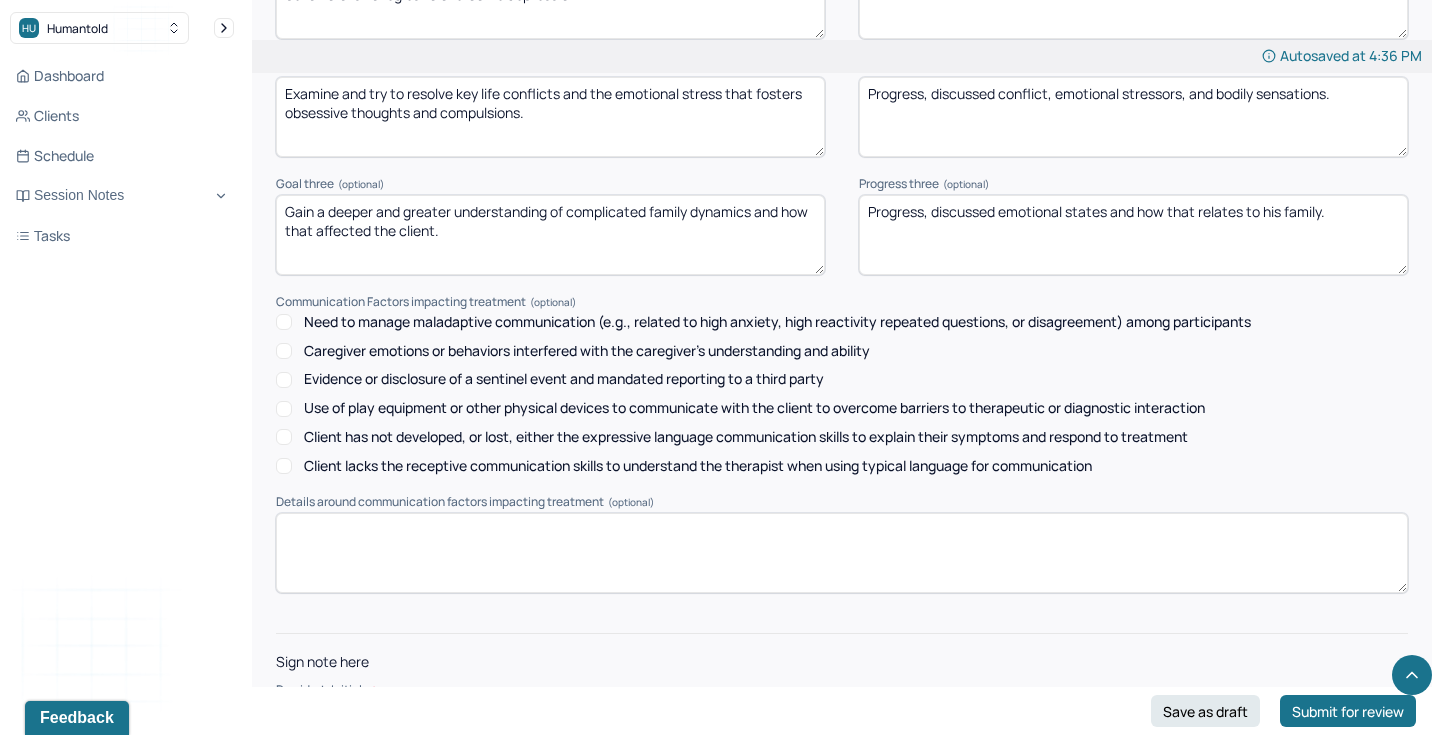 scroll, scrollTop: 2826, scrollLeft: 0, axis: vertical 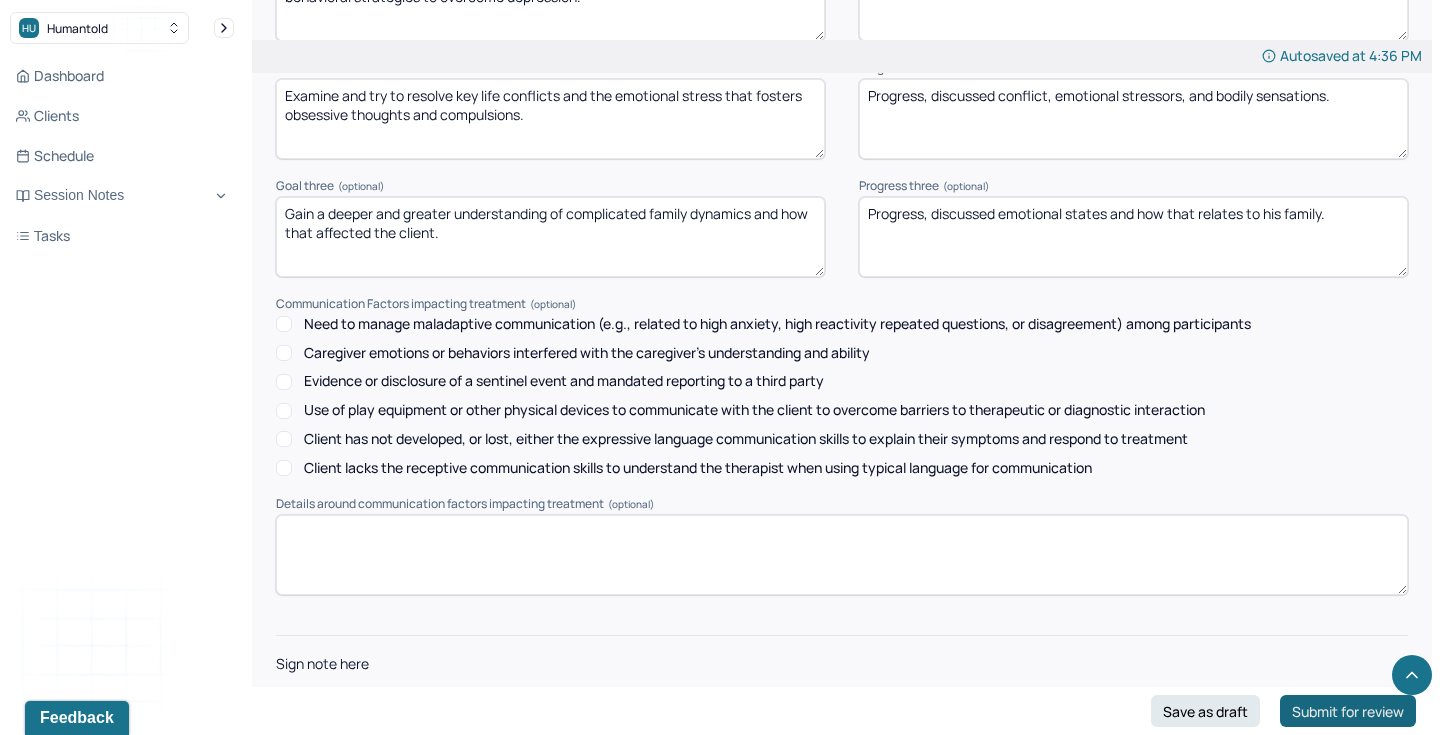 type on "Progress, discussed emotional states and how that relates to his family." 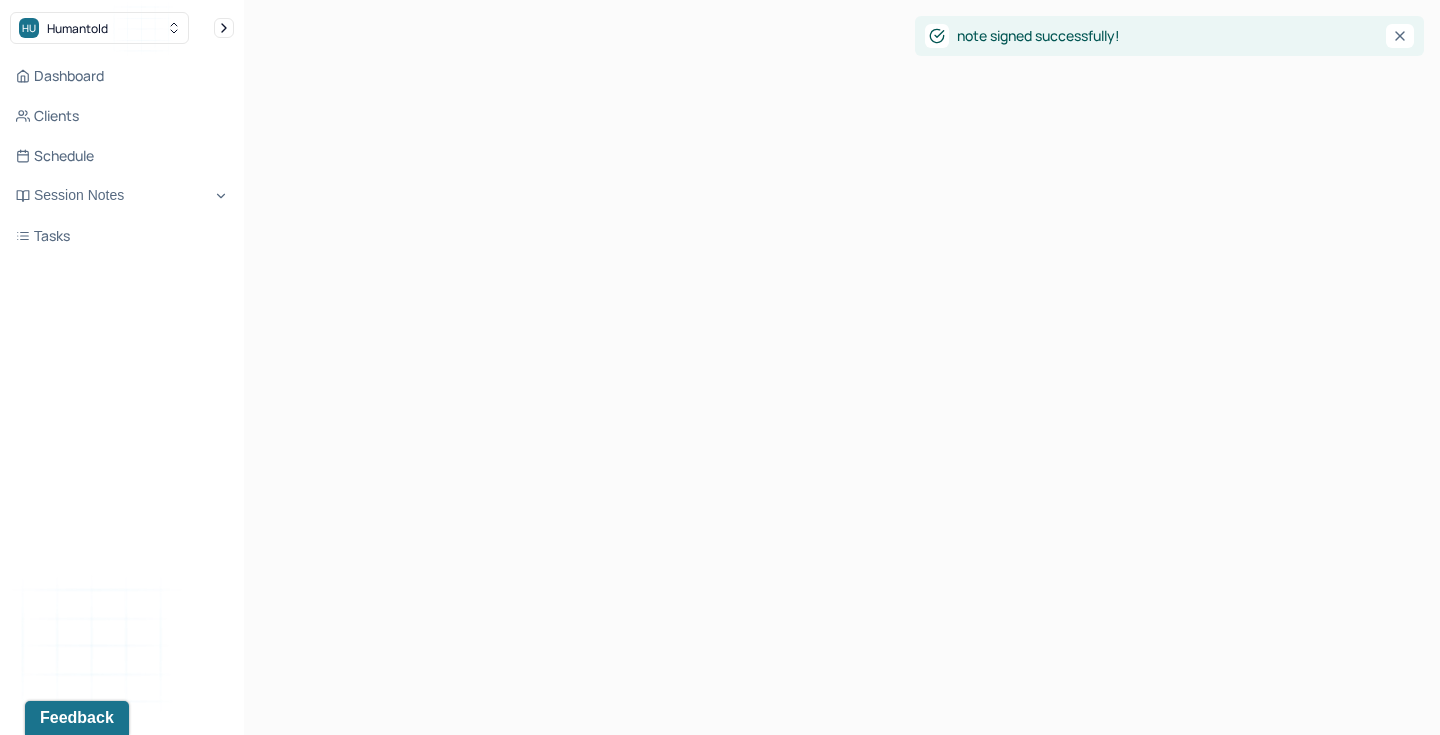 scroll, scrollTop: 0, scrollLeft: 0, axis: both 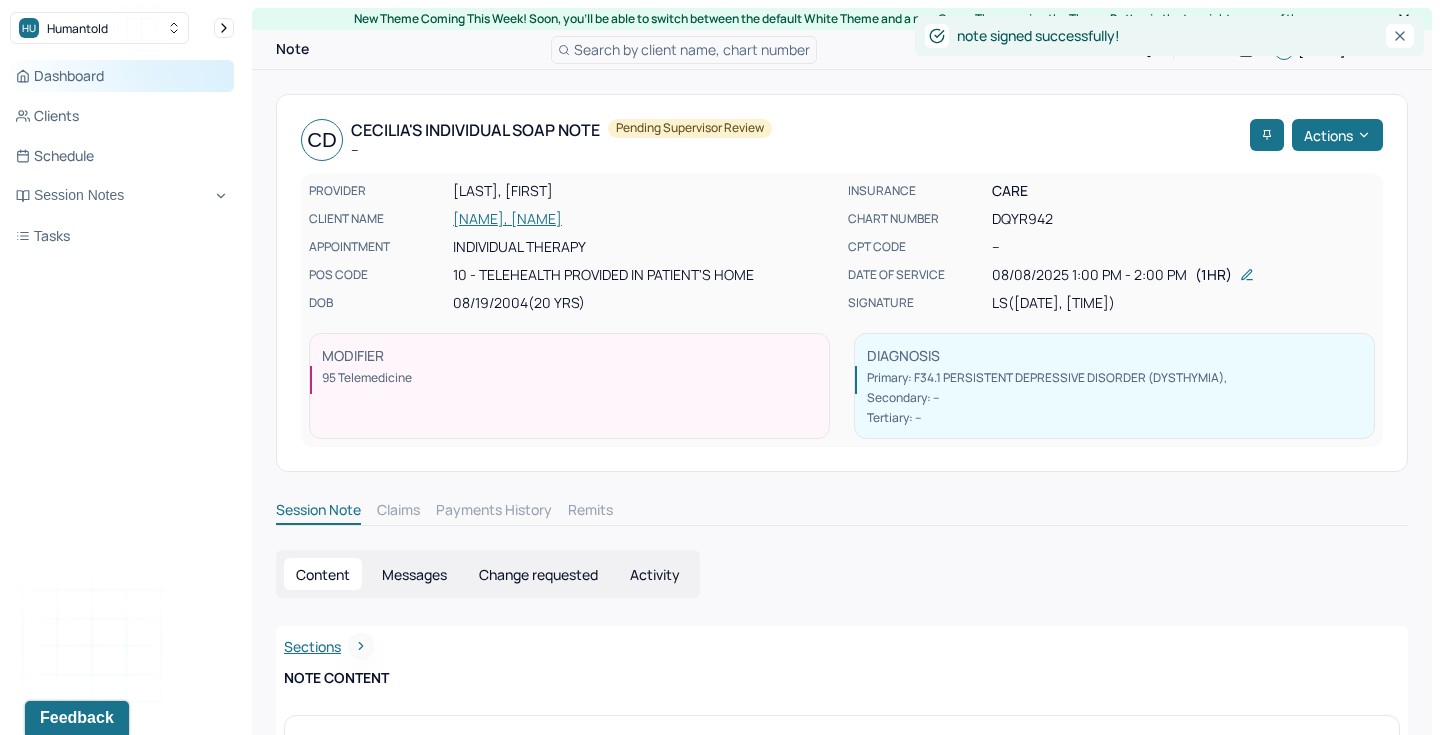 click on "Dashboard" at bounding box center (122, 76) 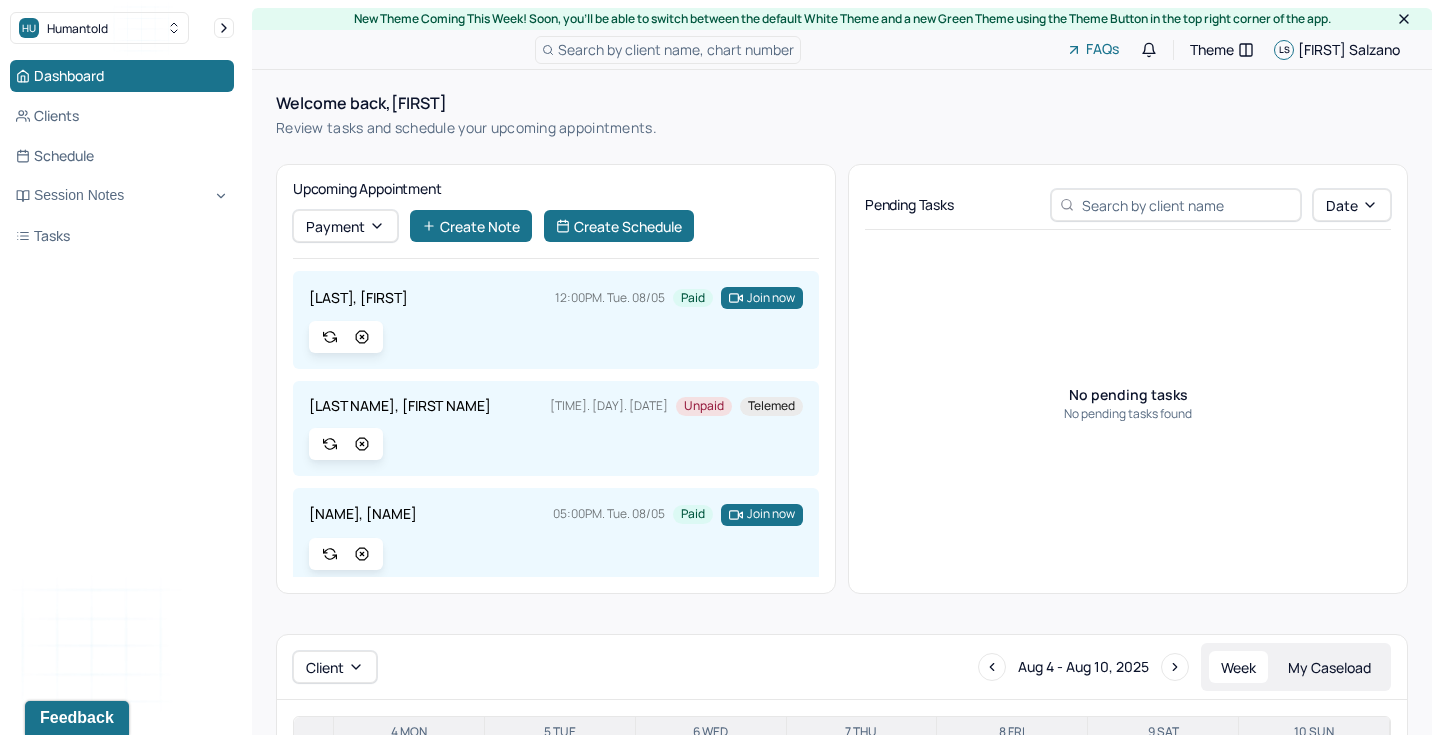 scroll, scrollTop: 24, scrollLeft: 0, axis: vertical 